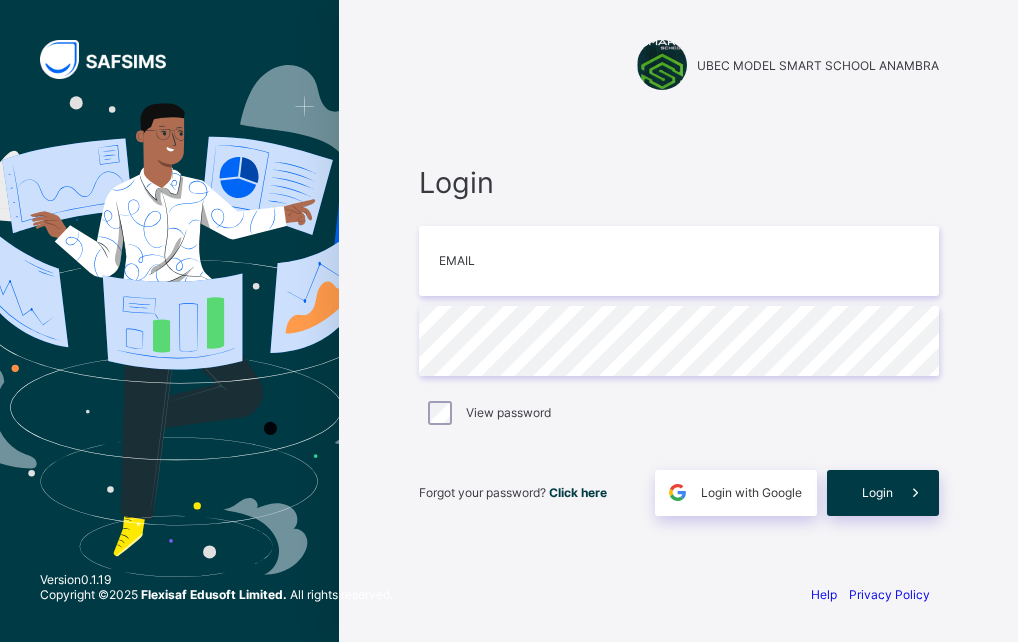 scroll, scrollTop: 0, scrollLeft: 0, axis: both 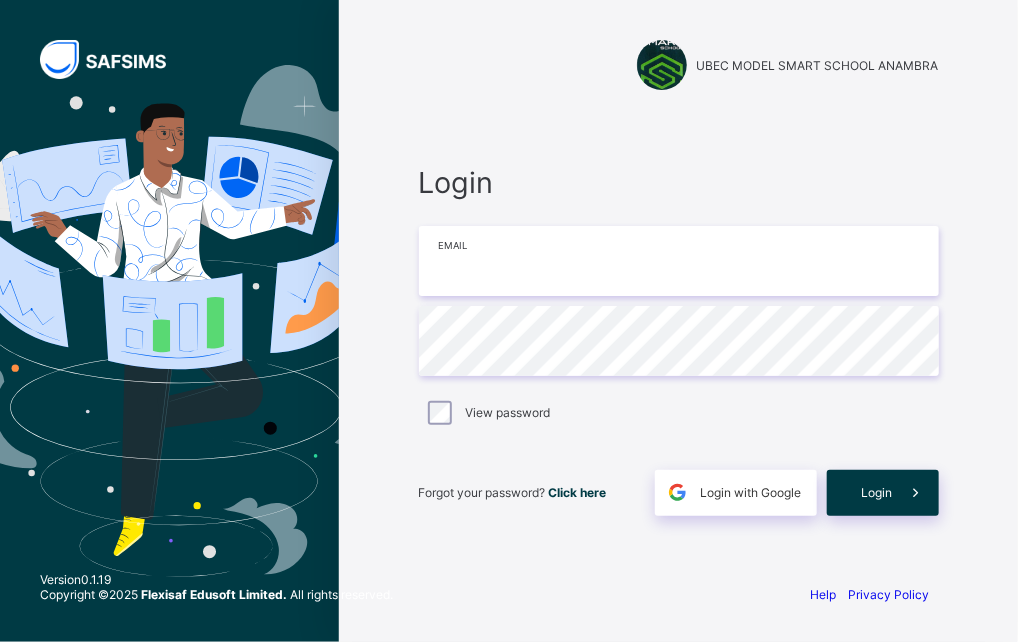 click at bounding box center (679, 261) 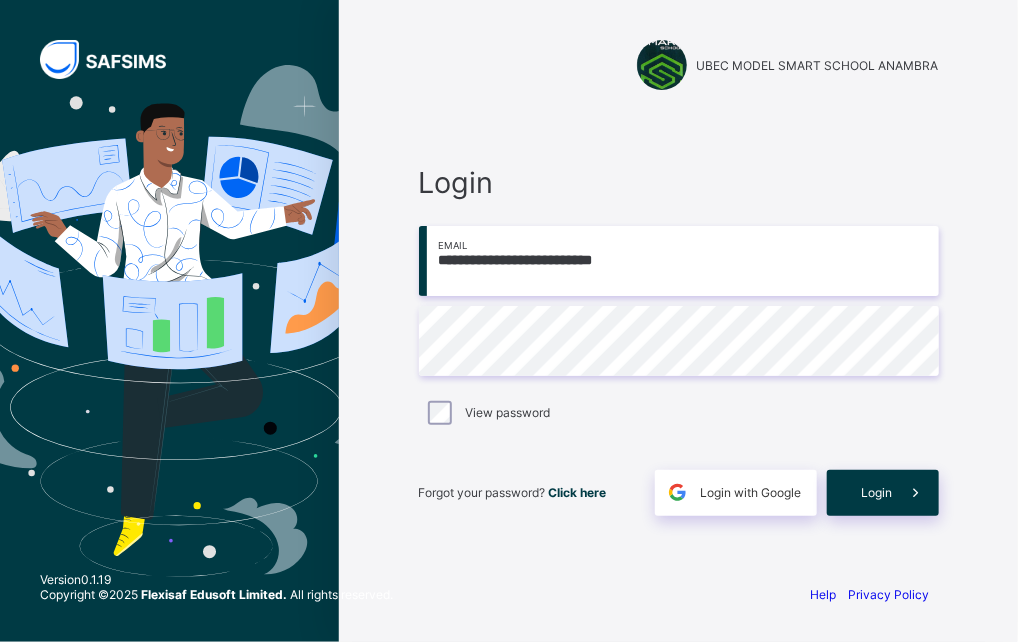 type on "**********" 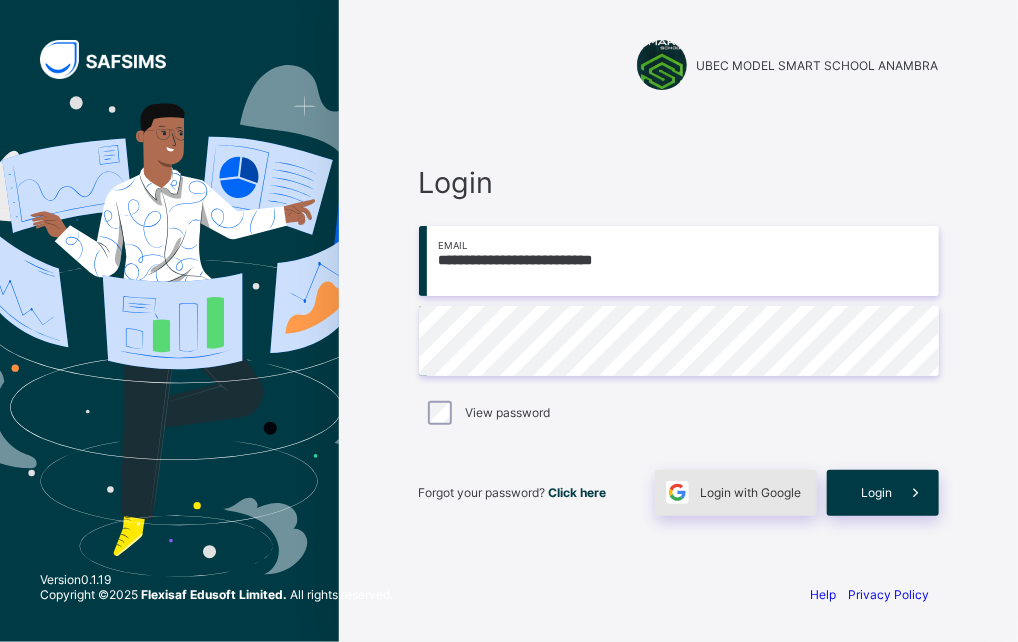 click on "Login with Google" at bounding box center [751, 492] 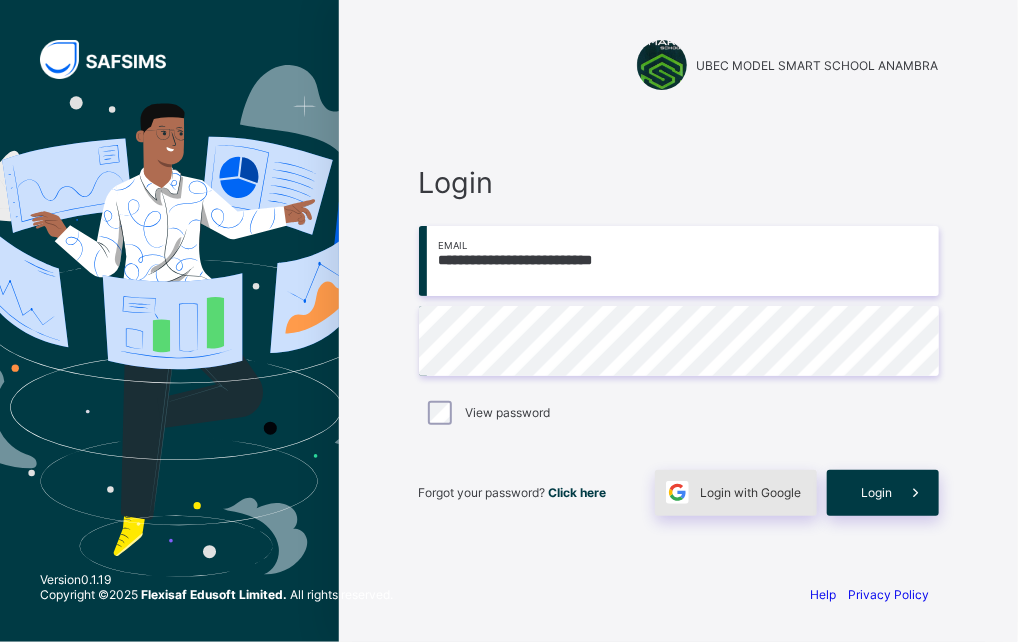click on "Login with Google" at bounding box center (736, 493) 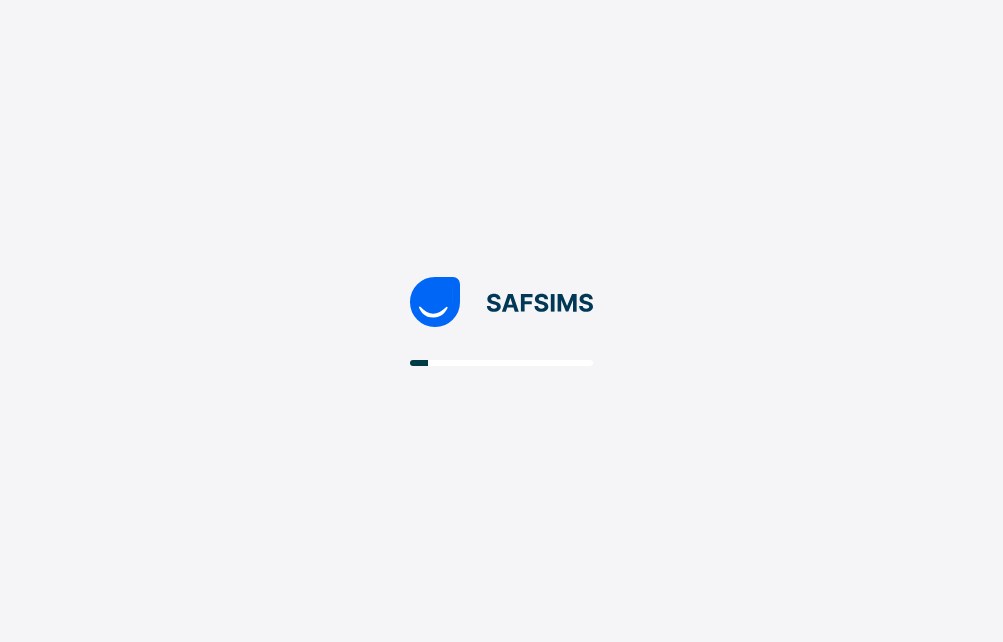 scroll, scrollTop: 0, scrollLeft: 0, axis: both 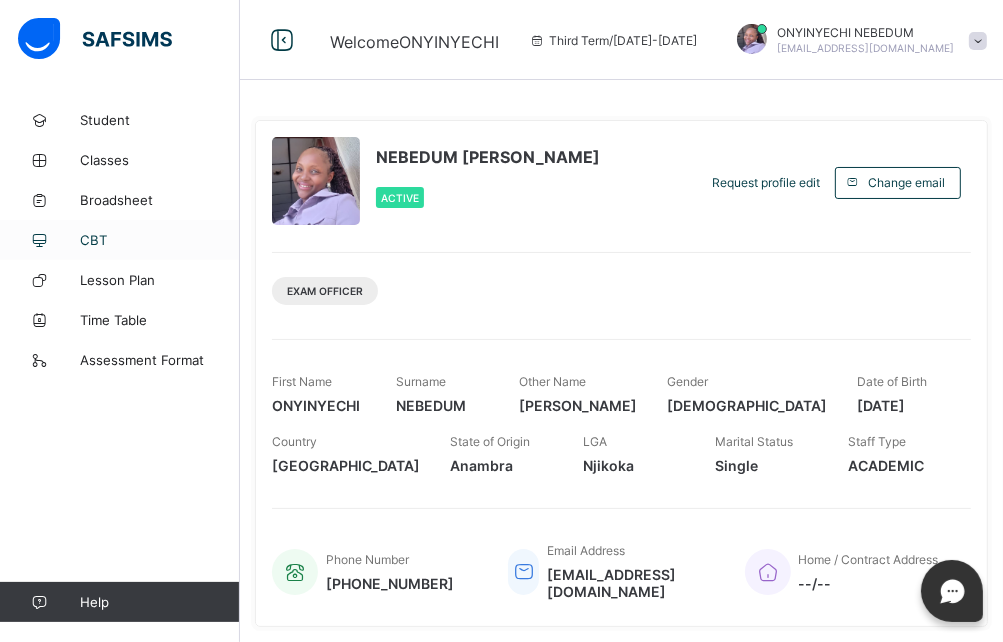 click on "CBT" at bounding box center (160, 240) 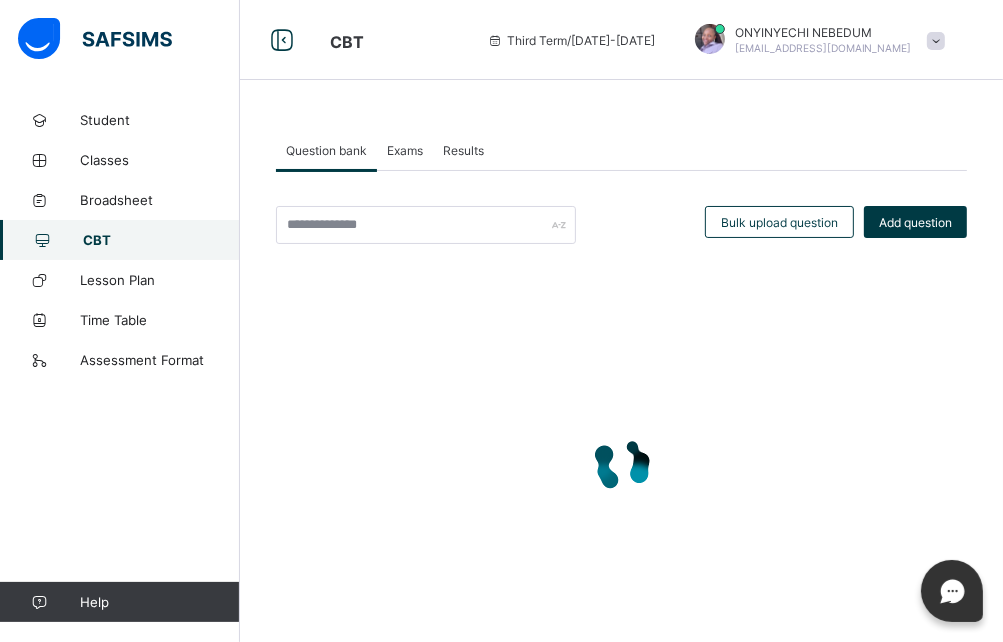 click on "Exams" at bounding box center [405, 150] 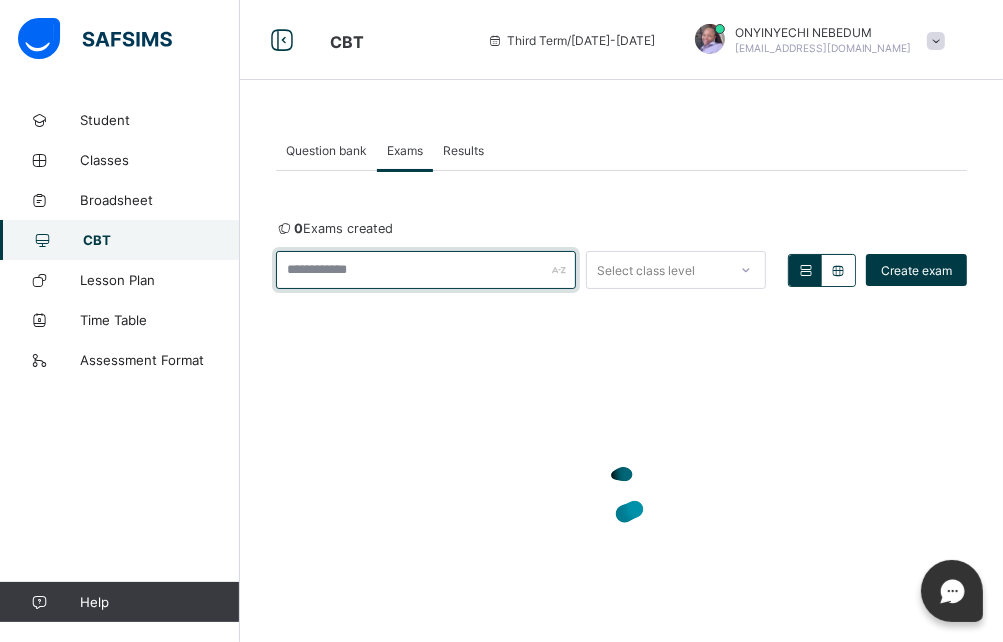 click at bounding box center (426, 270) 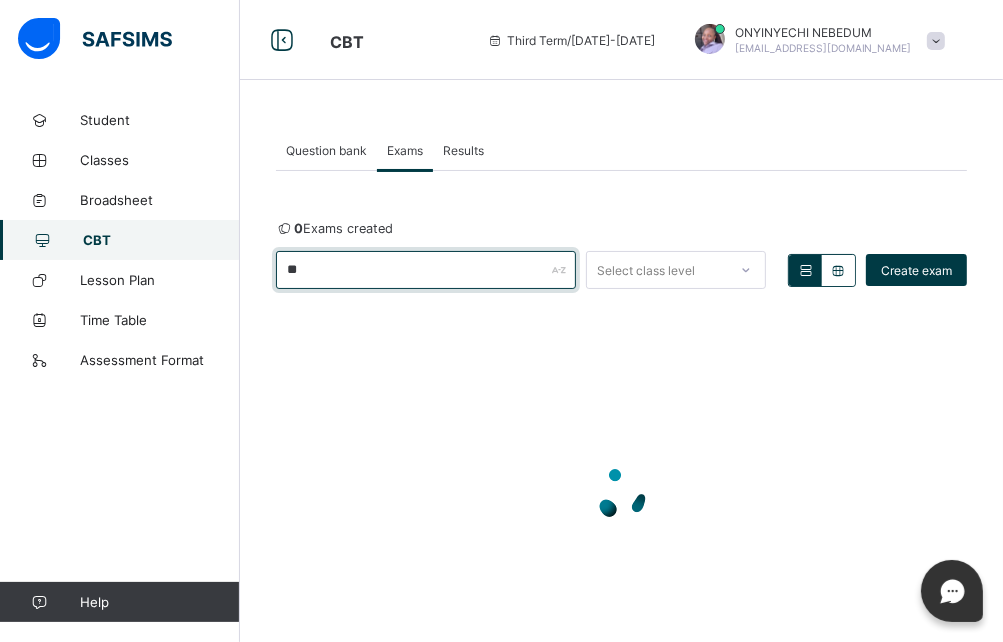 type on "*" 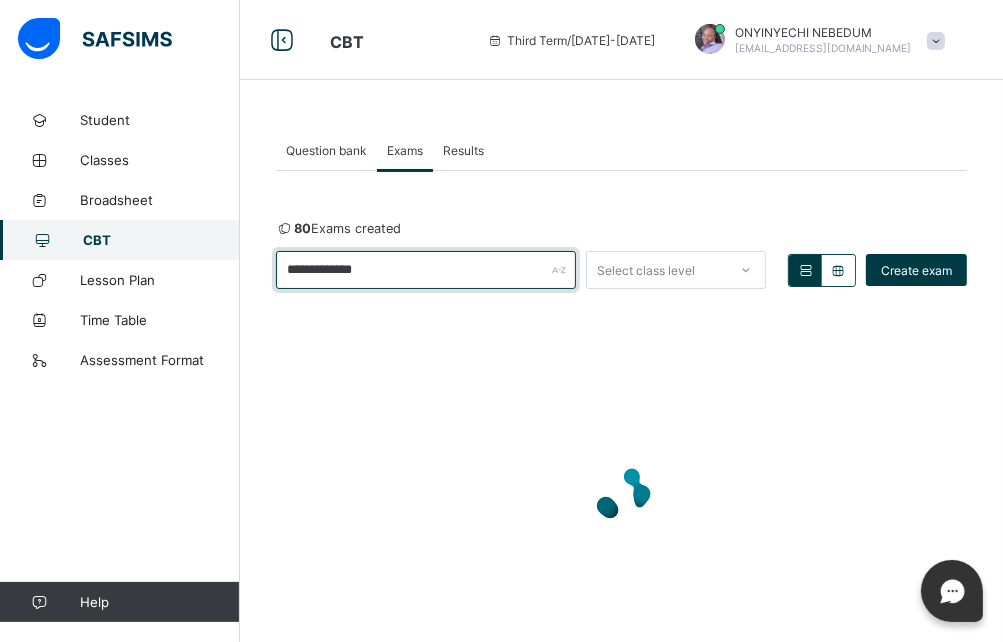 type on "**********" 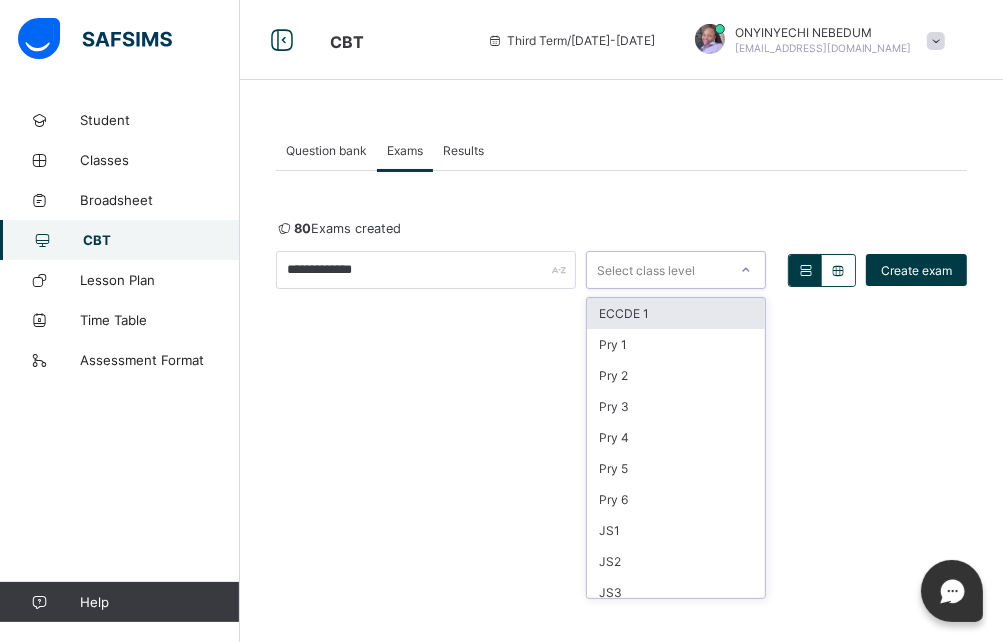 click 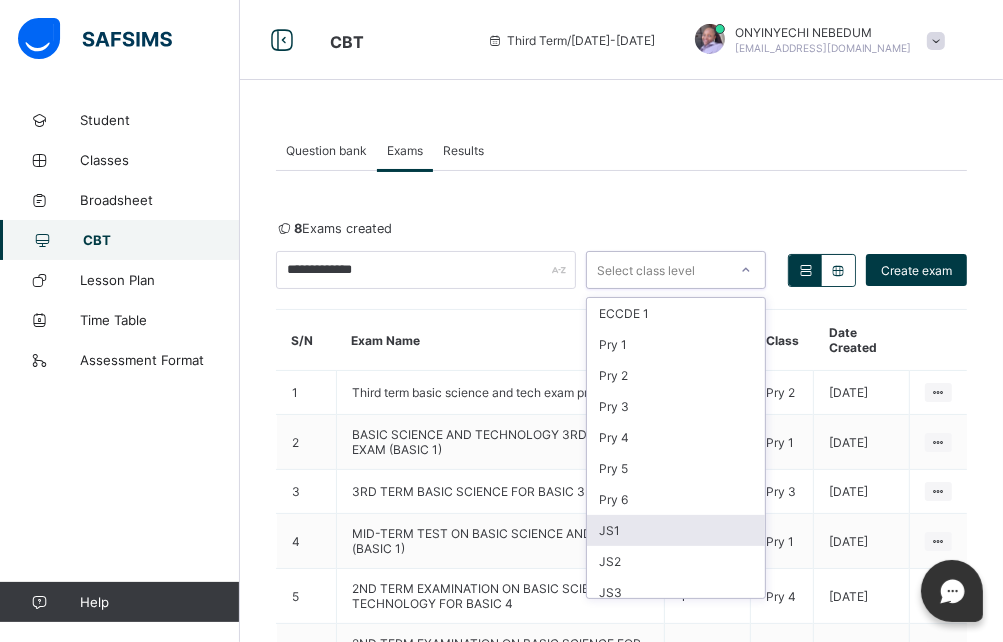 click on "JS1" at bounding box center [676, 530] 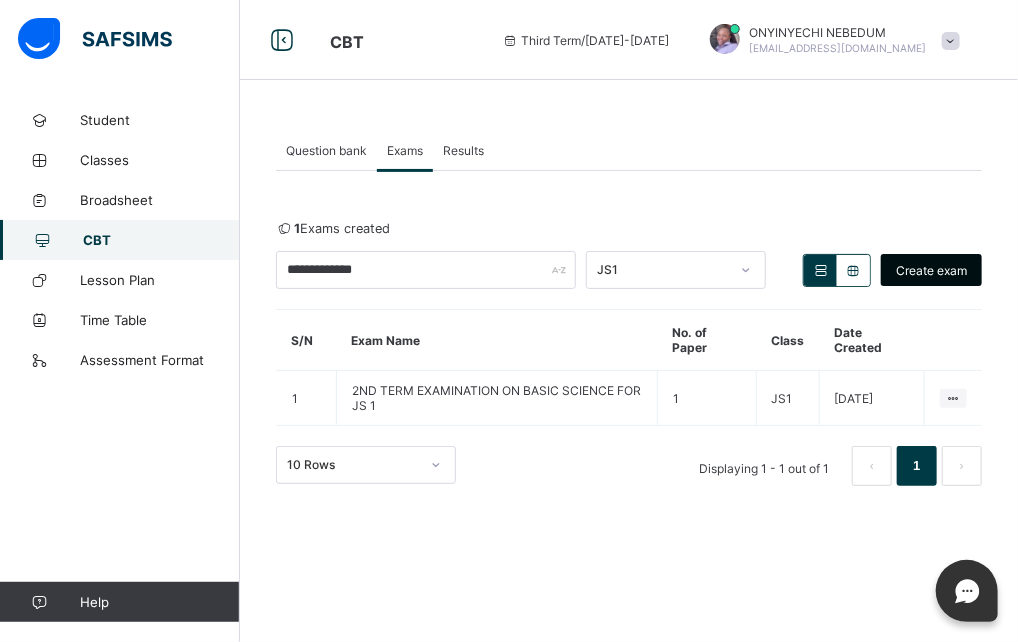 click on "Create exam" at bounding box center [931, 270] 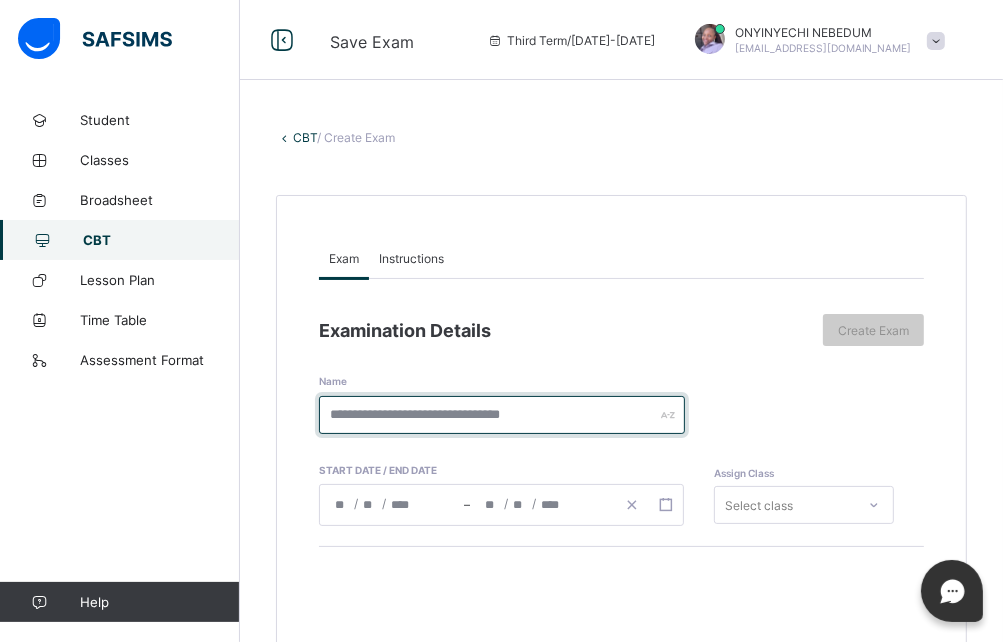 click at bounding box center (502, 415) 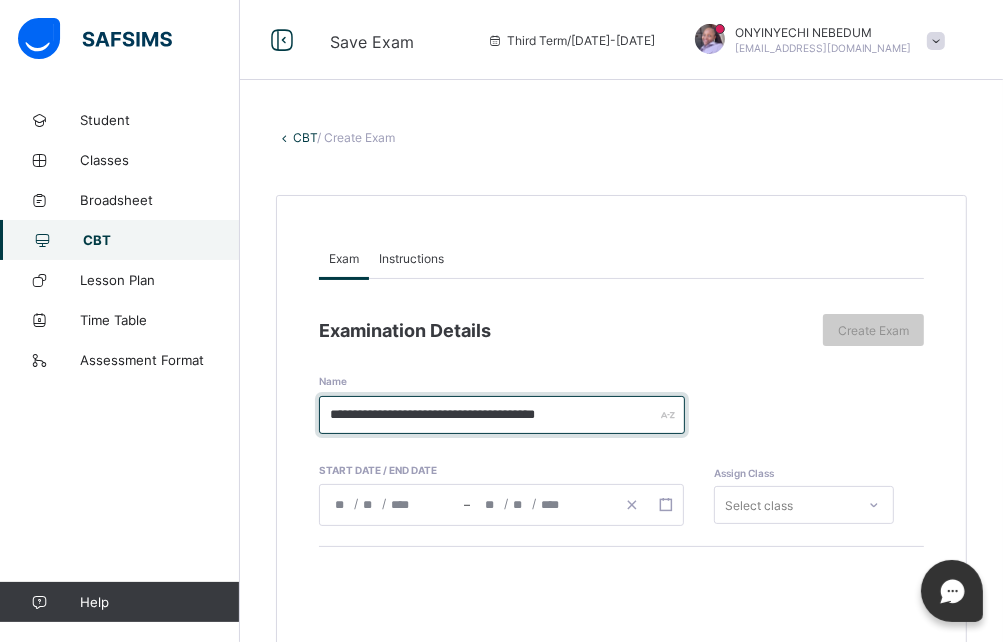 type on "**********" 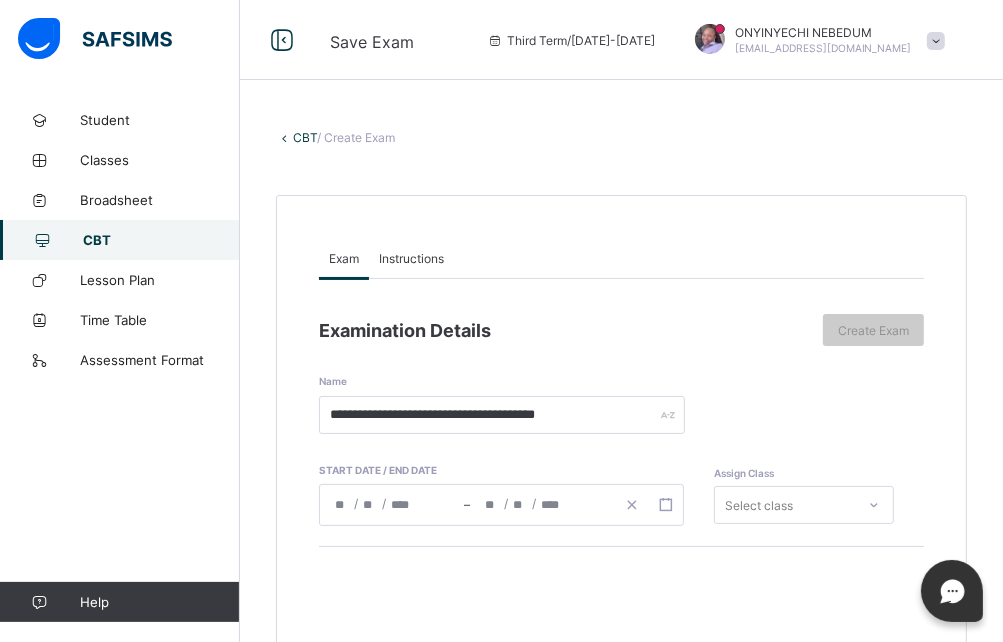 click 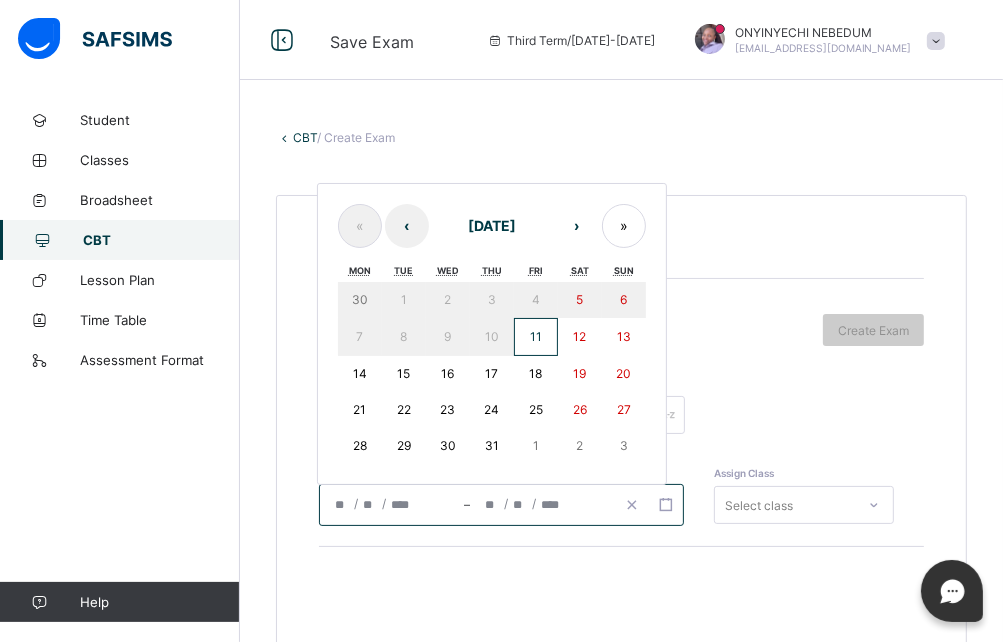 click on "11" at bounding box center [536, 337] 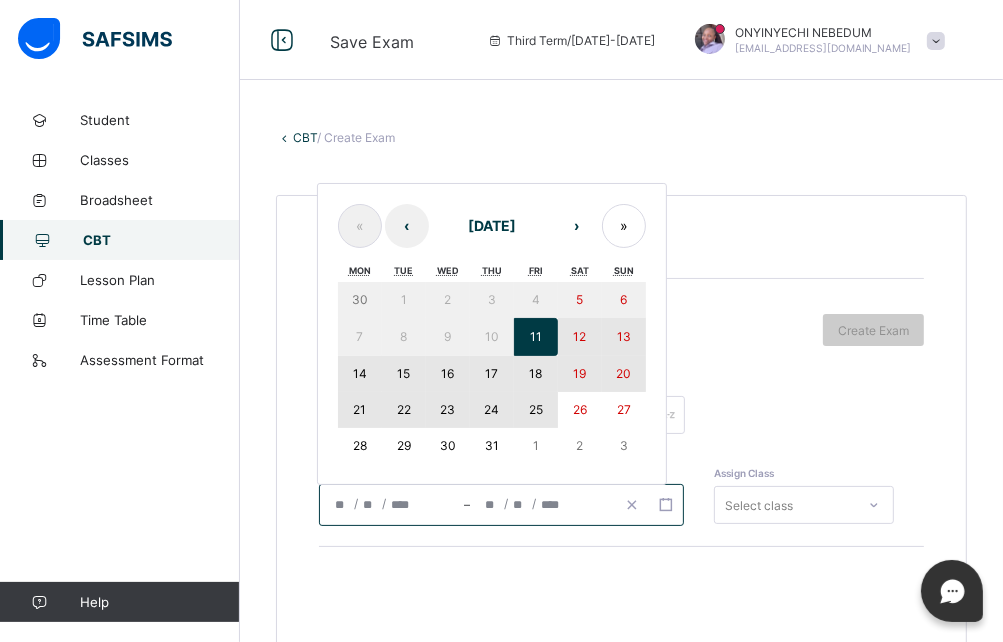 click on "25" at bounding box center (536, 409) 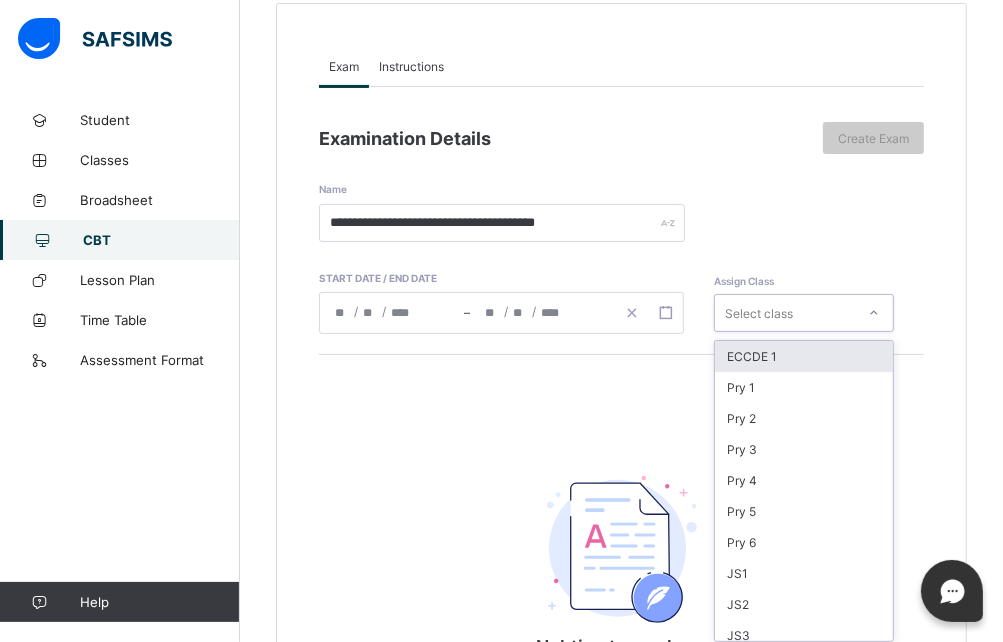 click on "option ECCDE 1 focused, 1 of 16. 16 results available. Use Up and Down to choose options, press Enter to select the currently focused option, press Escape to exit the menu, press Tab to select the option and exit the menu. Select class ECCDE 1 Pry 1 Pry 2 Pry 3 Pry 4 Pry 5 Pry 6 JS1 JS2 JS3 ECCDE 2 ECCDE II Pre ECC Nur 1 Nur 2 Pre ECC" at bounding box center [804, 313] 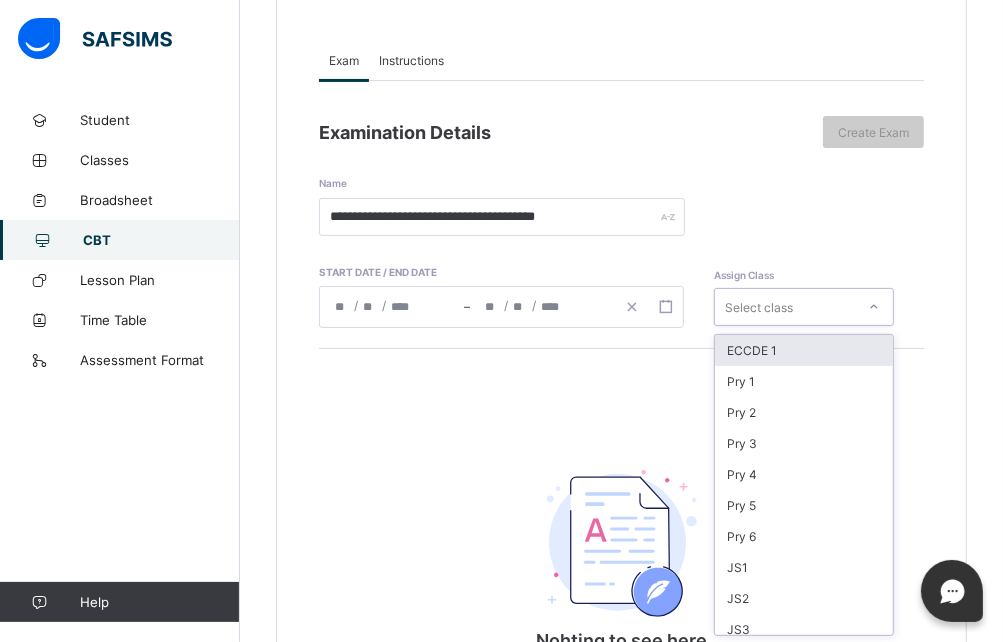 scroll, scrollTop: 199, scrollLeft: 0, axis: vertical 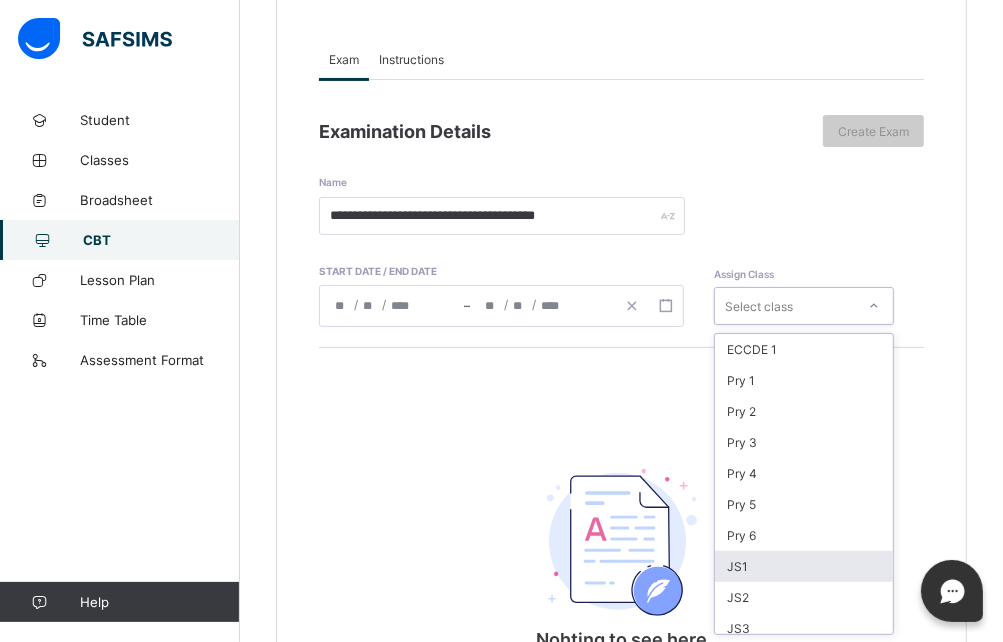 click on "JS1" at bounding box center (804, 566) 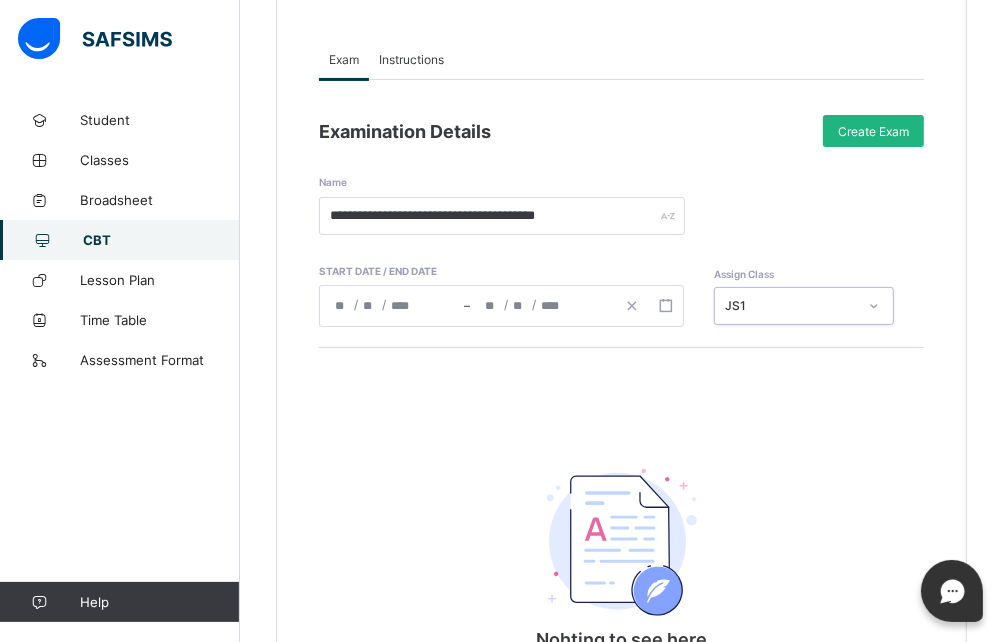 click on "Create Exam" at bounding box center (873, 131) 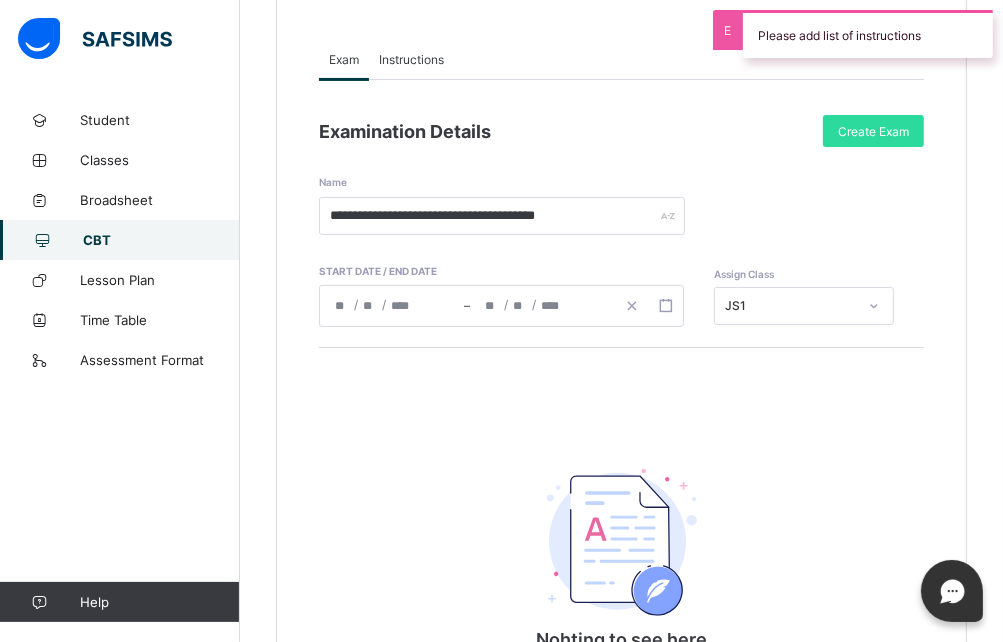 click on "Instructions" at bounding box center [411, 59] 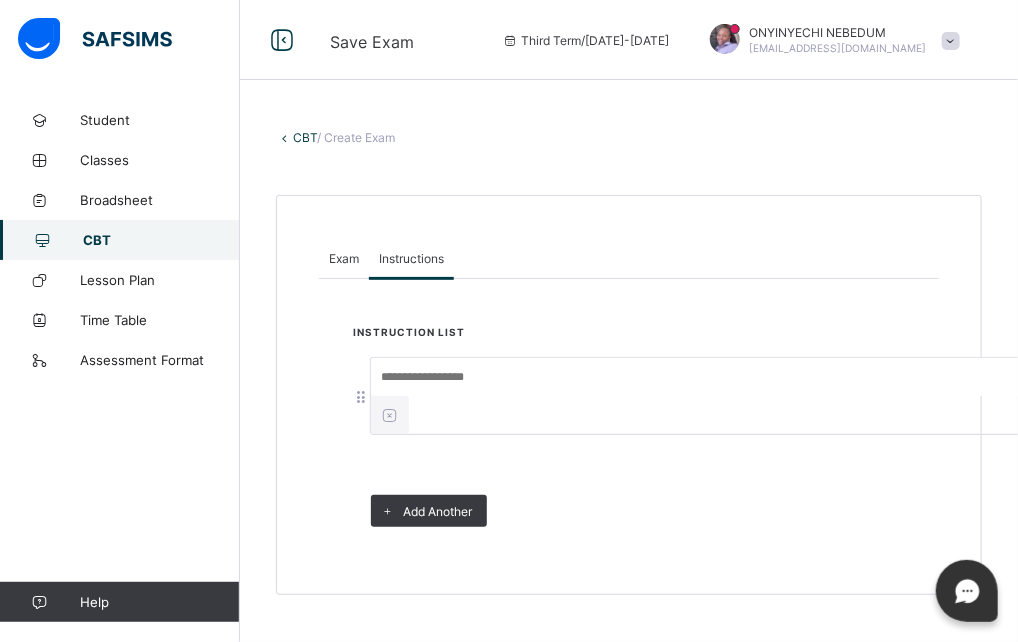 click at bounding box center (721, 377) 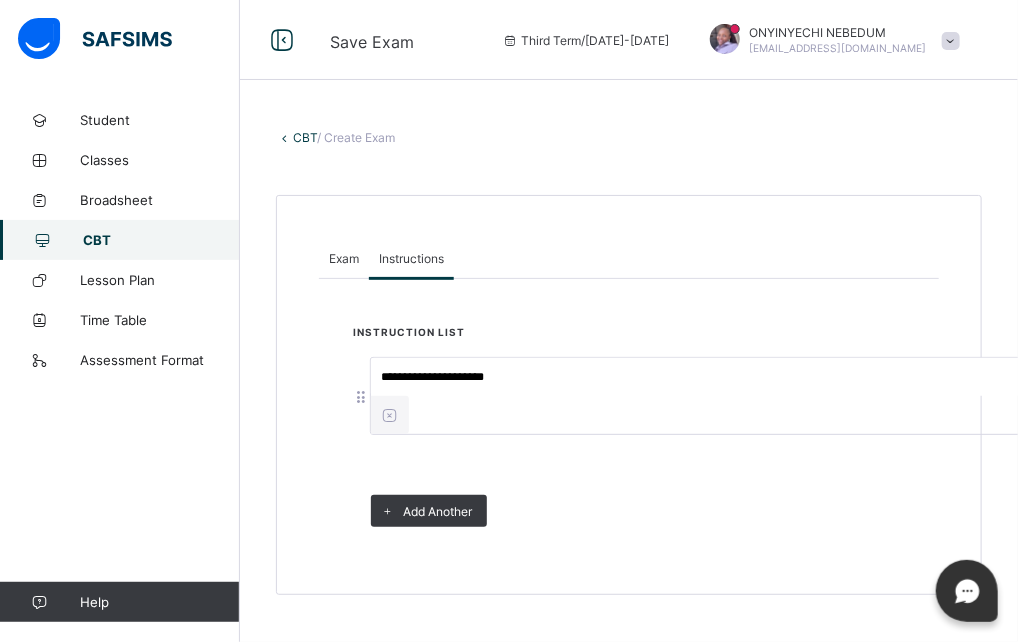 type on "**********" 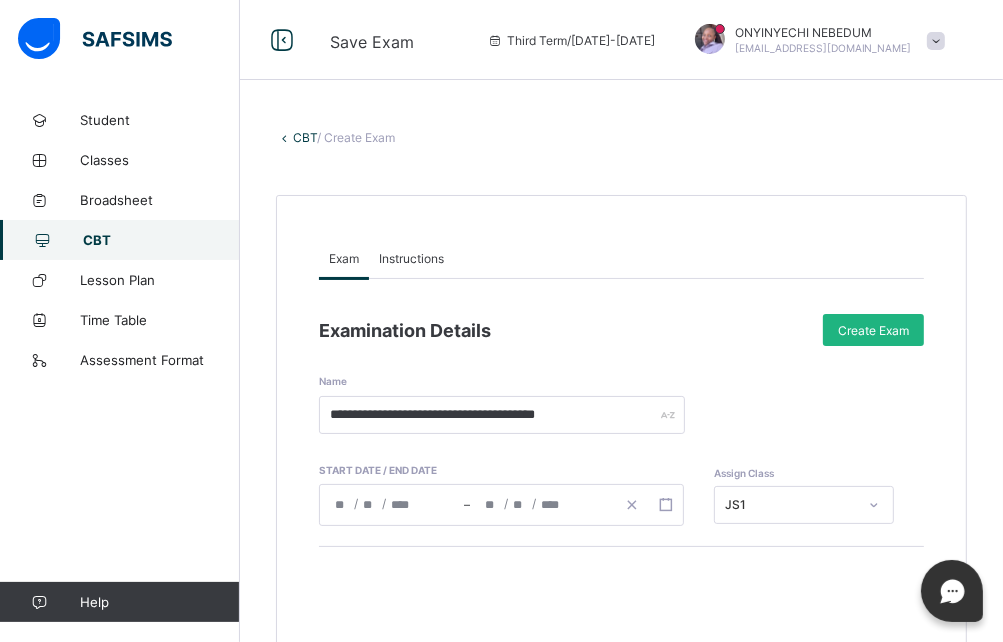 click on "Create Exam" at bounding box center (873, 330) 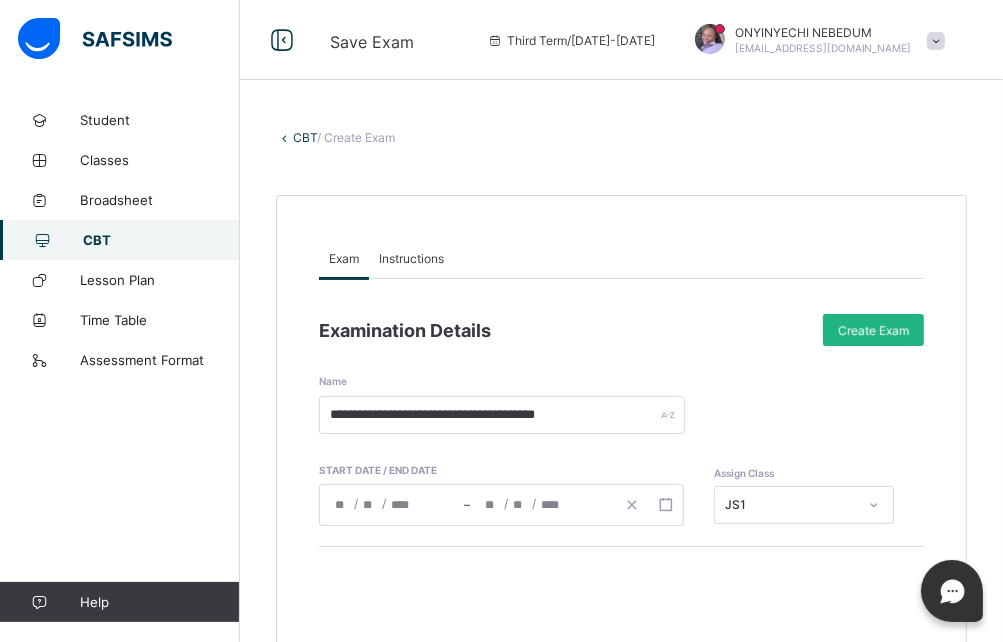 click on "Create Exam" at bounding box center (873, 330) 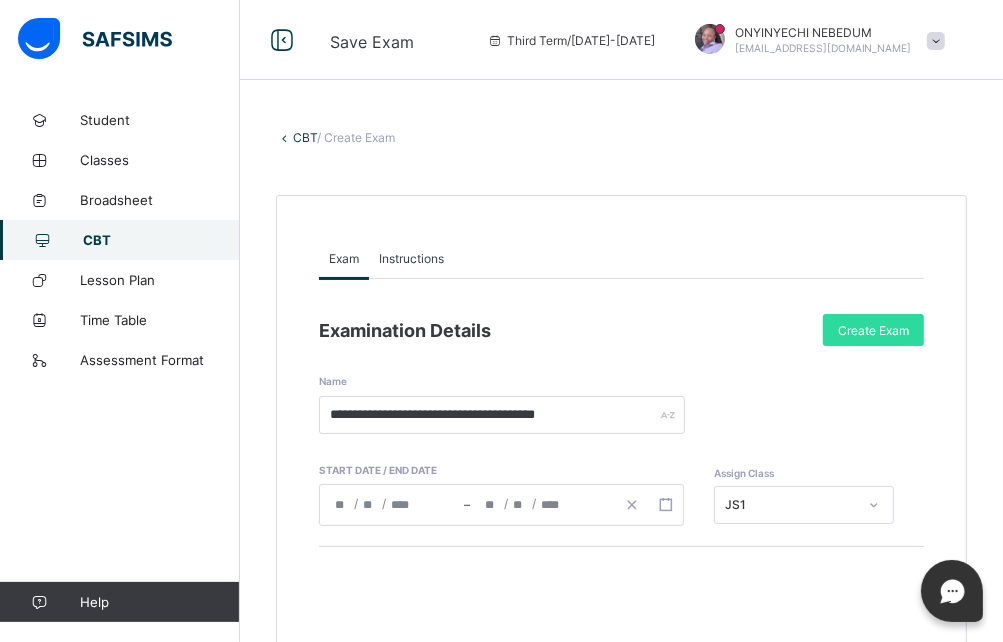 scroll, scrollTop: 452, scrollLeft: 0, axis: vertical 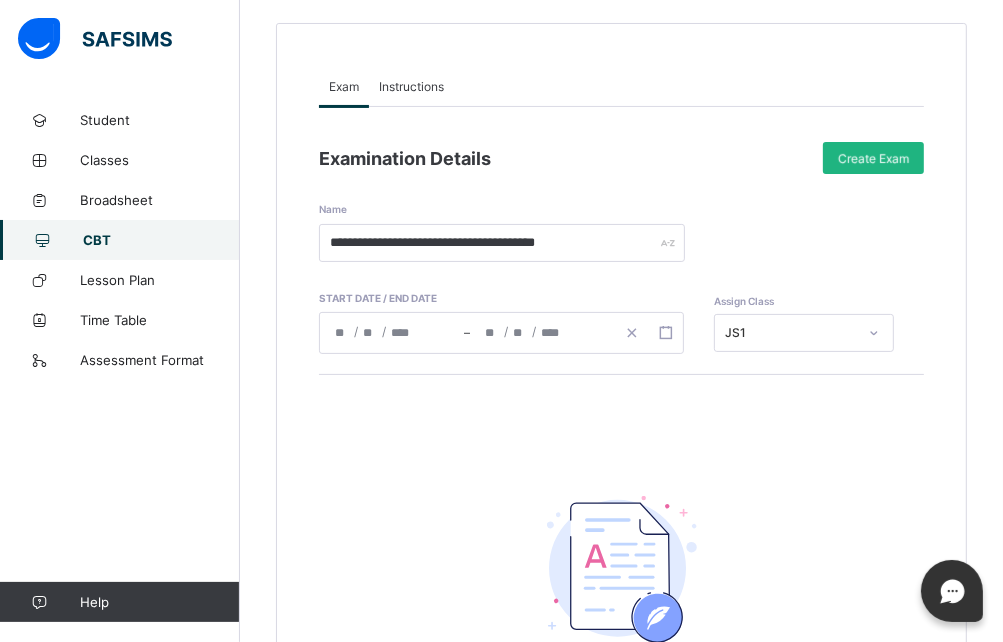 click on "Create Exam" at bounding box center (873, 158) 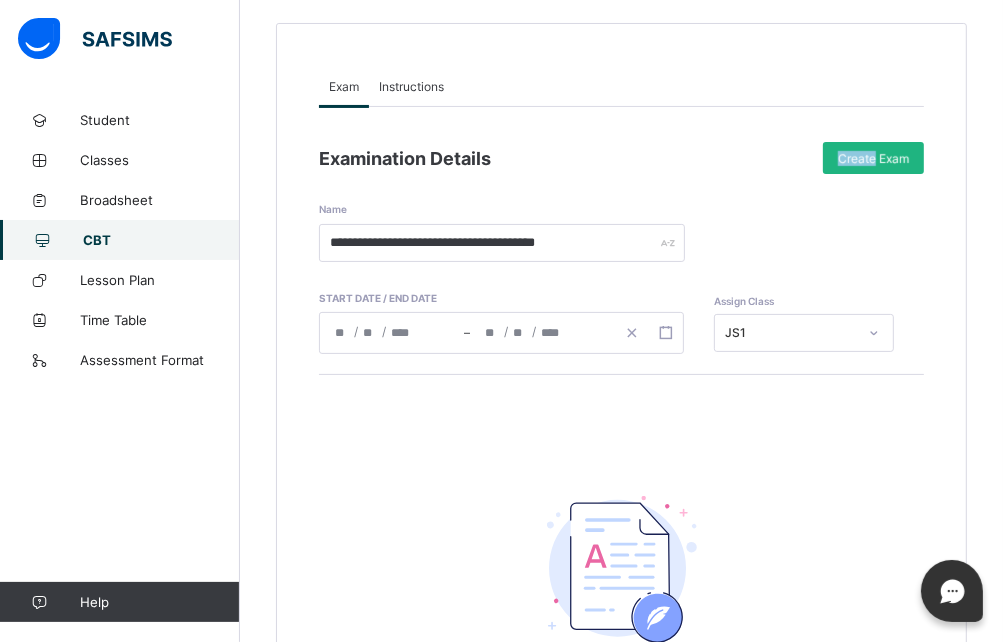 click on "Create Exam" at bounding box center (873, 158) 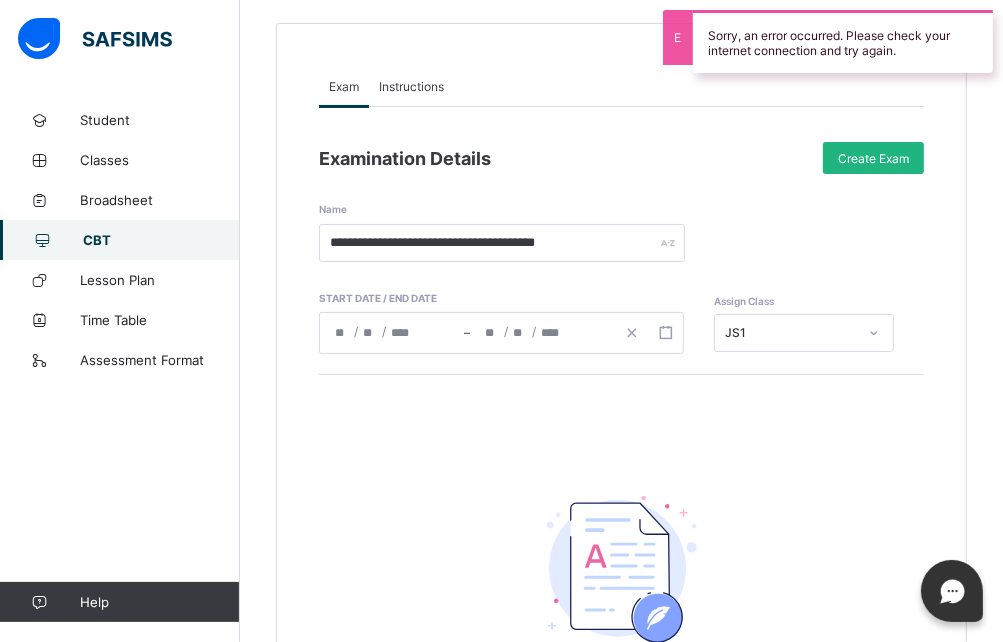 click on "Create Exam" at bounding box center [873, 158] 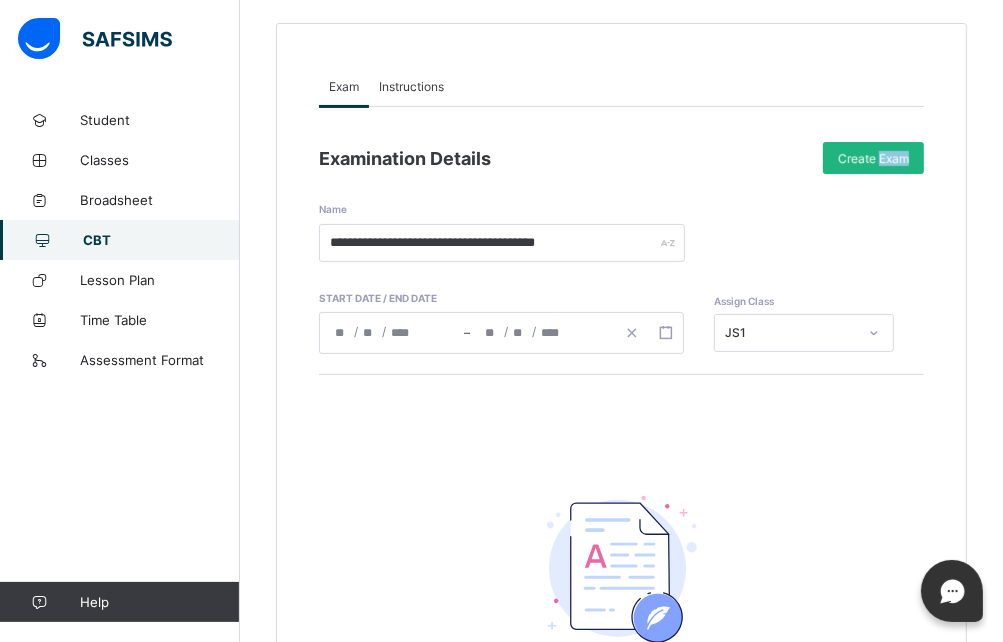 click on "Create Exam" at bounding box center (873, 158) 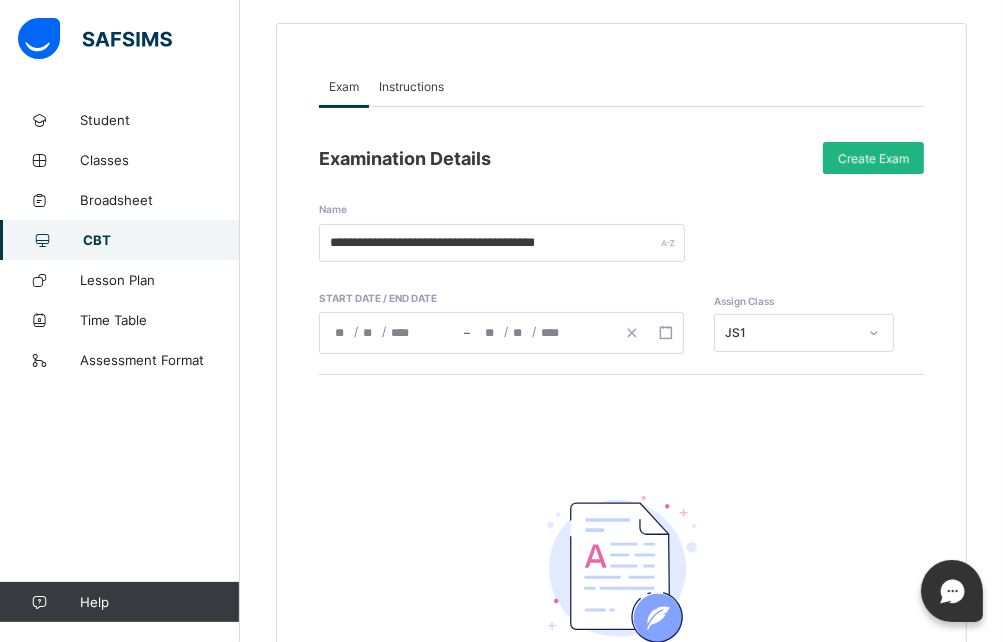 click on "Create Exam" at bounding box center [873, 158] 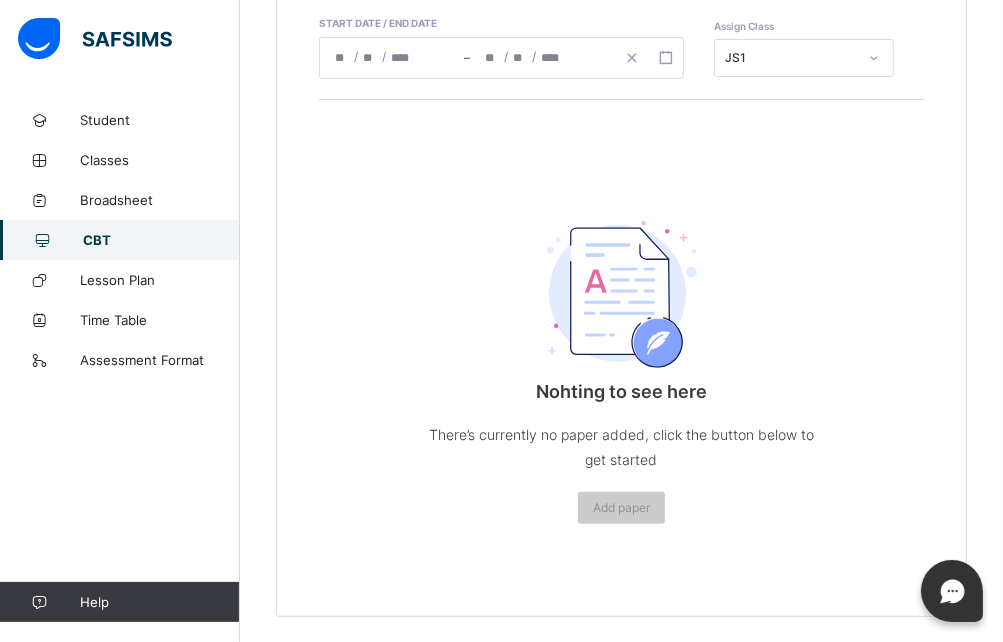 scroll, scrollTop: 452, scrollLeft: 0, axis: vertical 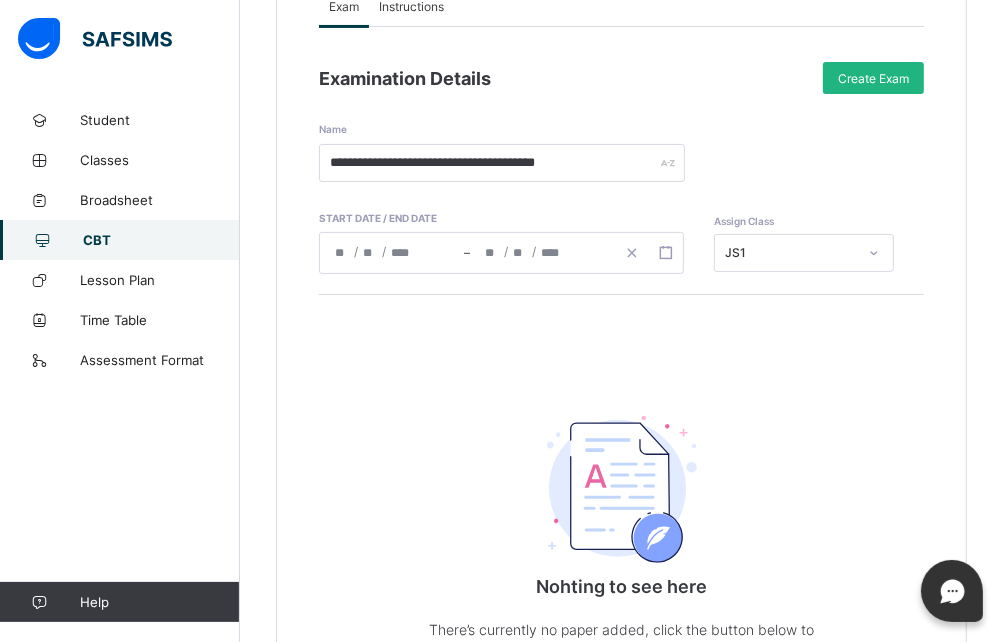 click on "Create Exam" at bounding box center (873, 78) 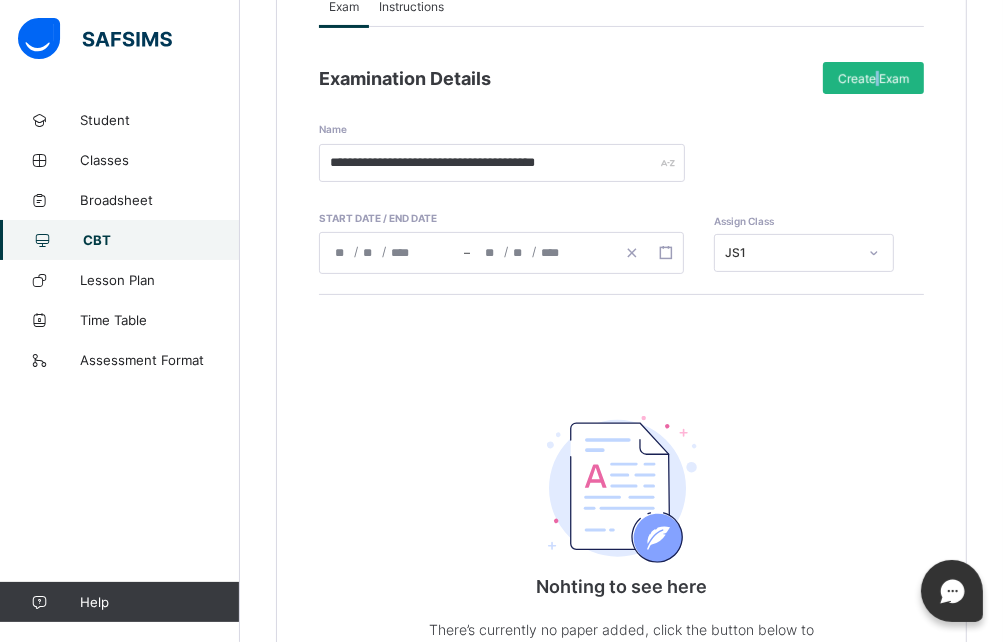 click on "Create Exam" at bounding box center [873, 78] 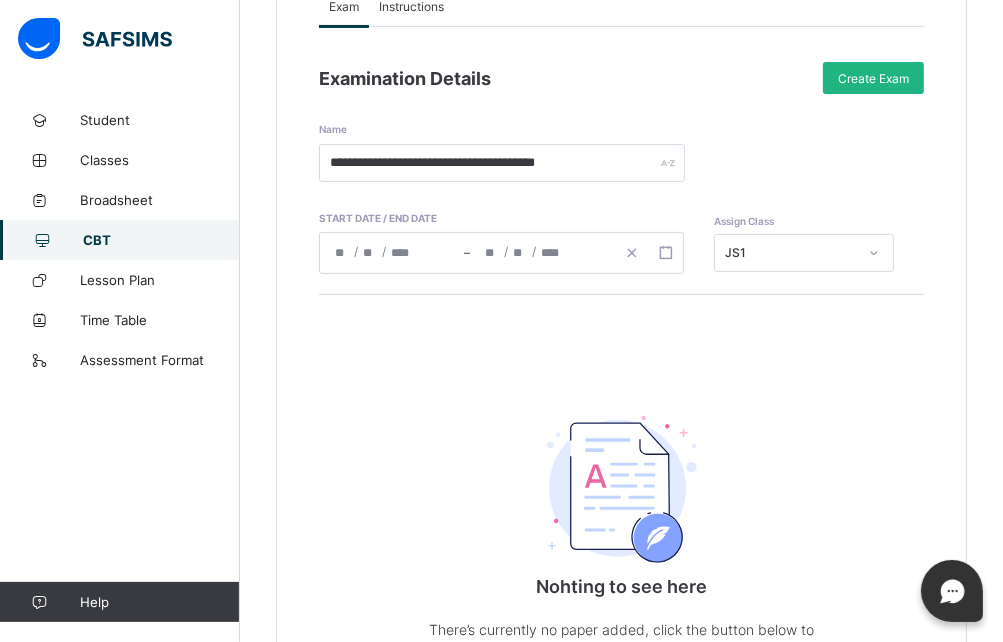 click on "Create Exam" at bounding box center (873, 78) 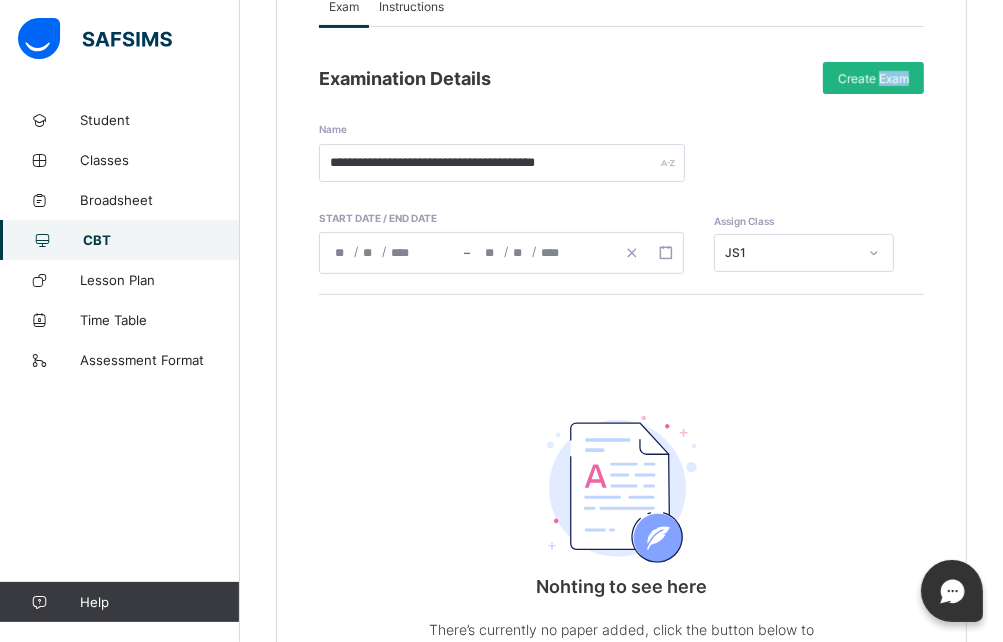 click on "Create Exam" at bounding box center (873, 78) 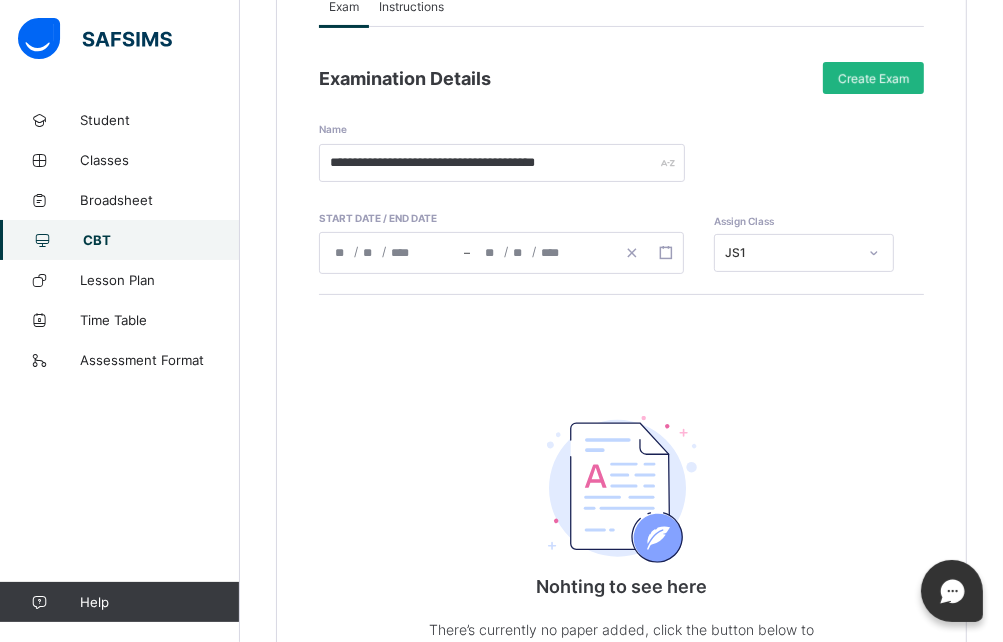 click on "Create Exam" at bounding box center [873, 78] 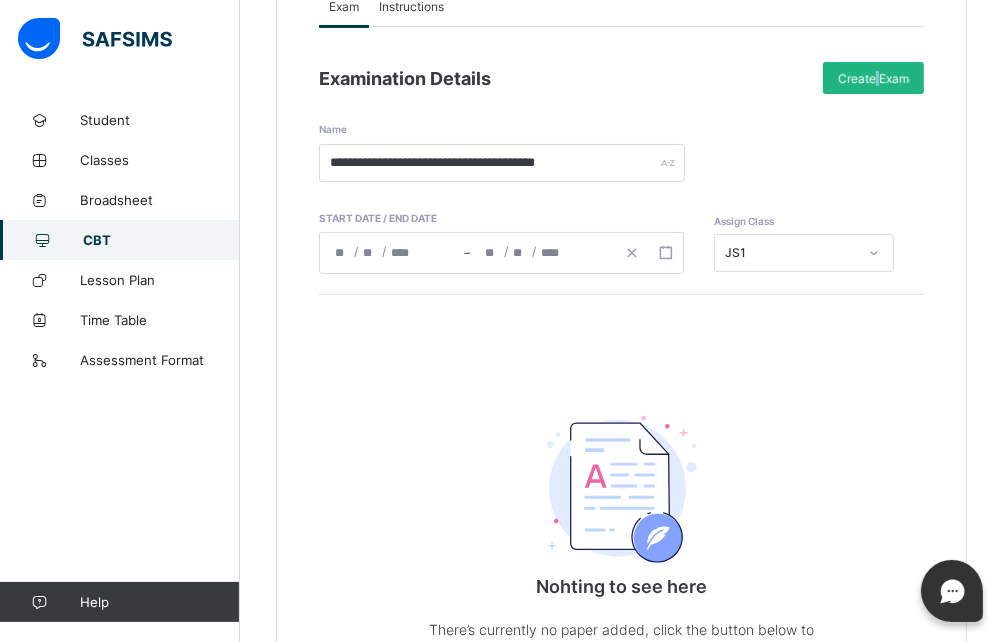 click on "Create Exam" at bounding box center [873, 78] 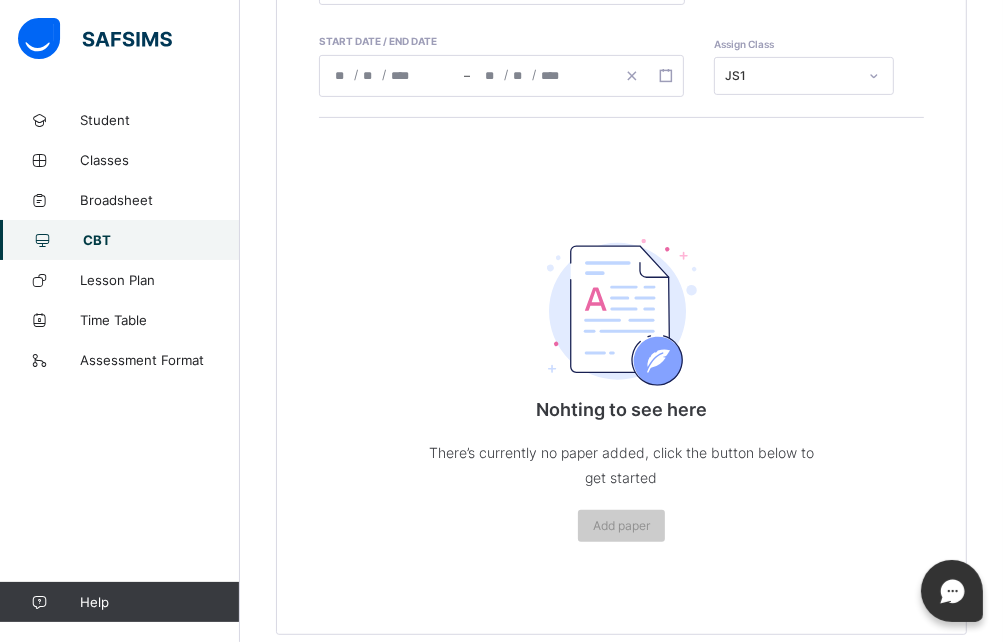 scroll, scrollTop: 452, scrollLeft: 0, axis: vertical 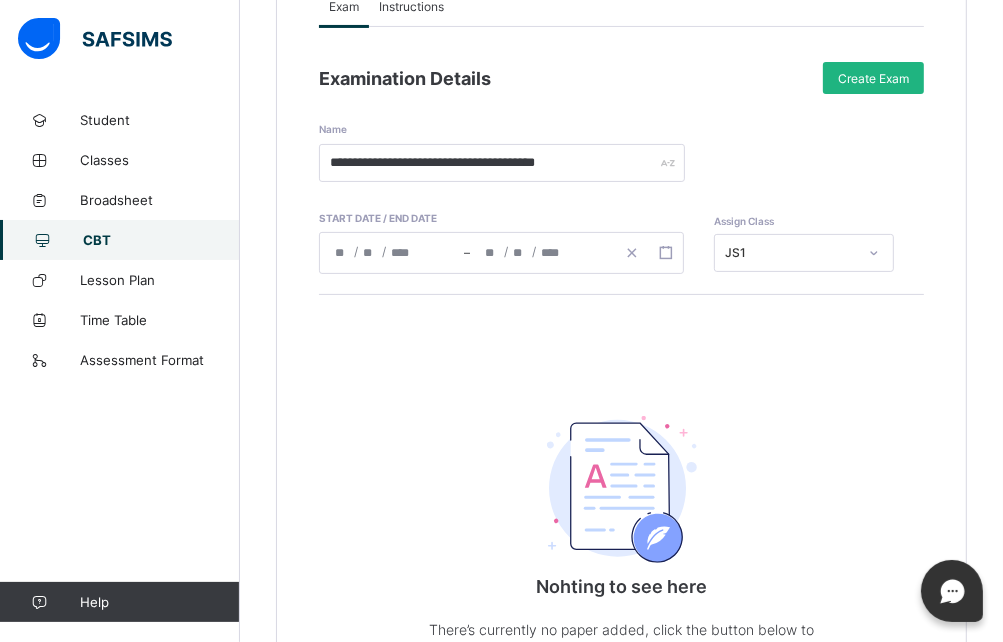 click on "Create Exam" at bounding box center [873, 78] 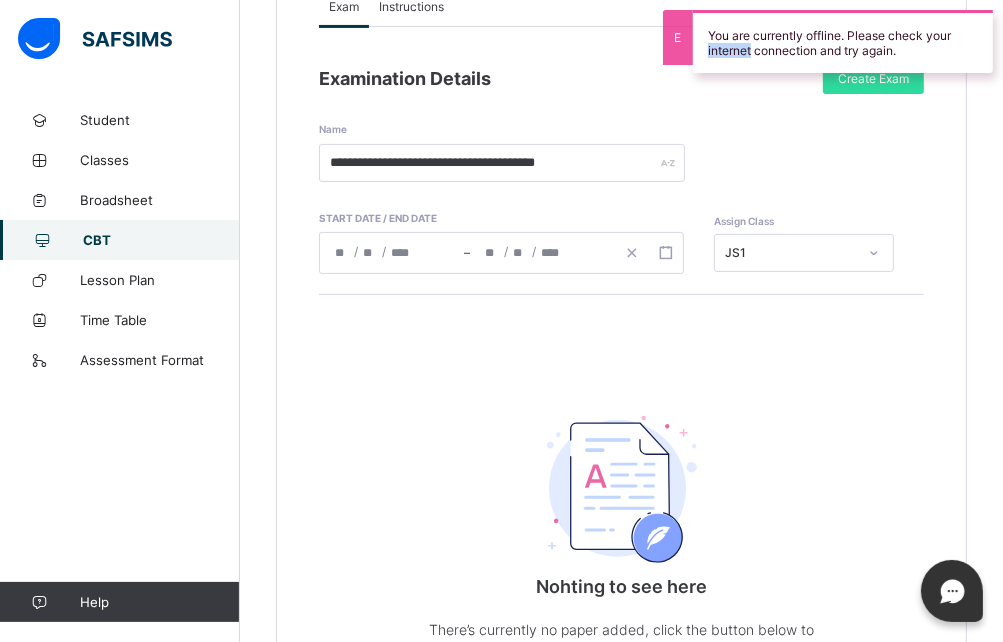 click on "You are currently offline. Please check your internet connection and try again." at bounding box center [843, 41] 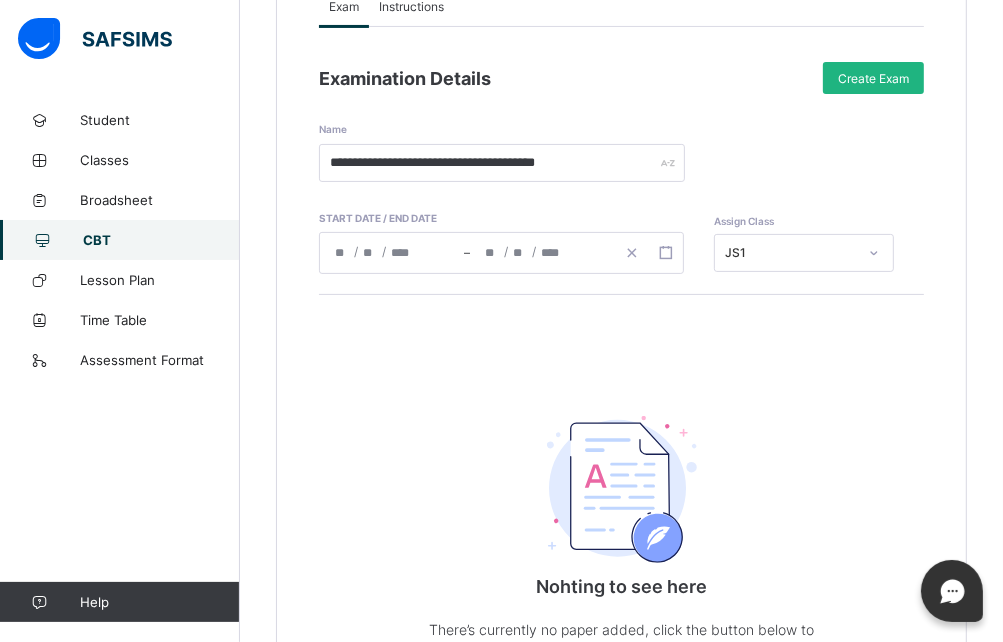 click on "Create Exam" at bounding box center [873, 78] 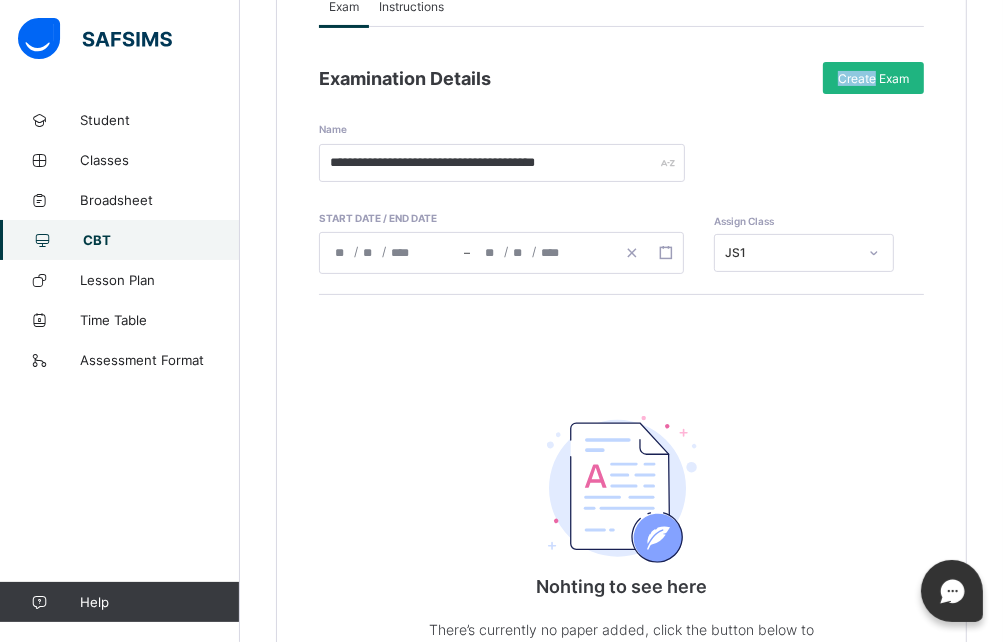 click on "Create Exam" at bounding box center [873, 78] 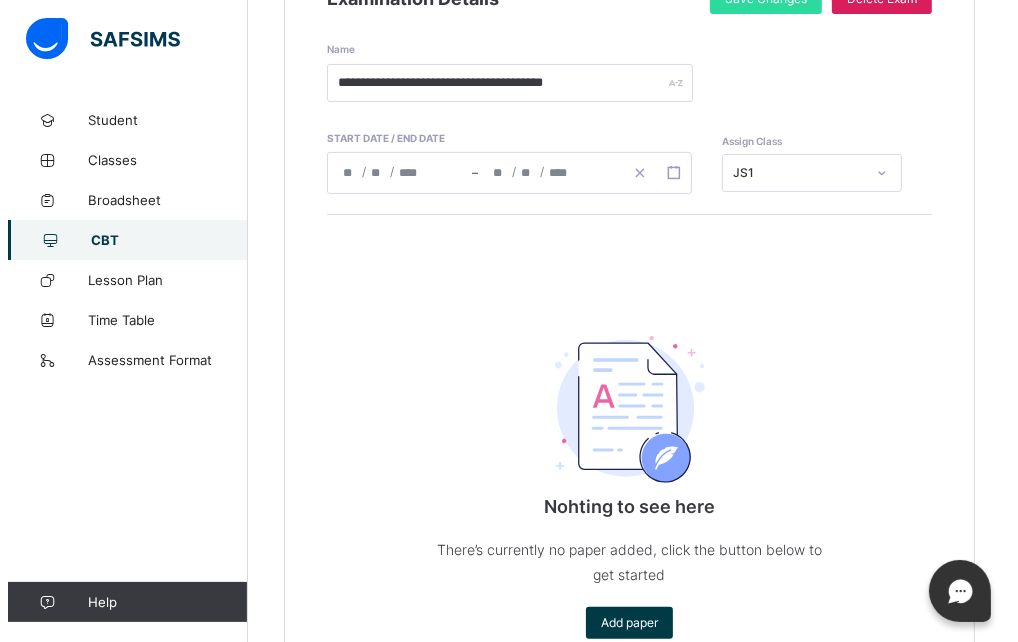 scroll, scrollTop: 372, scrollLeft: 0, axis: vertical 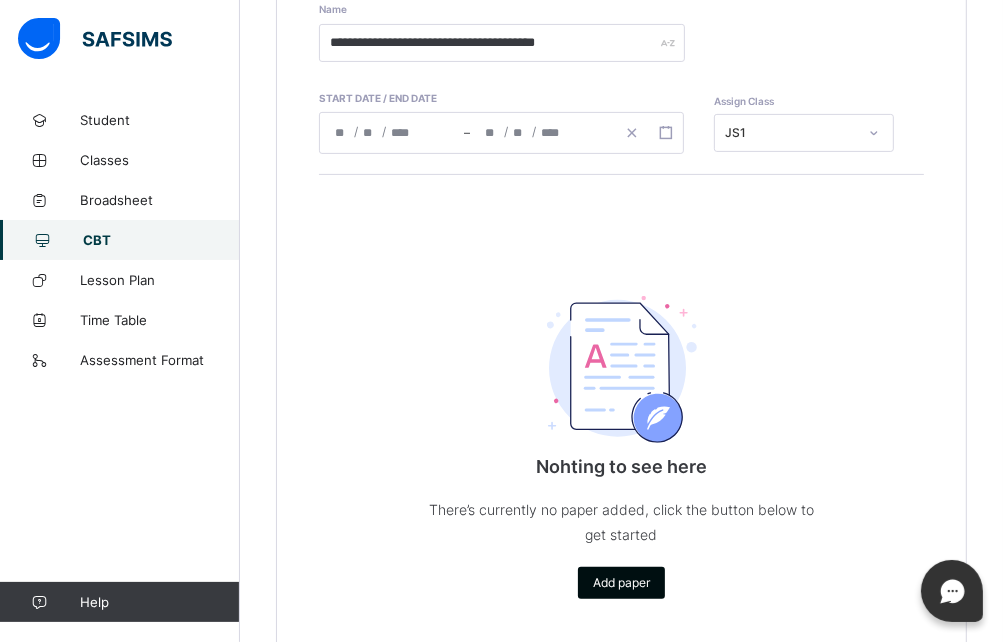 click on "Add paper" at bounding box center [621, 582] 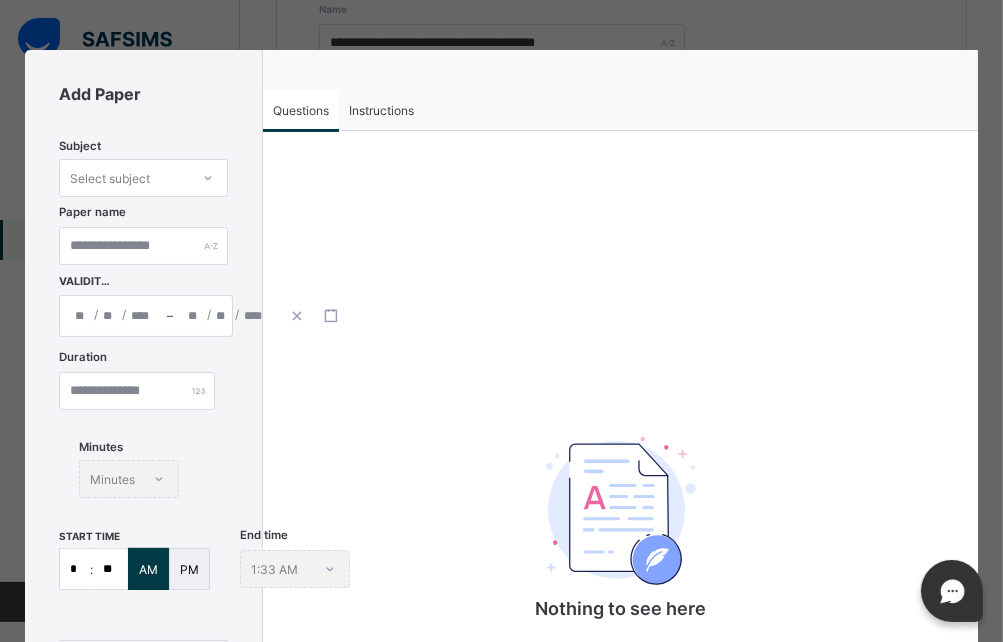 click on "Nothing to see here Select subject to display list of questions" at bounding box center (621, 542) 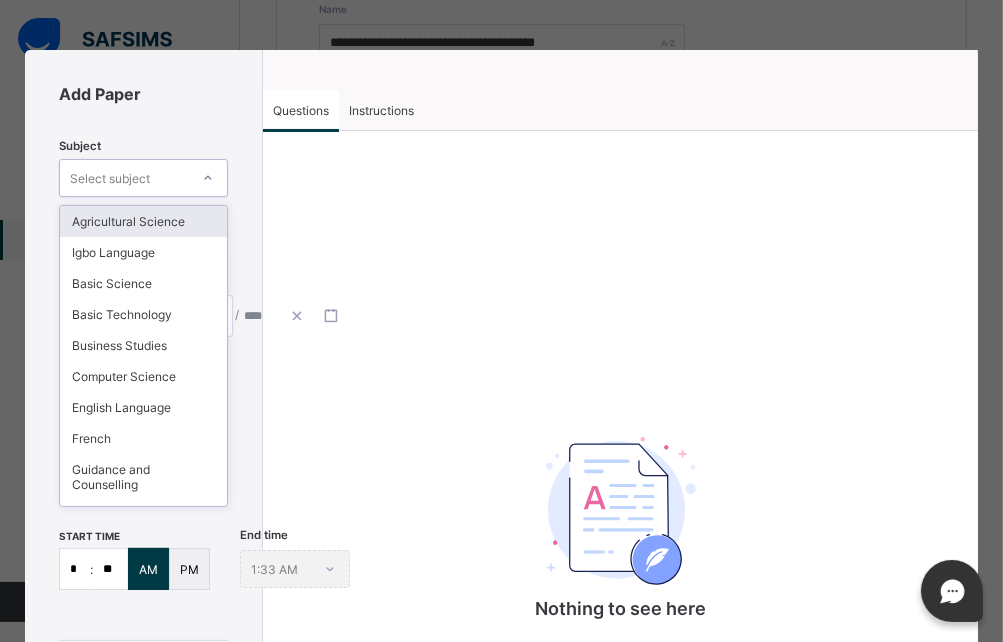 click 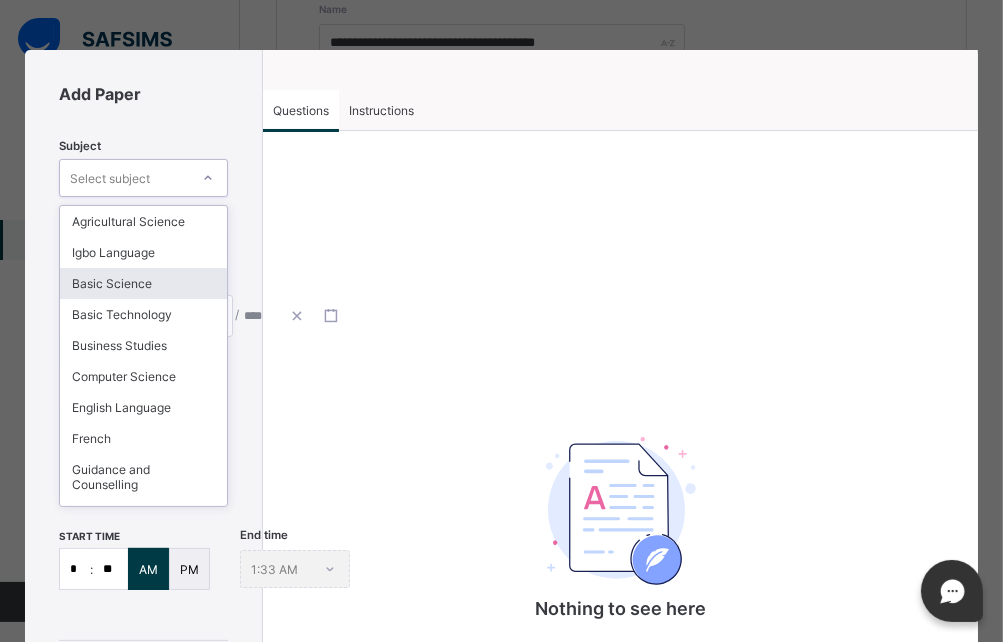 click on "Basic Science" at bounding box center [143, 283] 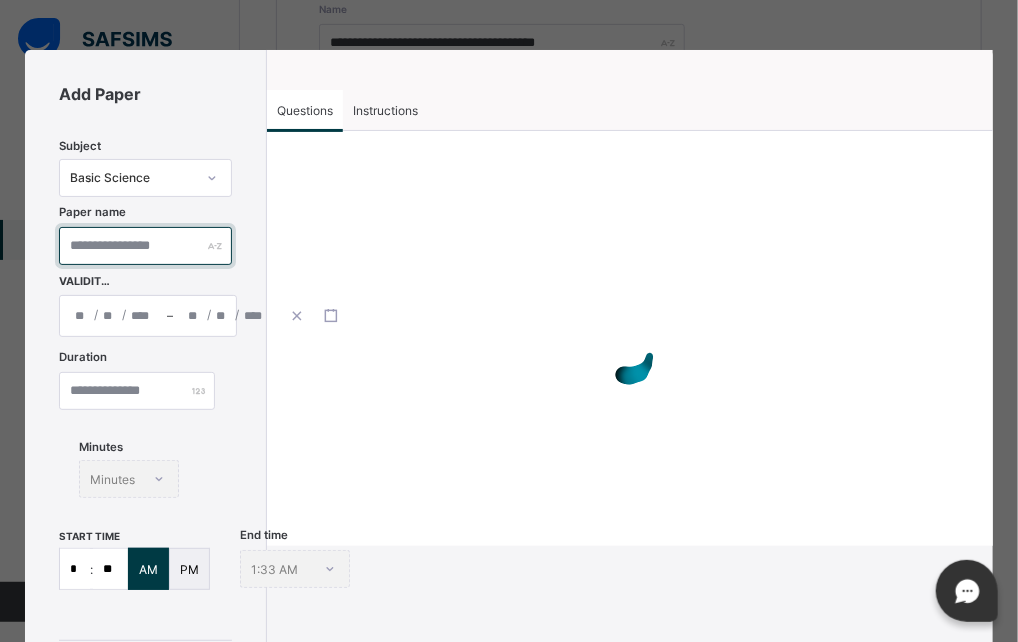 click at bounding box center (145, 246) 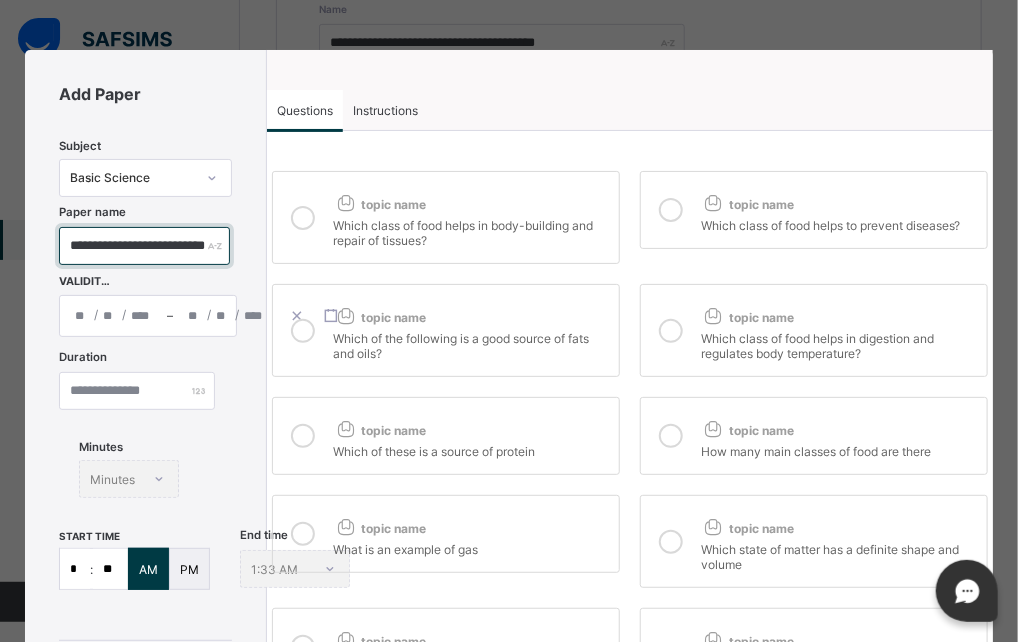 scroll, scrollTop: 0, scrollLeft: 14, axis: horizontal 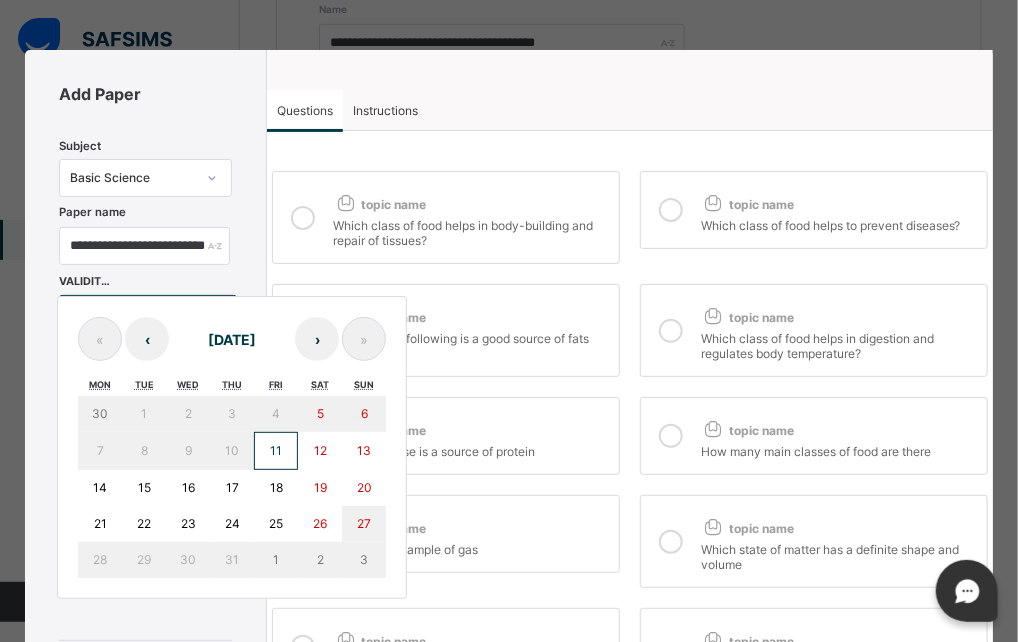 click on "/ / – / / « ‹ [DATE] › » Mon Tue Wed Thu Fri Sat Sun 30 1 2 3 4 5 6 7 8 9 10 11 12 13 14 15 16 17 18 19 20 21 22 23 24 25 26 27 28 29 30 31 1 2 3" at bounding box center [148, 316] 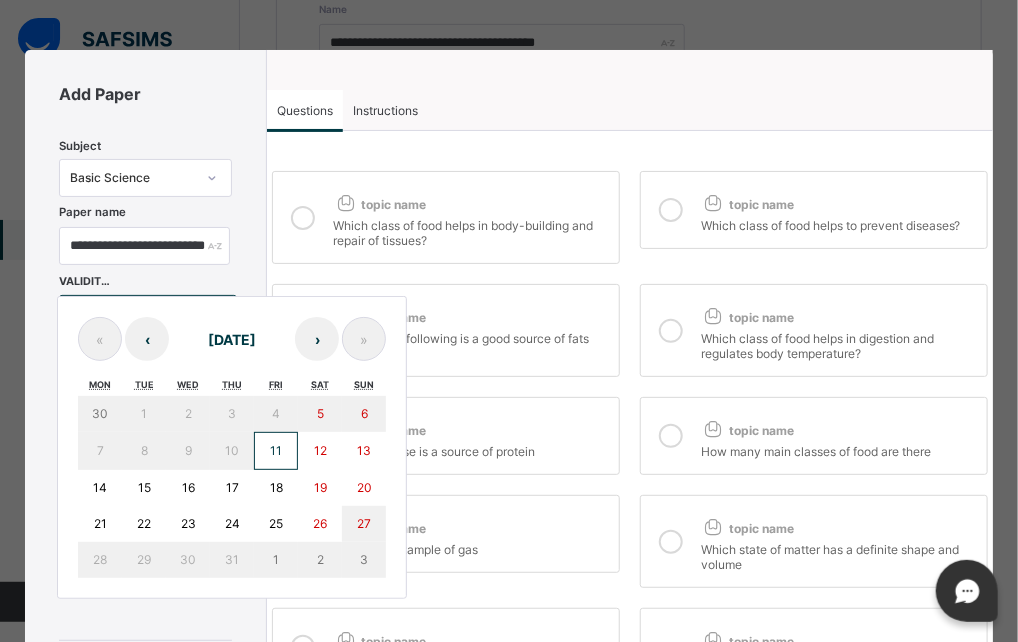 click on "11" at bounding box center (276, 451) 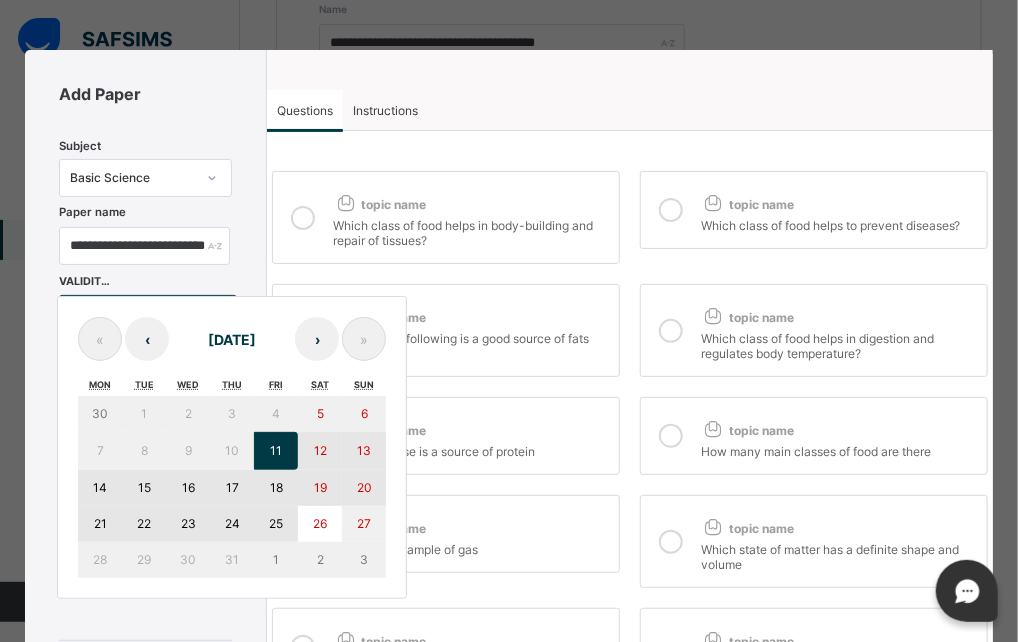 click on "25" at bounding box center (276, 523) 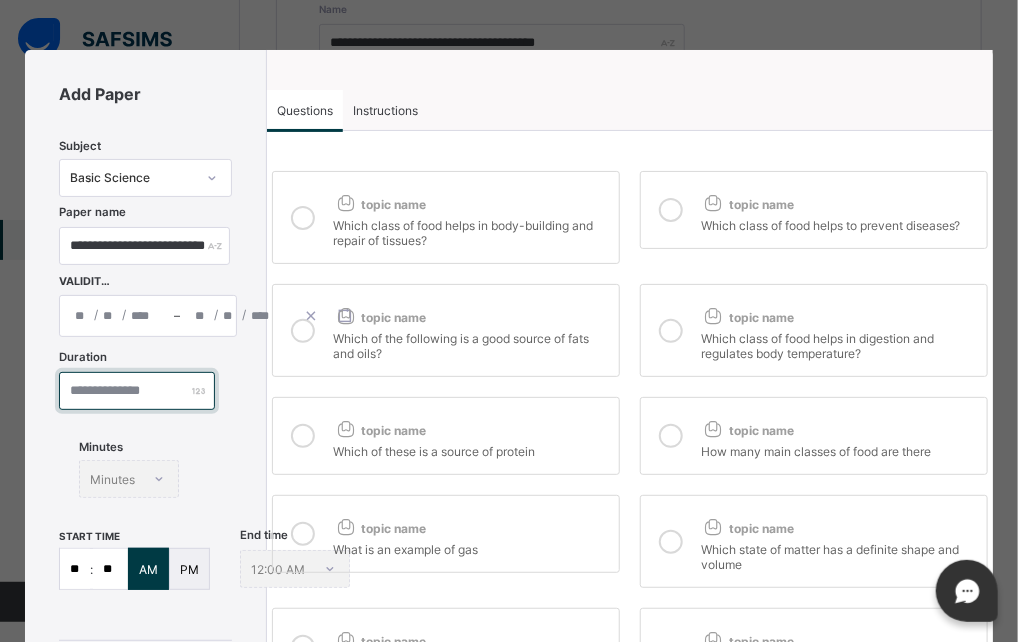 click at bounding box center [137, 391] 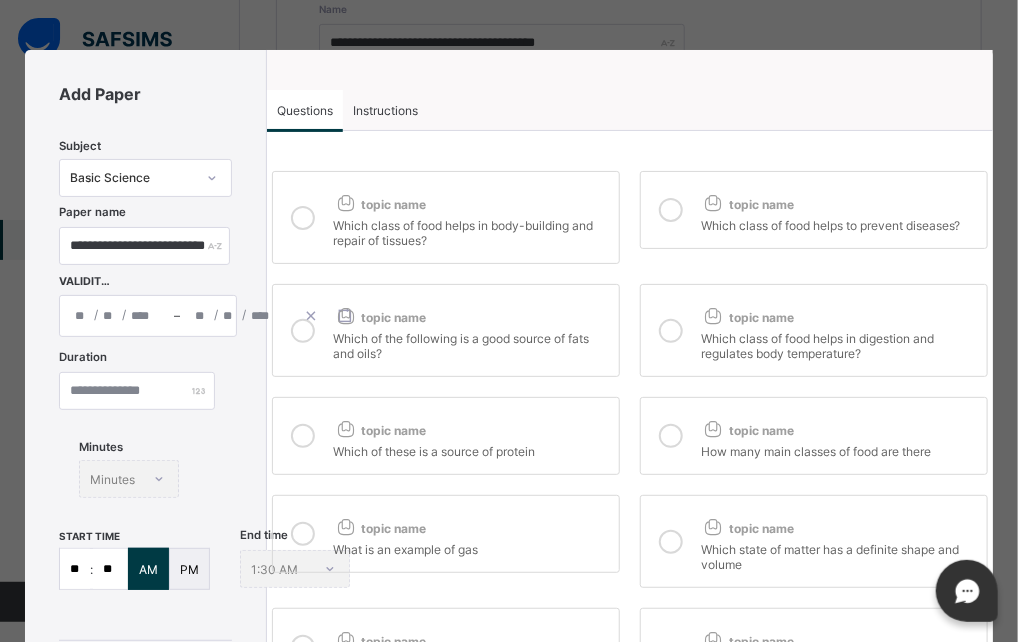 click on ":" at bounding box center [91, 569] 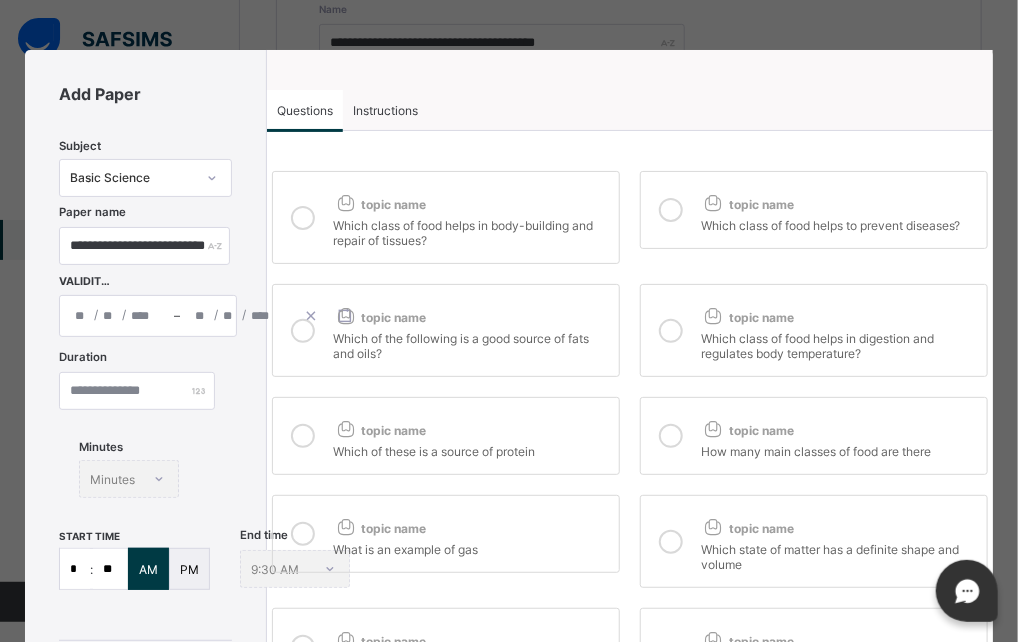 type on "*" 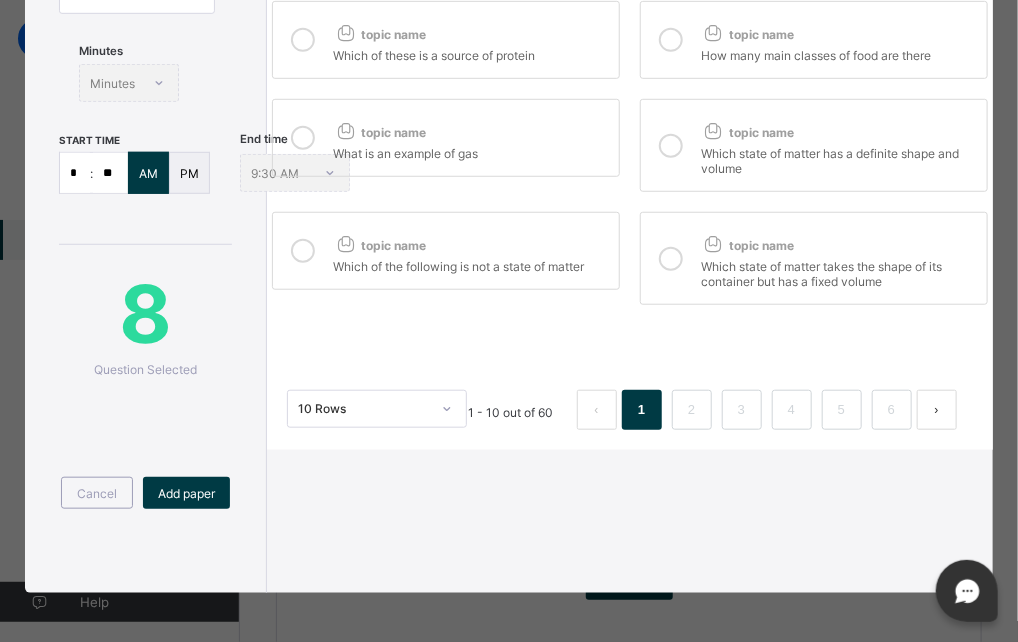 click at bounding box center [303, 251] 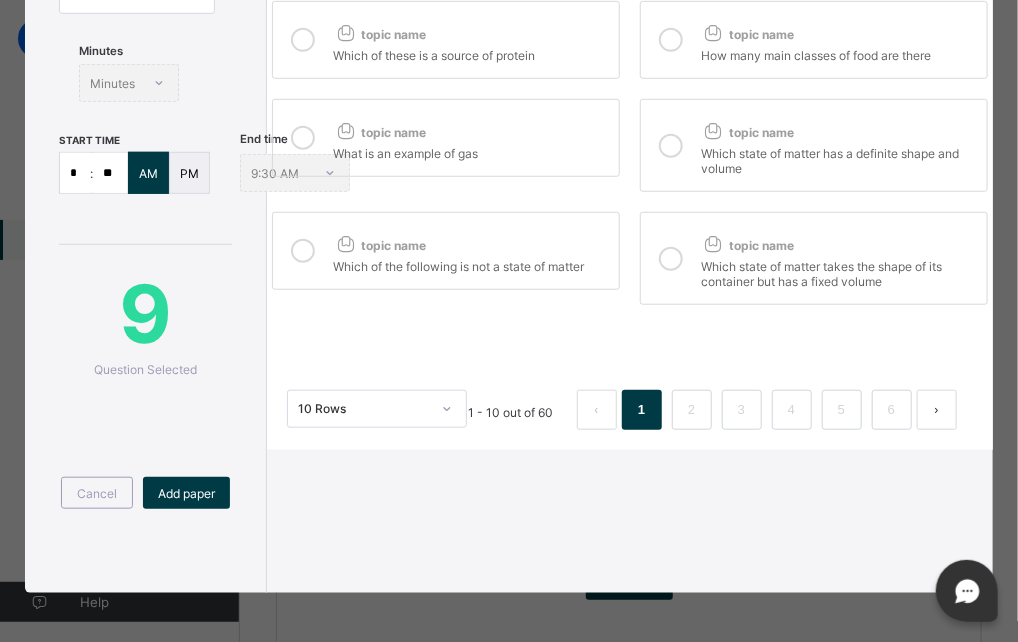 click at bounding box center [671, 259] 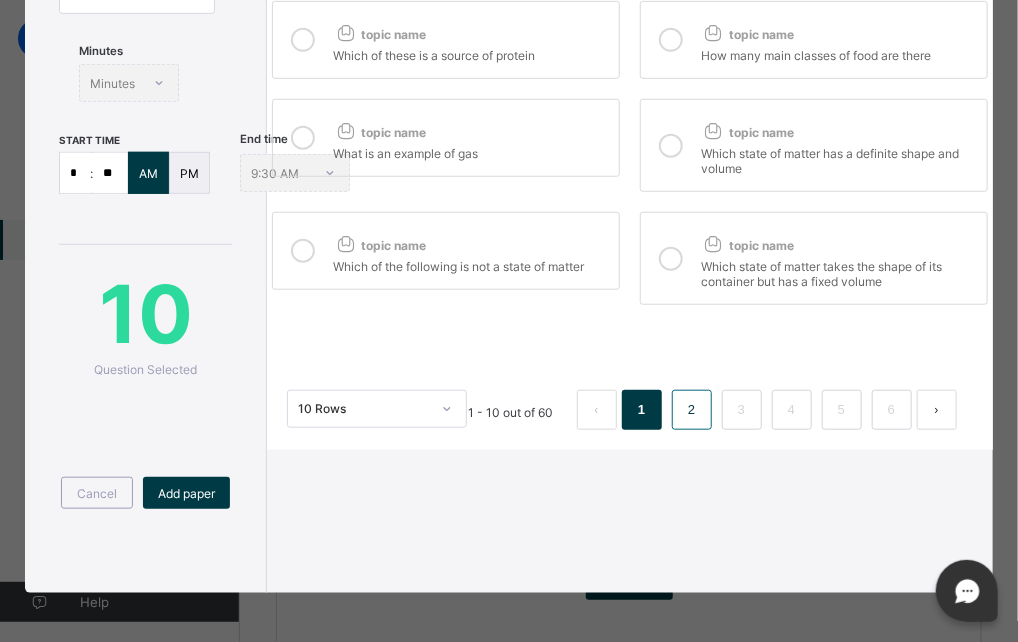 click on "2" at bounding box center (691, 410) 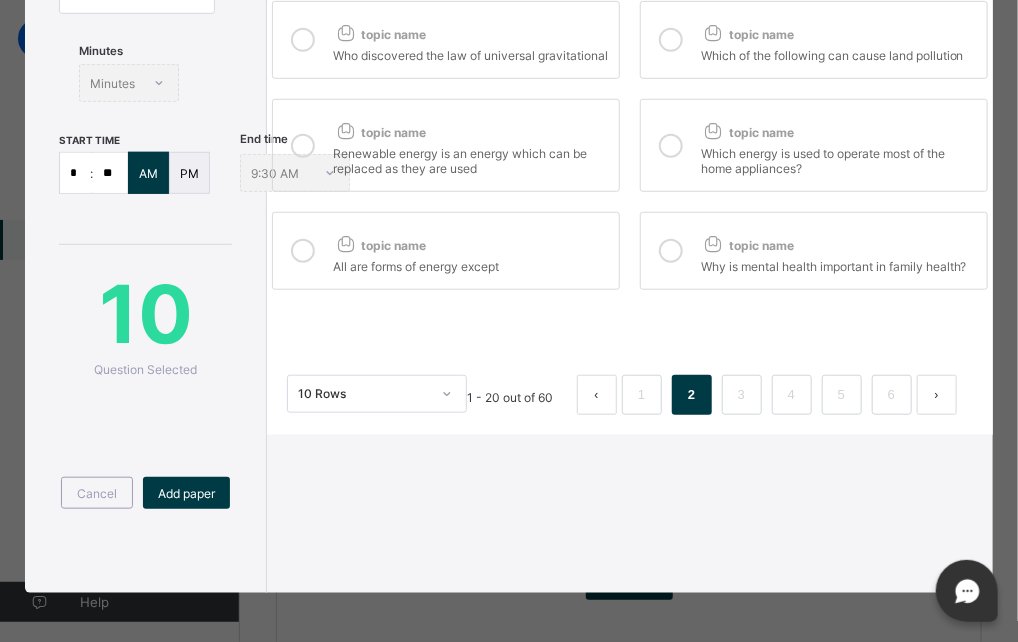 click at bounding box center [303, 251] 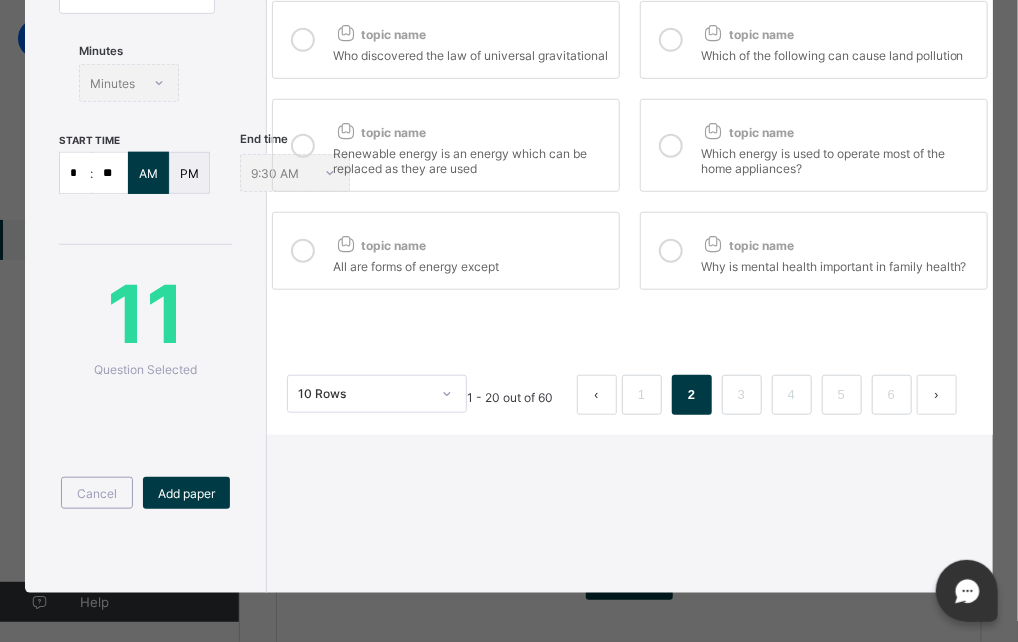 click at bounding box center (671, 251) 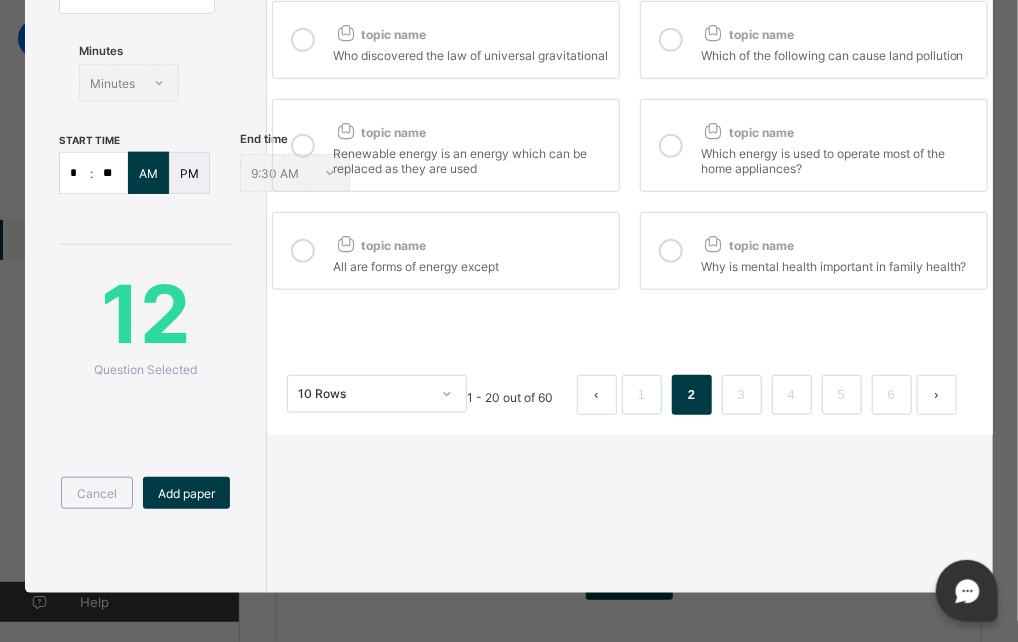 click at bounding box center [671, 146] 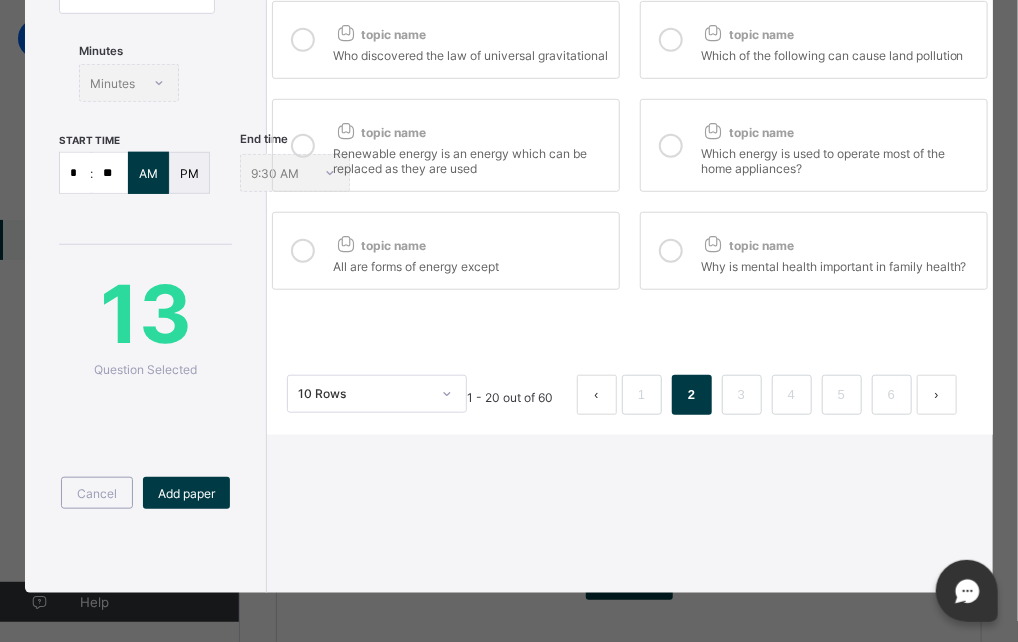 click at bounding box center (303, 146) 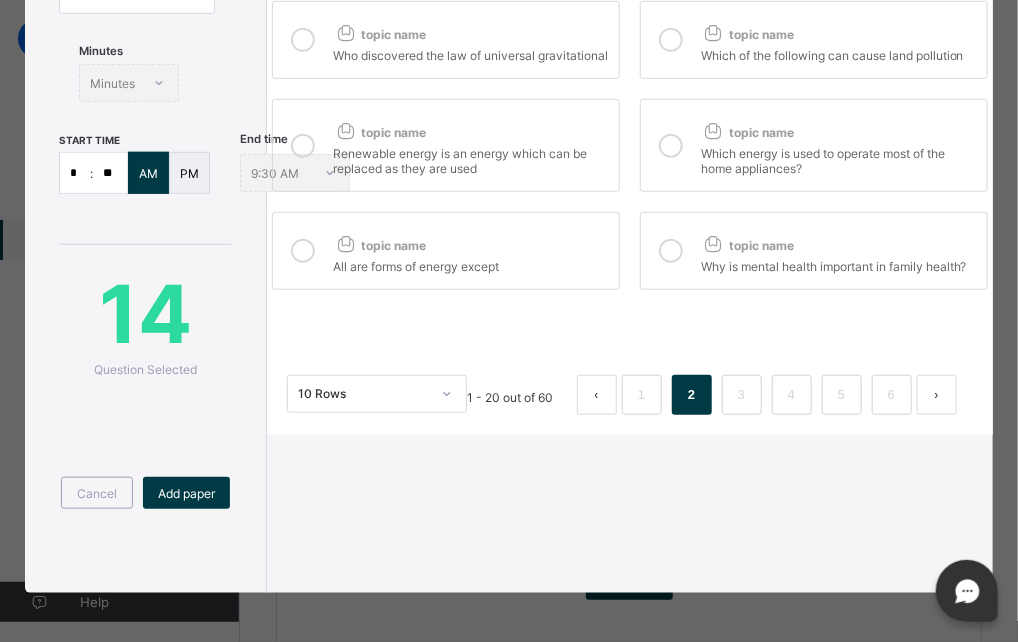 click at bounding box center (303, 40) 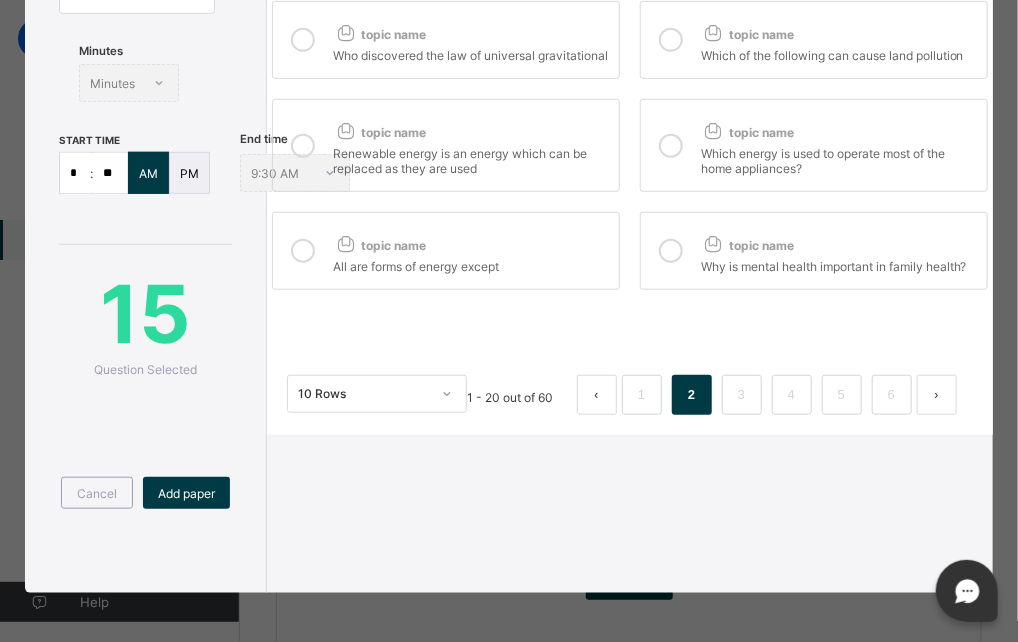 click at bounding box center (671, 40) 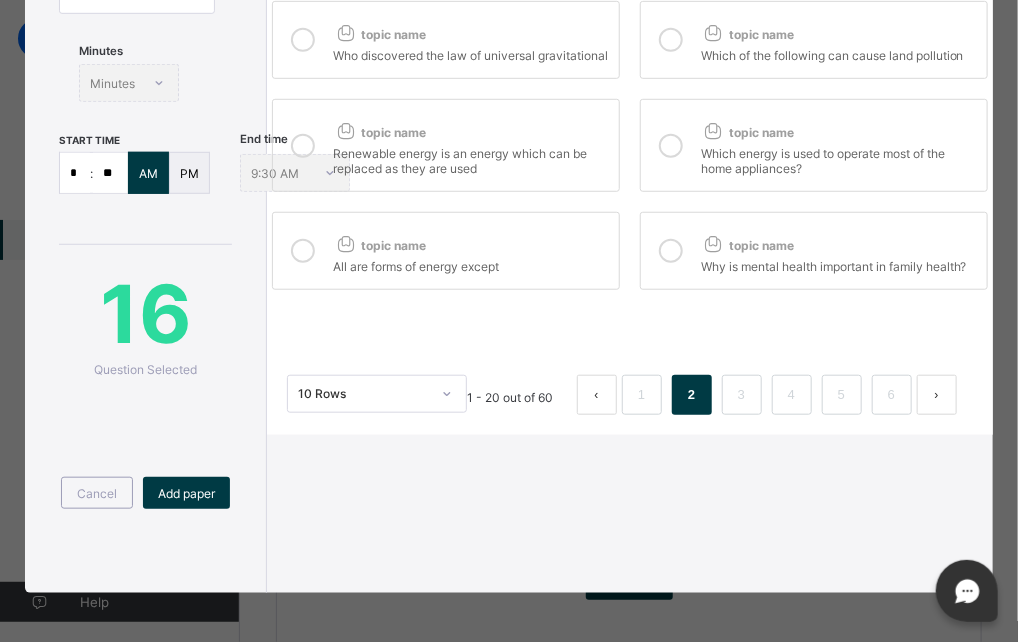 scroll, scrollTop: 0, scrollLeft: 0, axis: both 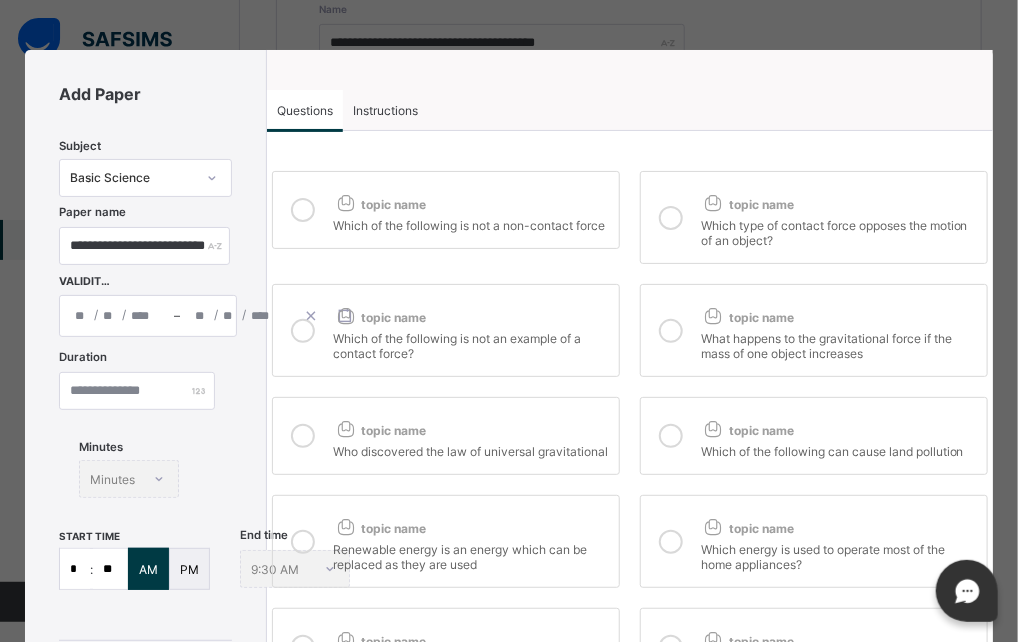 click at bounding box center [671, 330] 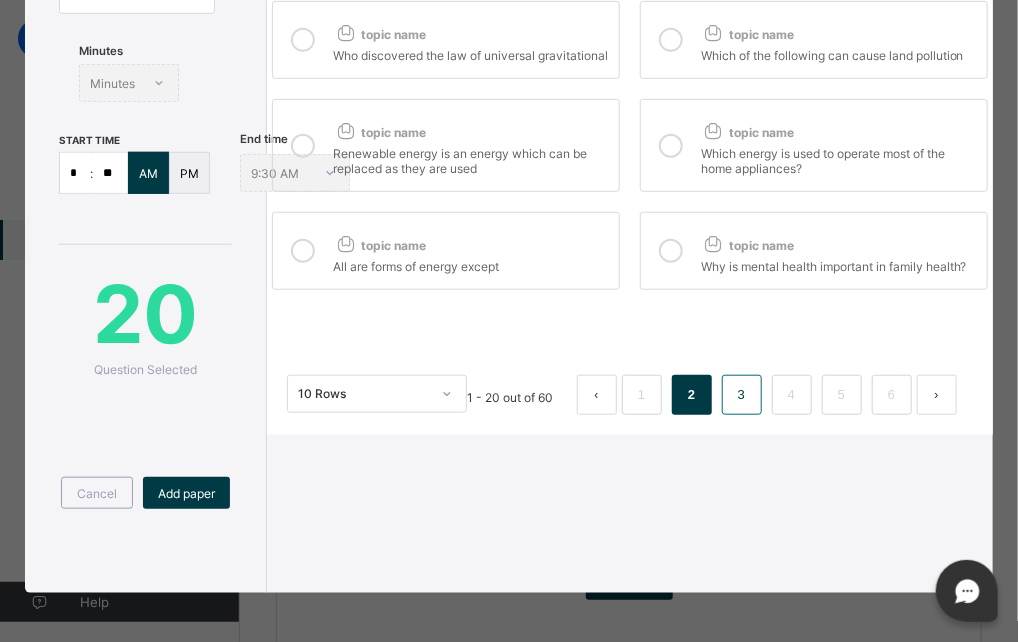 click on "3" at bounding box center [741, 395] 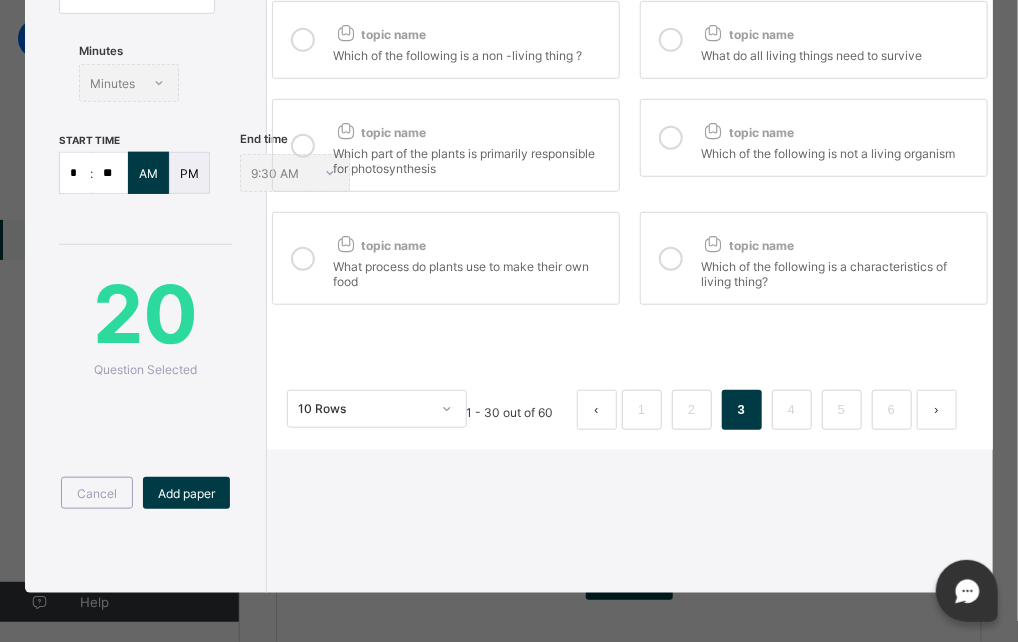 click at bounding box center (303, 259) 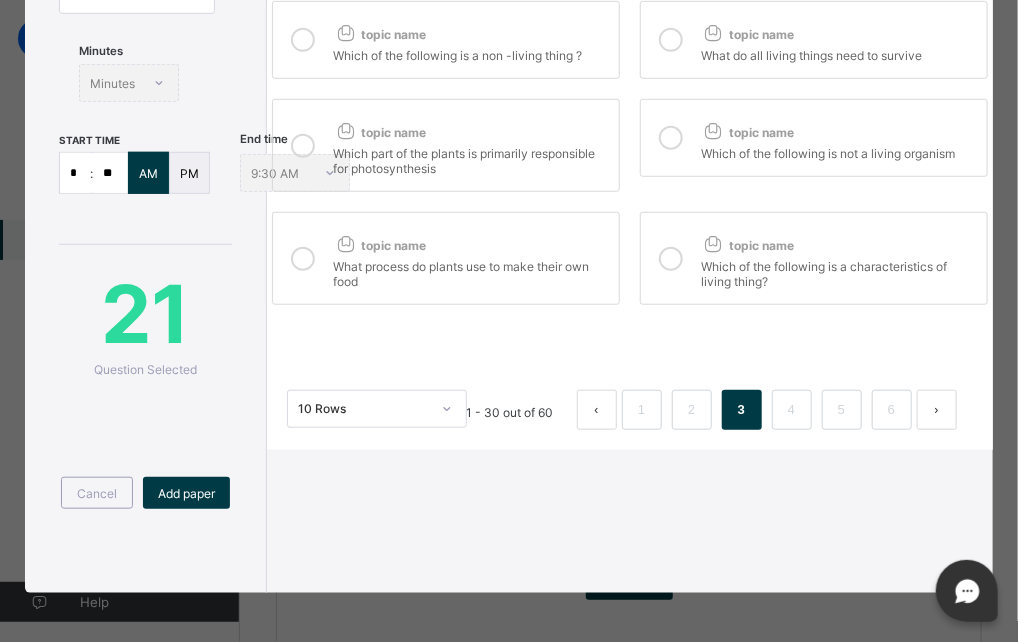 click at bounding box center [303, 146] 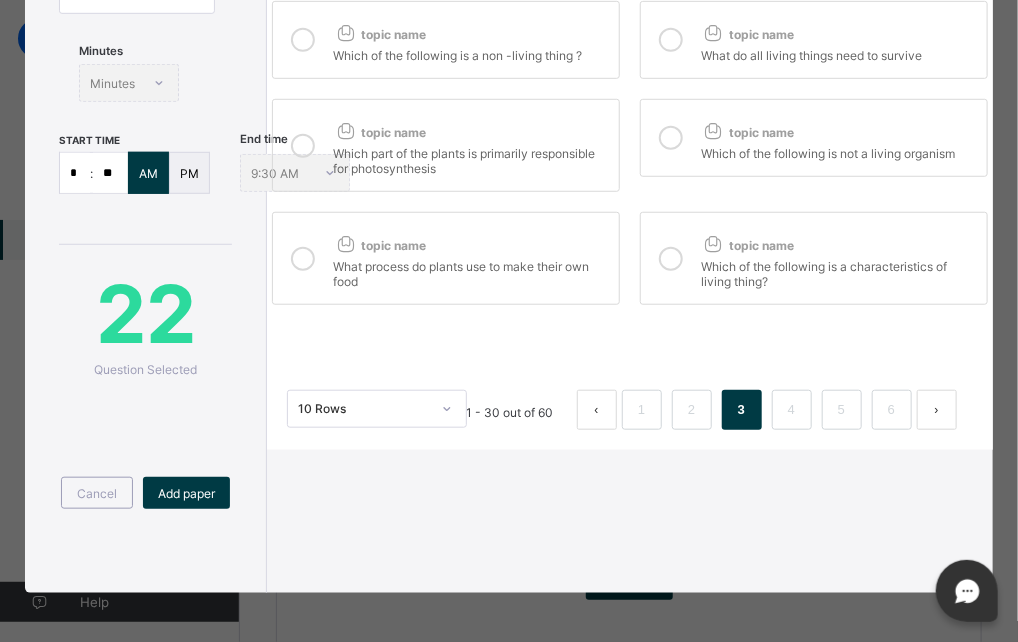 click at bounding box center (303, 40) 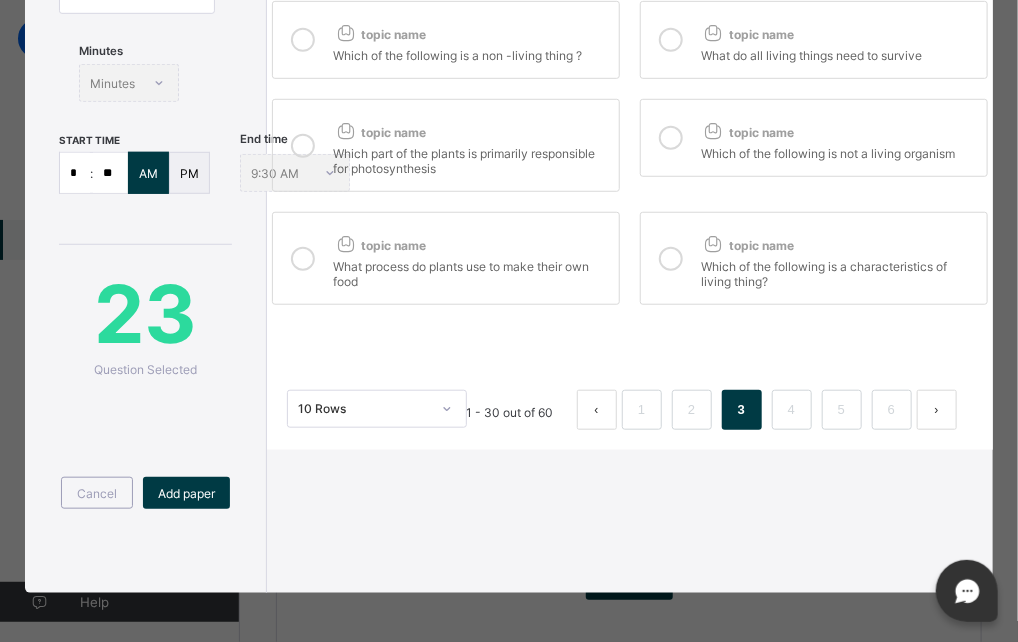 click at bounding box center [671, 40] 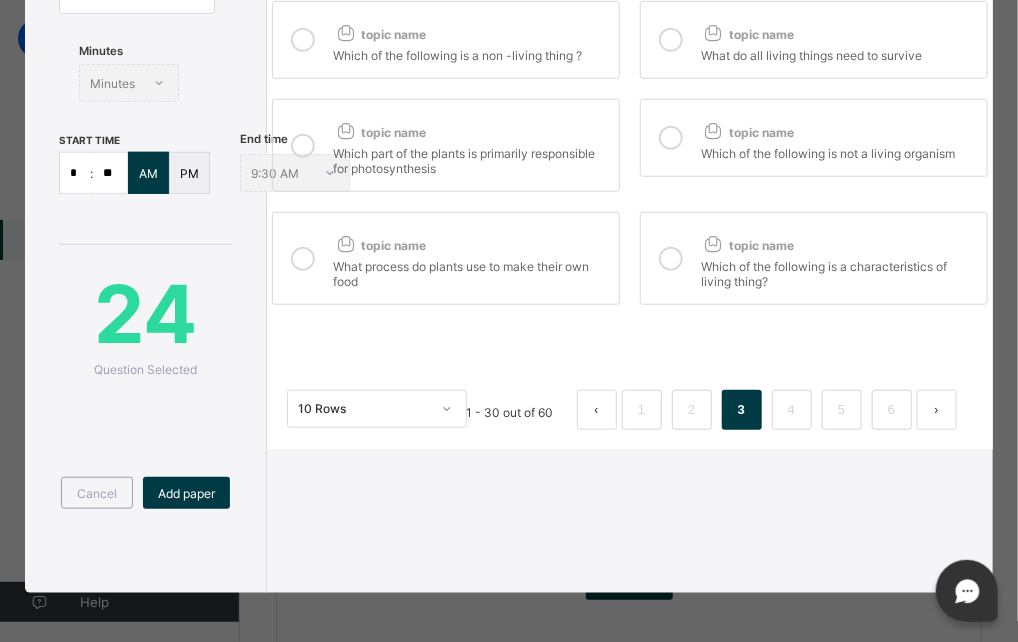 click at bounding box center [671, 138] 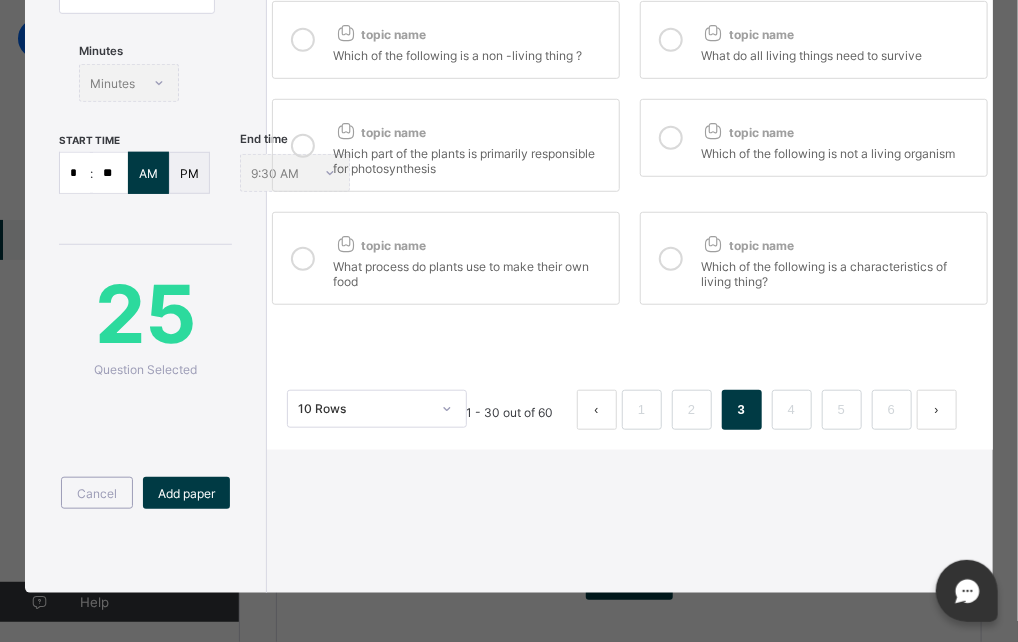 click at bounding box center (671, 259) 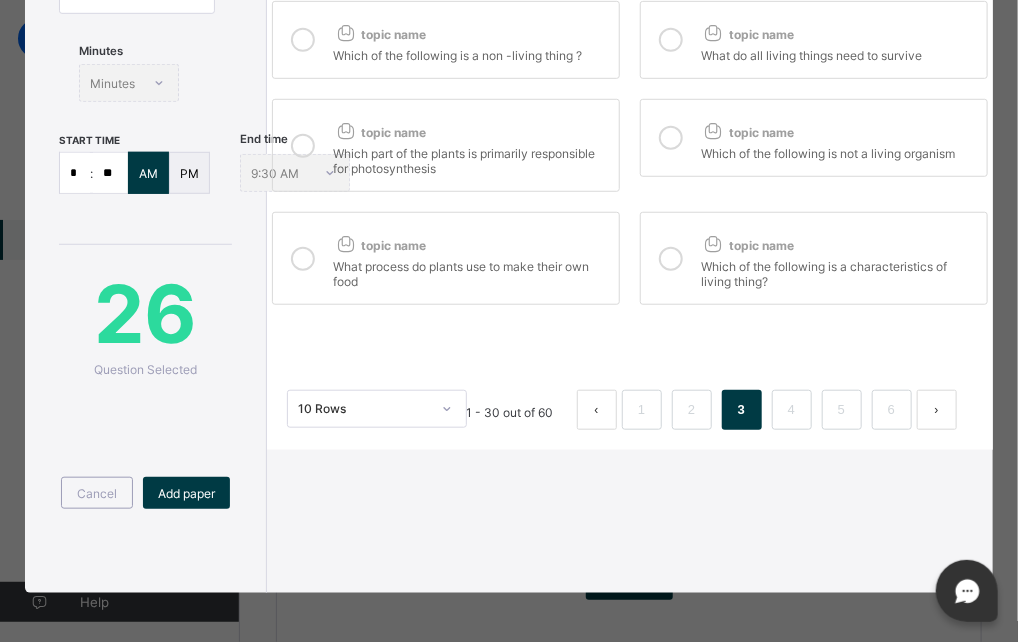 scroll, scrollTop: 0, scrollLeft: 0, axis: both 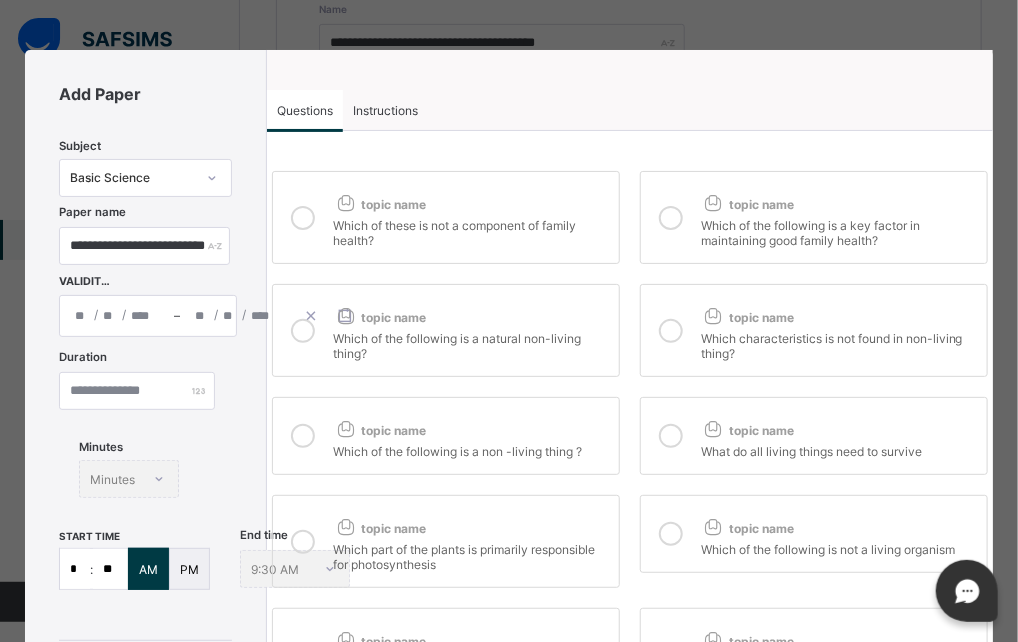 click at bounding box center (671, 218) 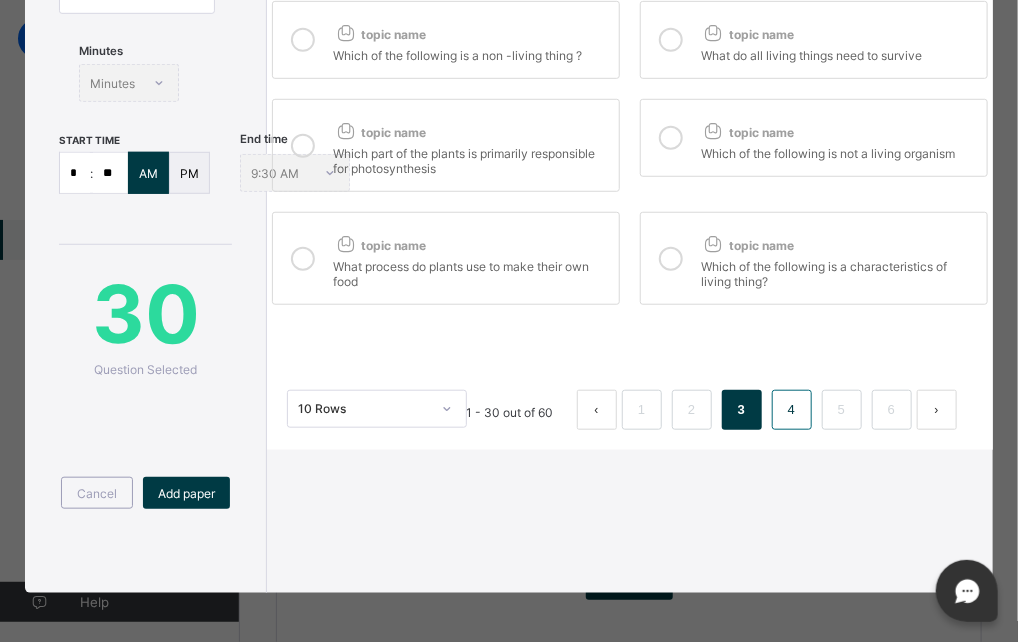 click on "4" at bounding box center [791, 410] 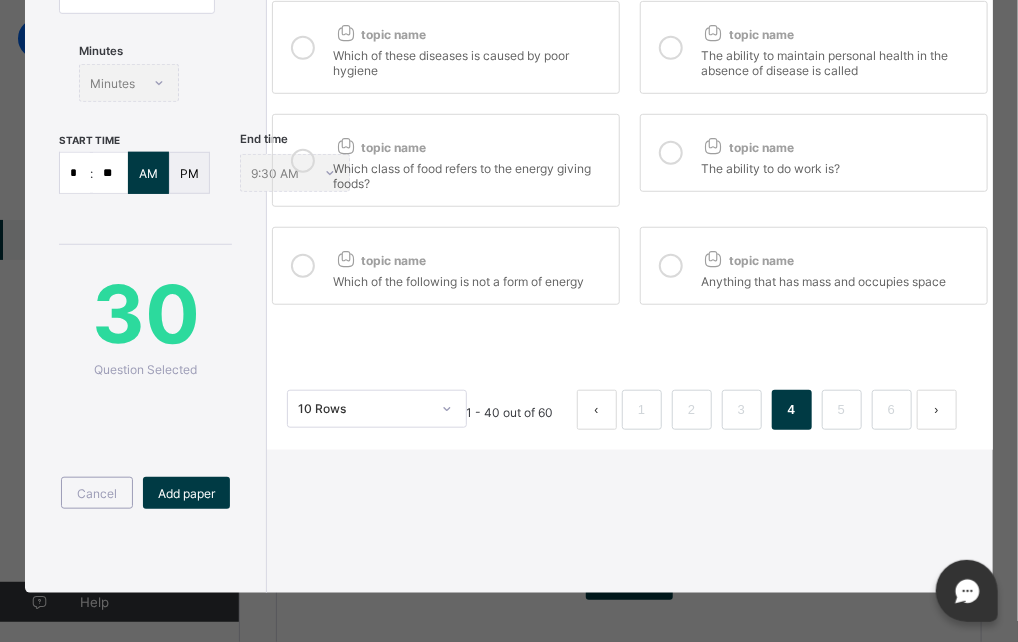 click at bounding box center (303, 160) 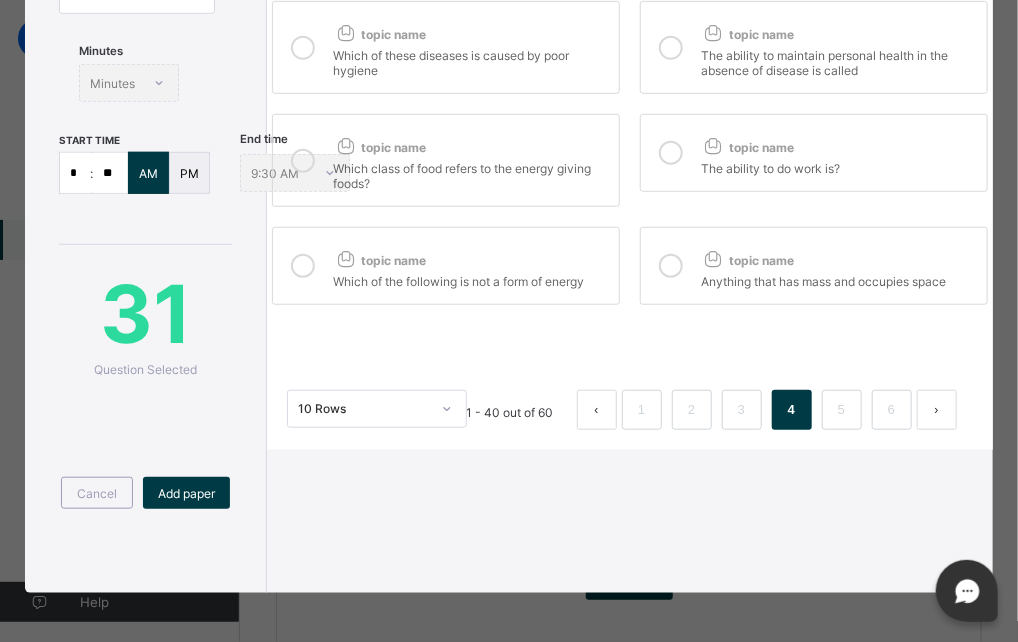 click at bounding box center (303, 266) 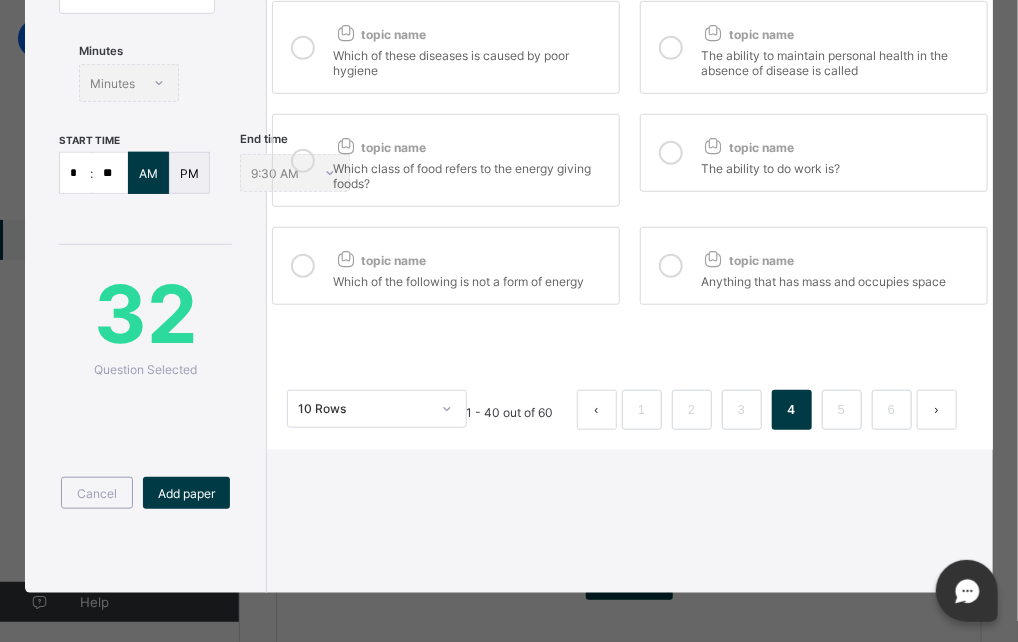 click at bounding box center (671, 266) 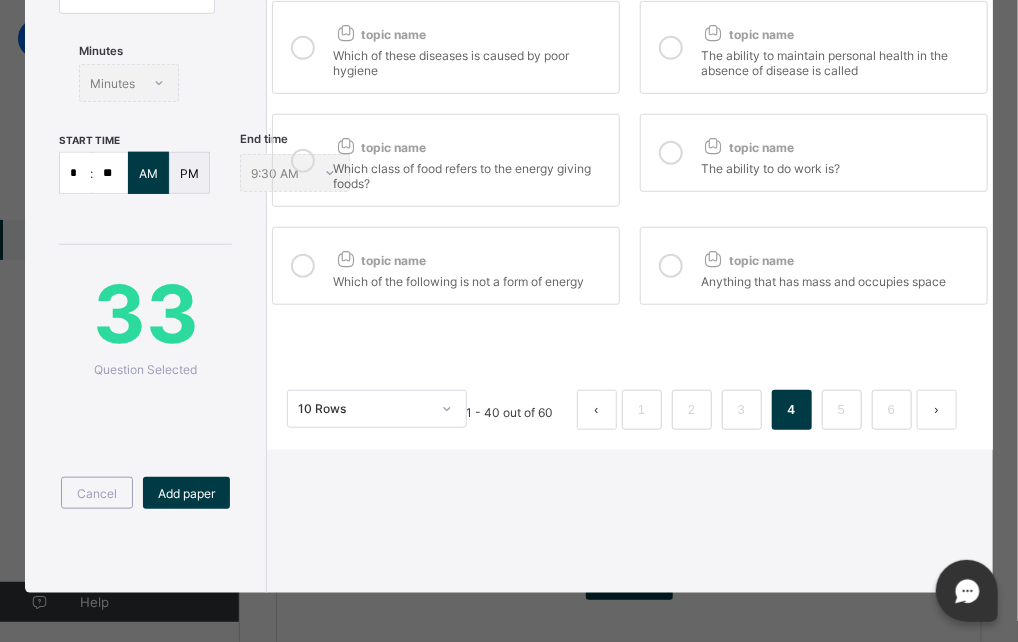 click at bounding box center (671, 153) 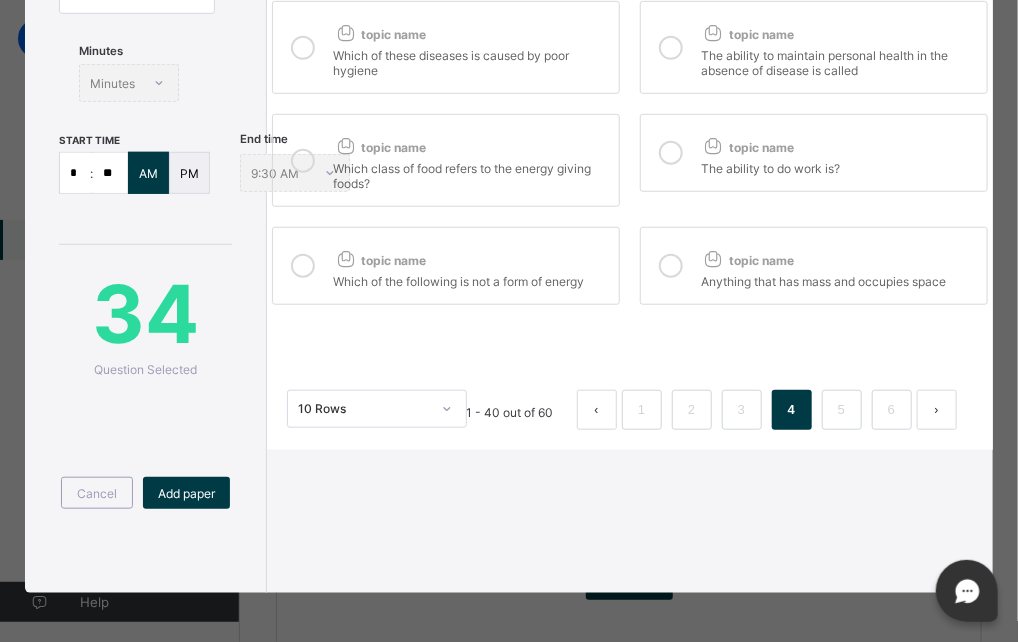 click at bounding box center [671, 48] 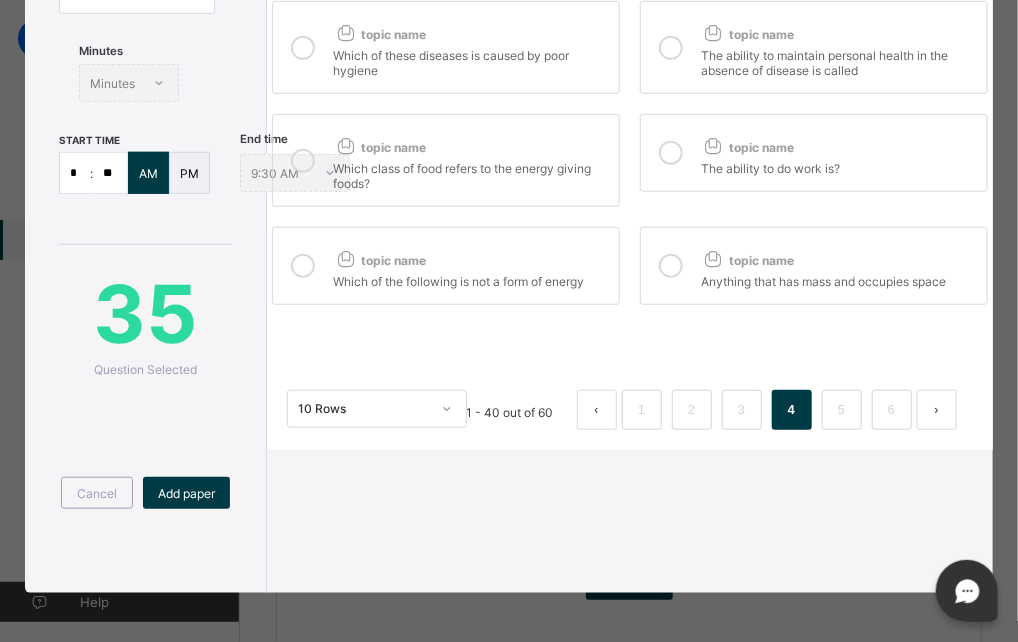 click at bounding box center (303, 48) 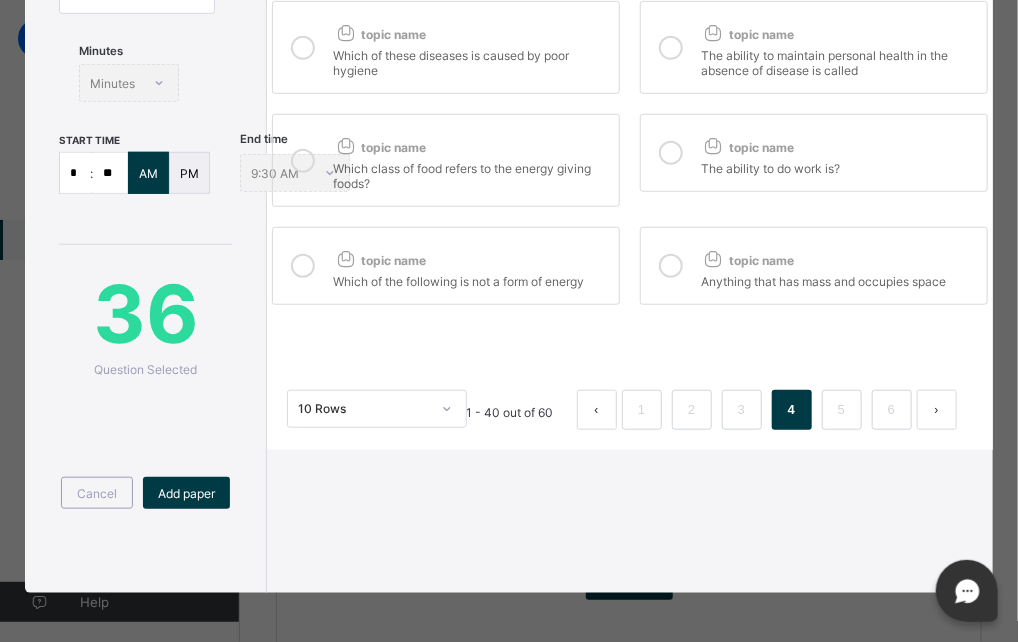 scroll, scrollTop: 0, scrollLeft: 0, axis: both 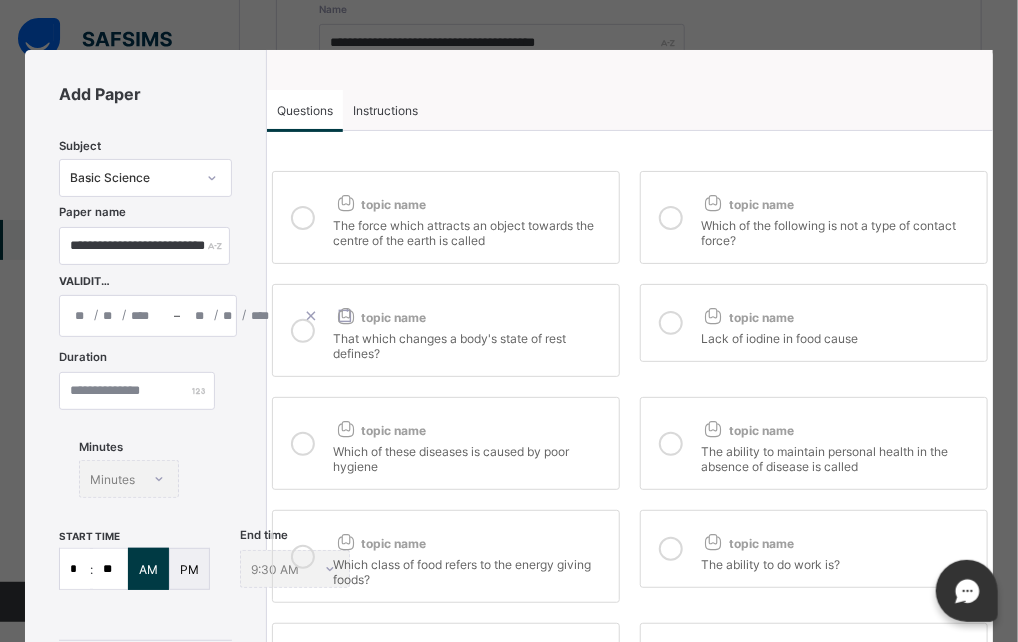 click at bounding box center [671, 218] 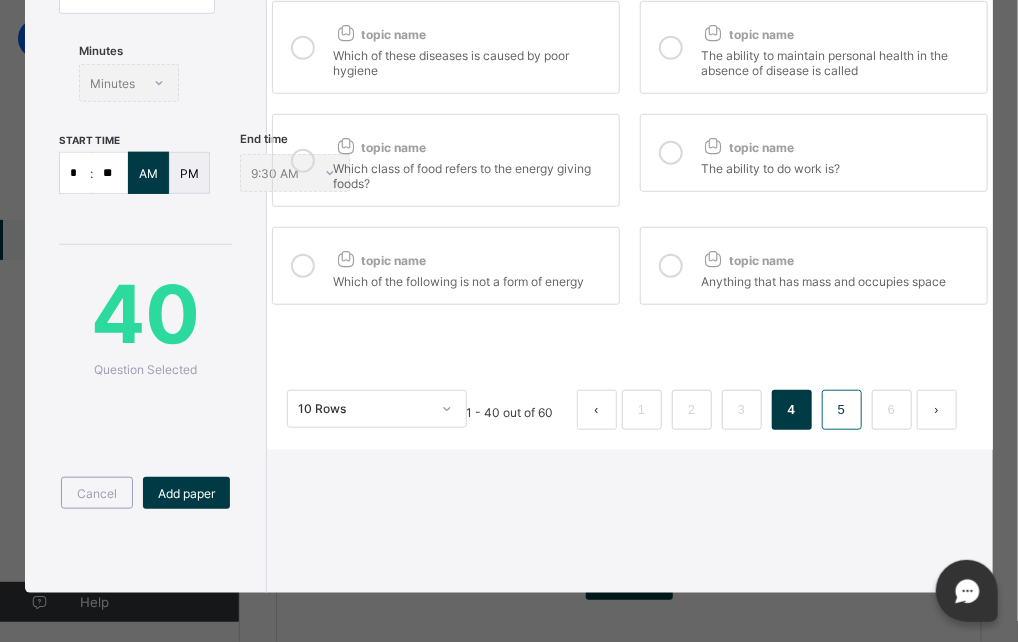 click on "5" at bounding box center (841, 410) 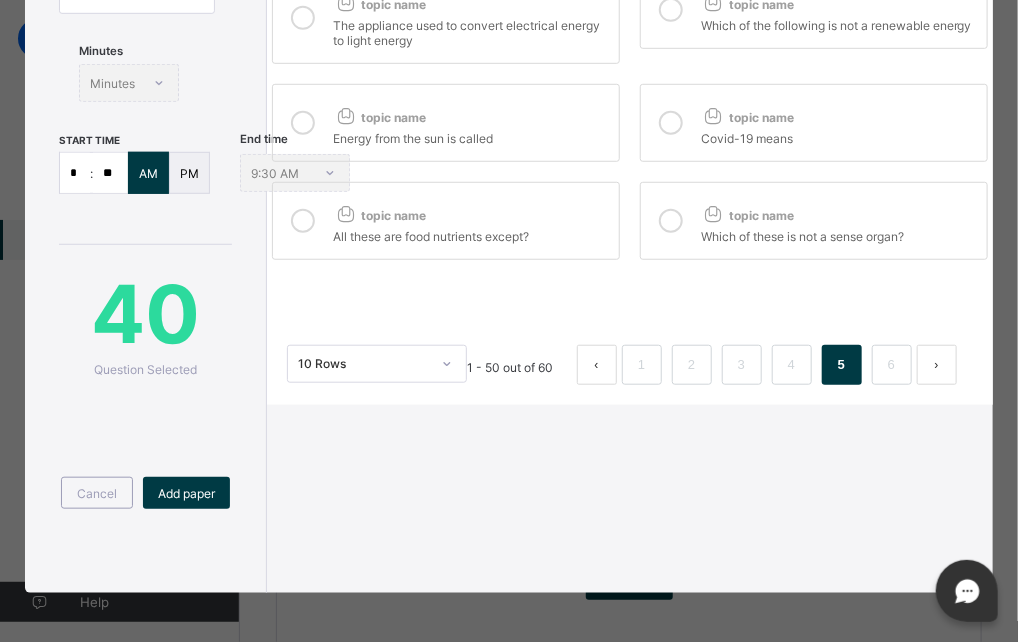 click at bounding box center [303, 123] 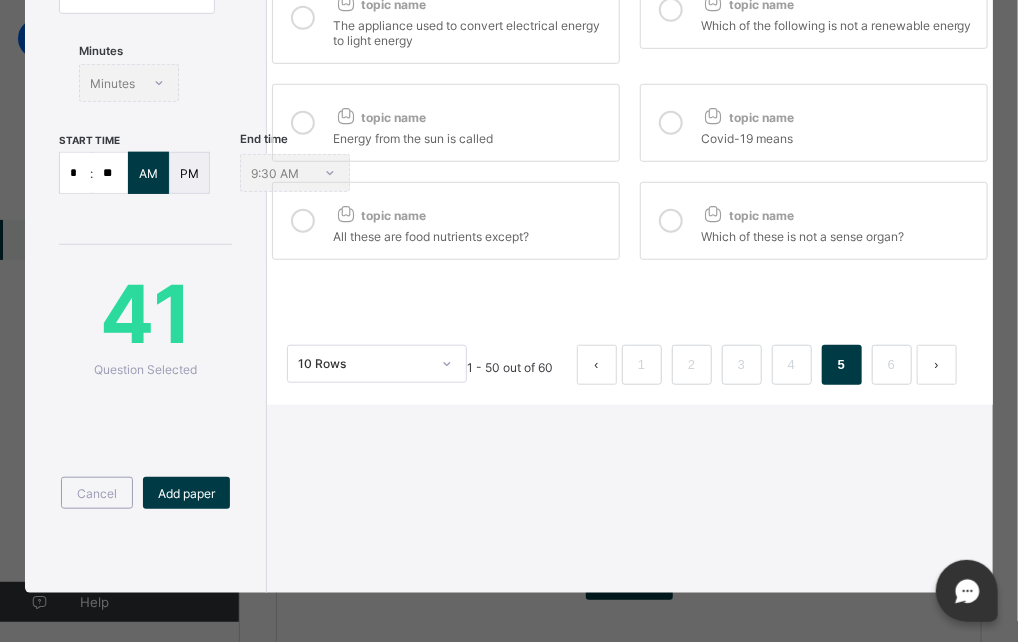 click at bounding box center [303, 221] 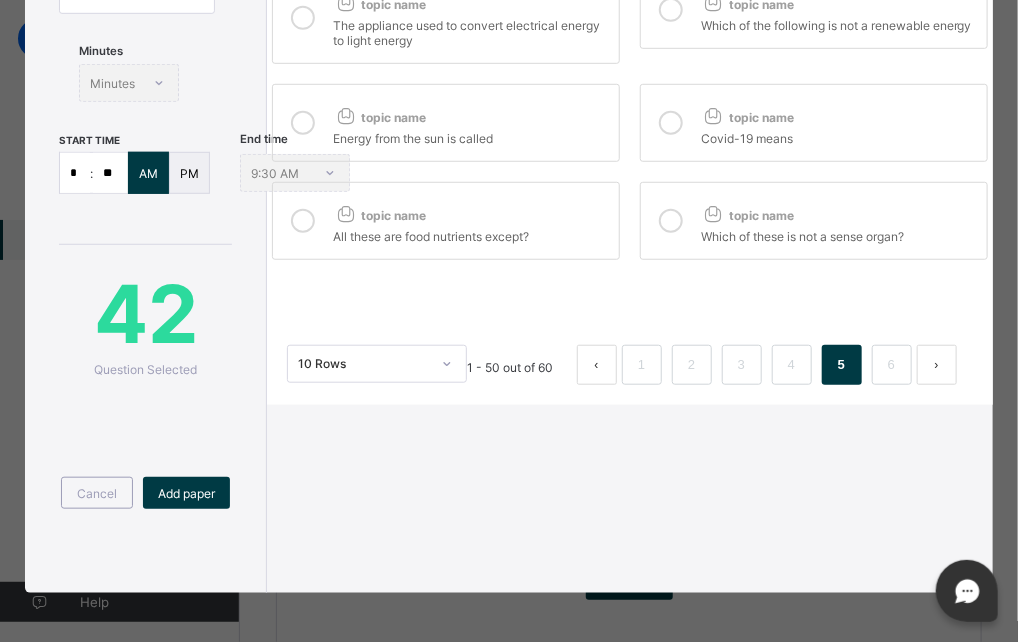 click at bounding box center [671, 123] 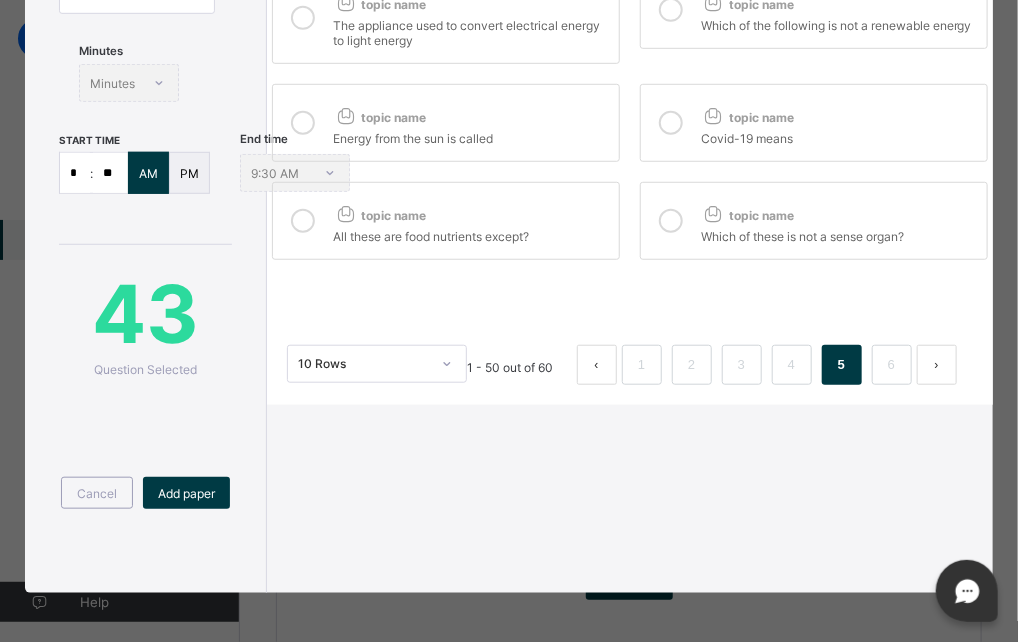 click at bounding box center [671, 221] 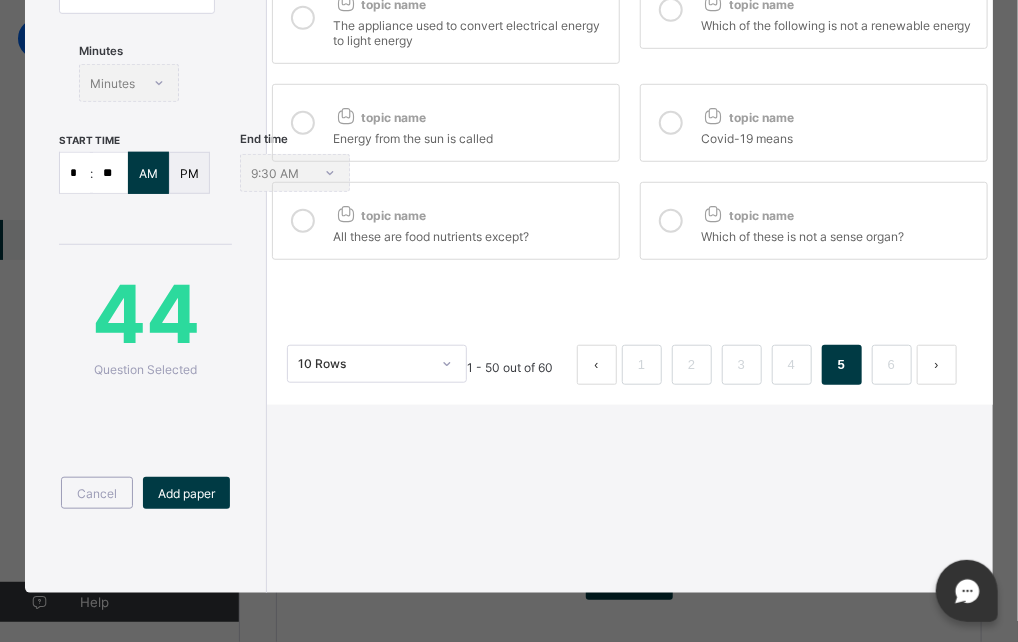 click at bounding box center (671, 10) 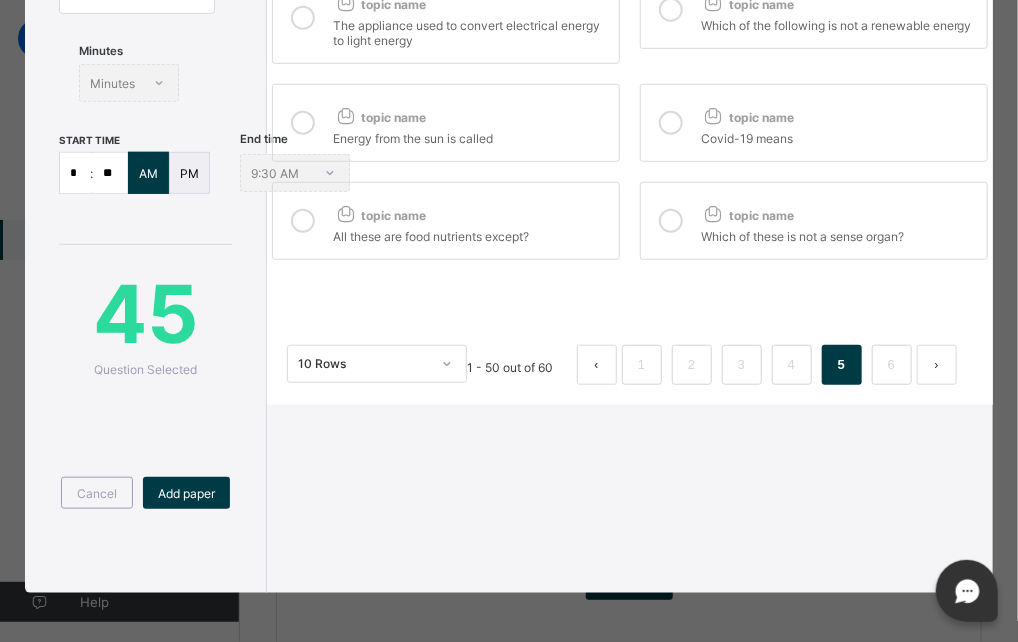 click at bounding box center (303, 18) 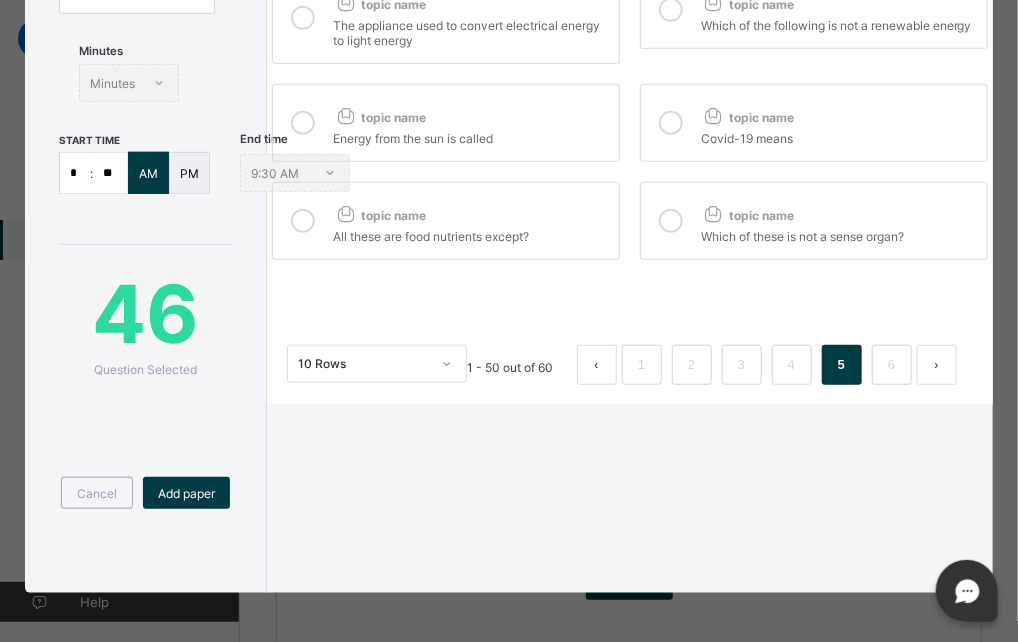 scroll, scrollTop: 0, scrollLeft: 0, axis: both 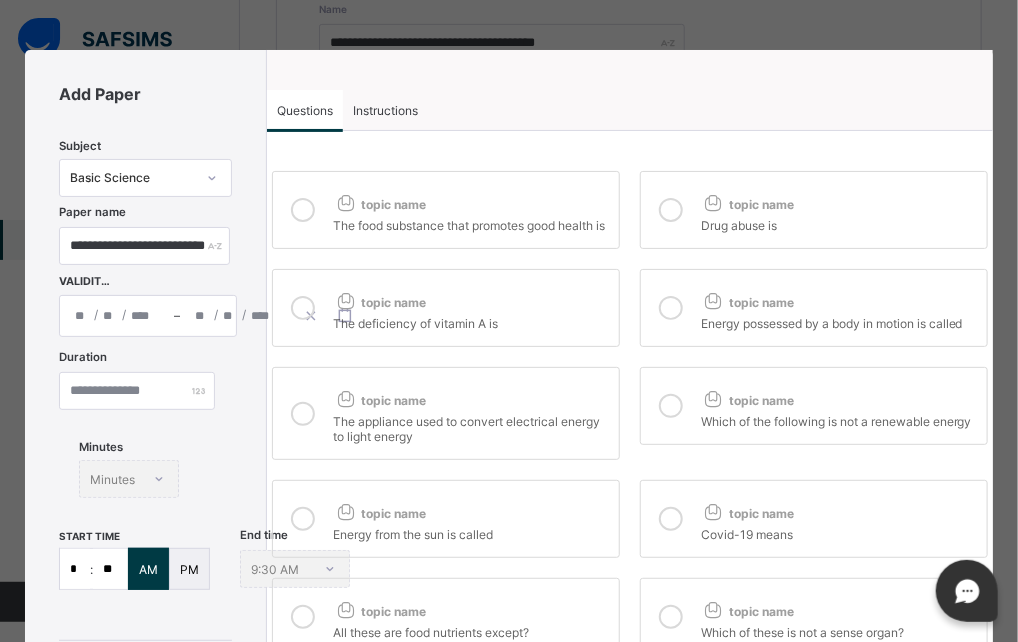 click at bounding box center [671, 210] 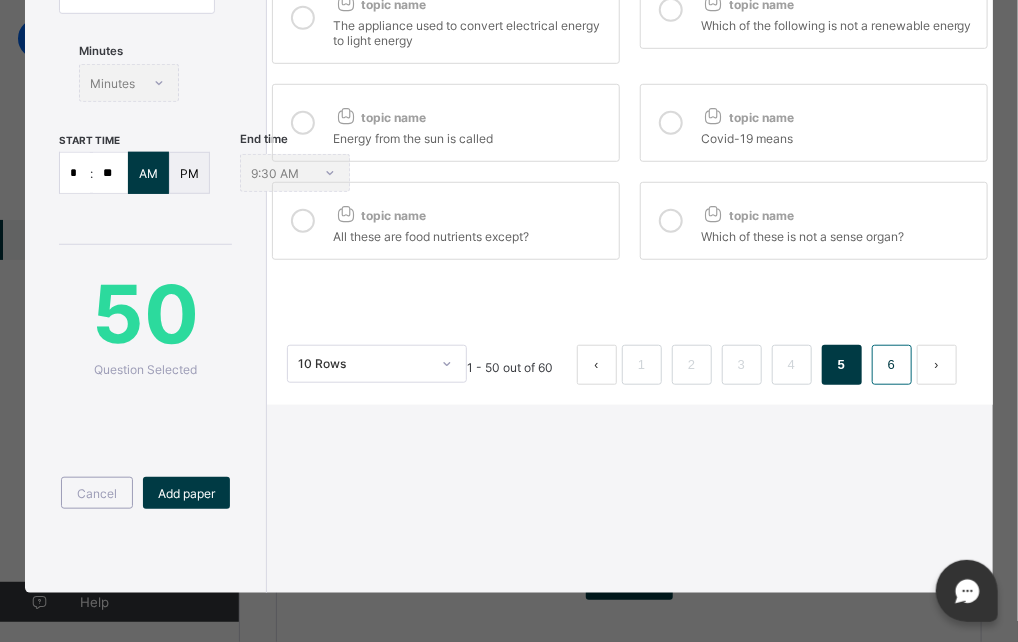 click on "6" at bounding box center (891, 365) 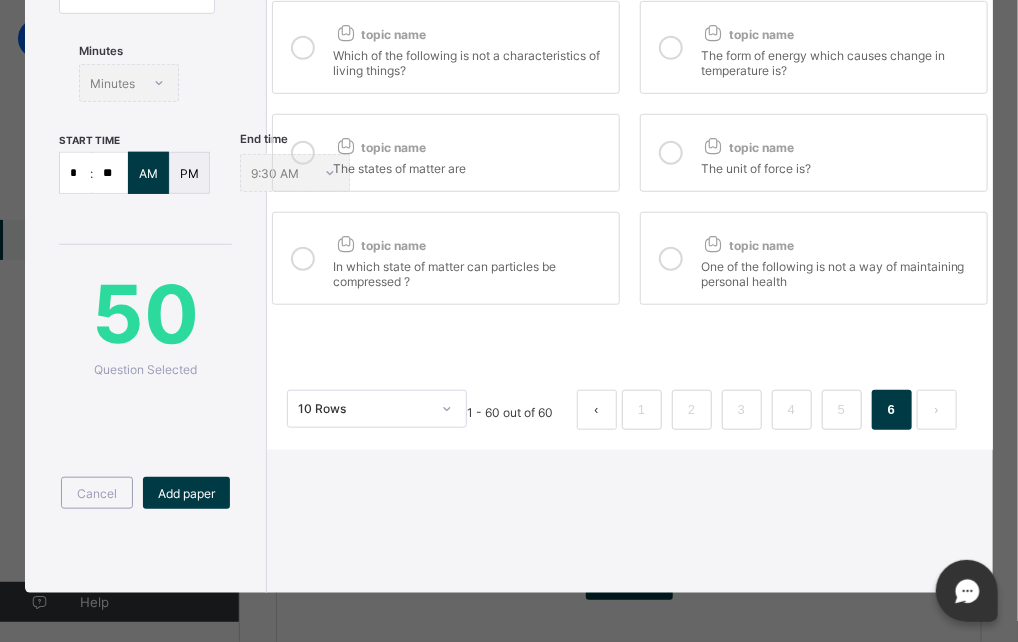 click at bounding box center [303, 48] 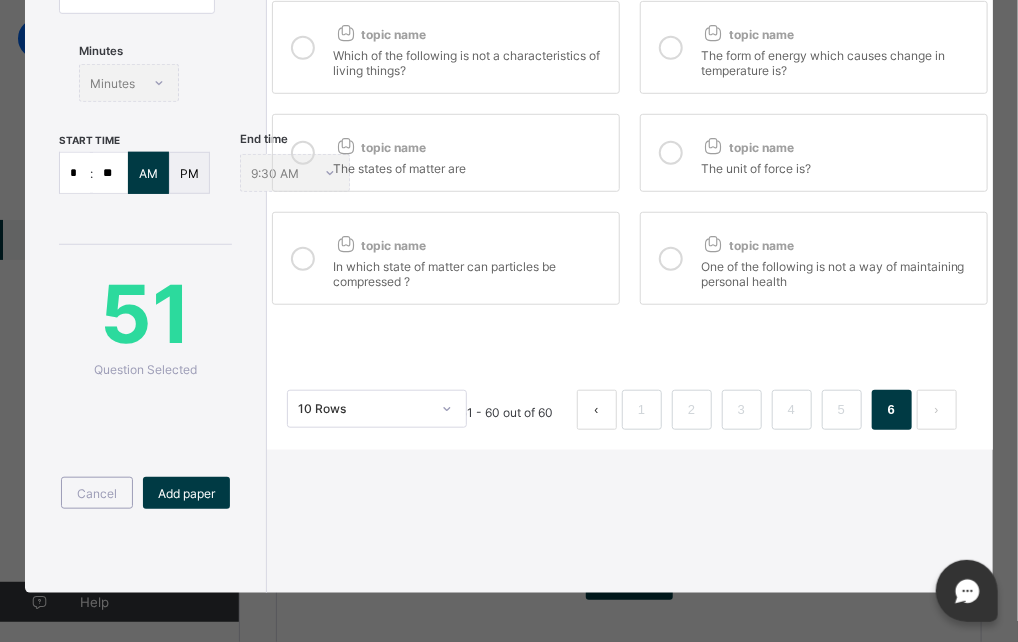 click at bounding box center (303, 153) 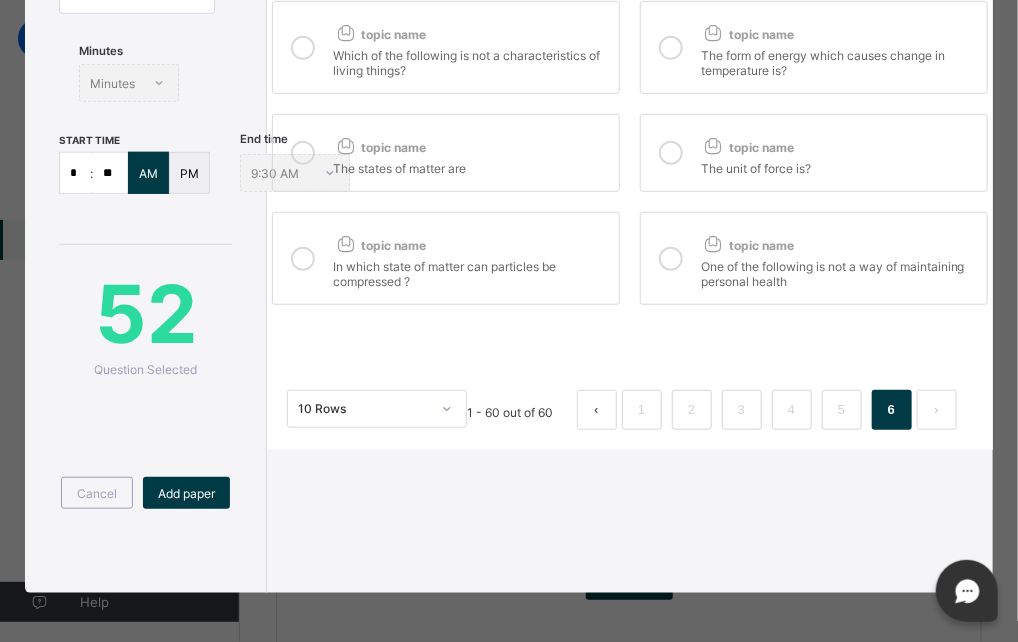 click at bounding box center (303, 259) 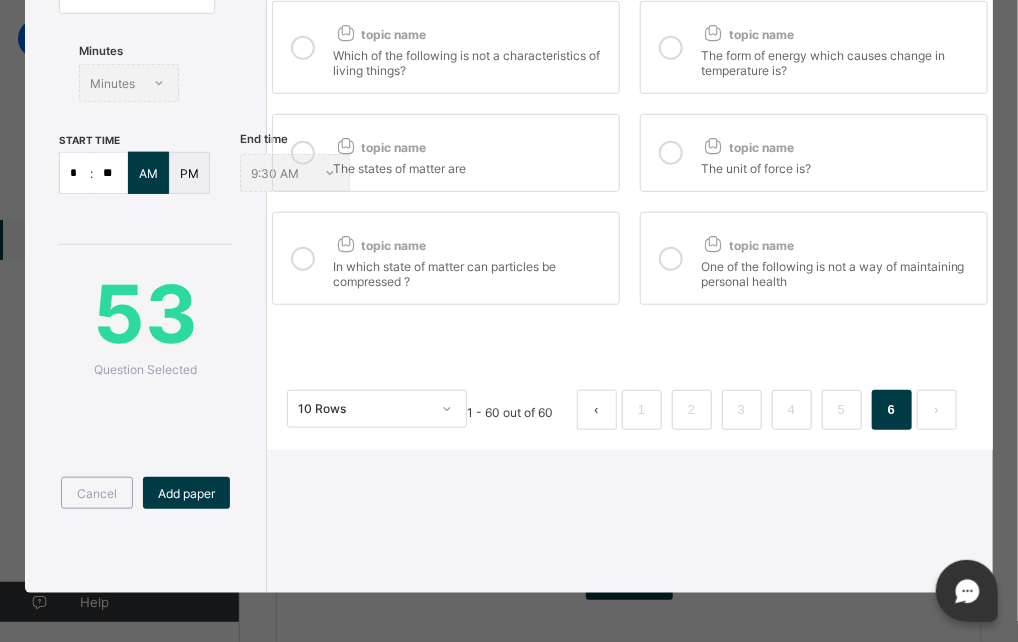 click at bounding box center (671, 259) 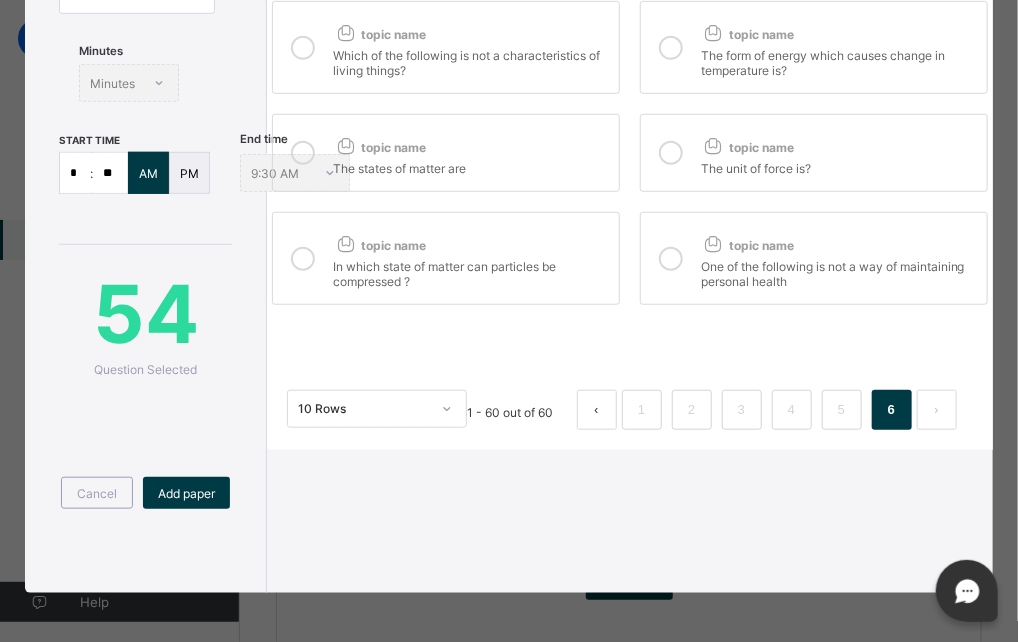 click at bounding box center [671, 153] 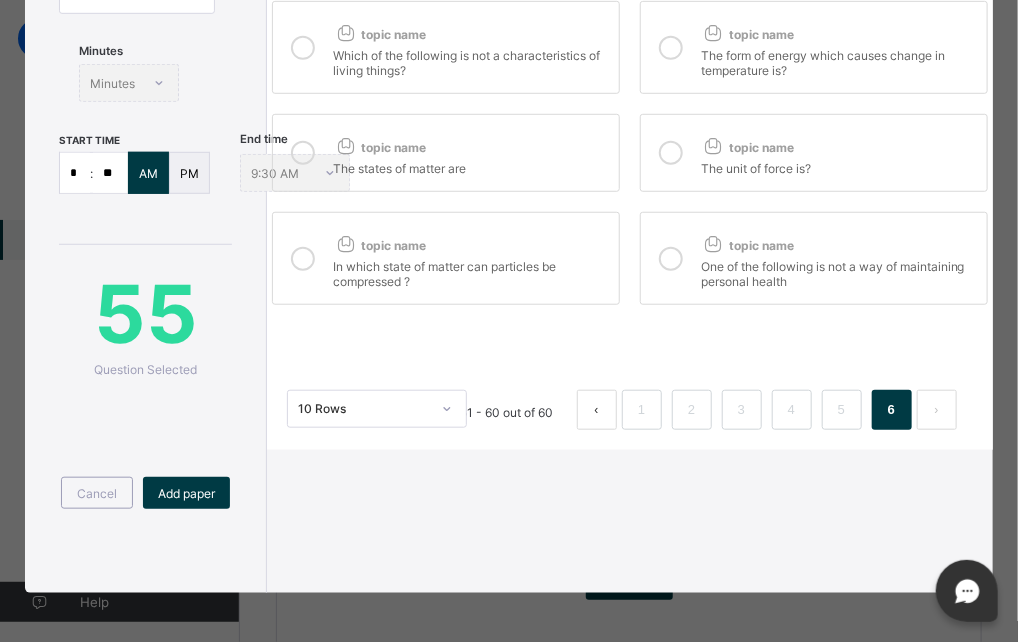 click at bounding box center [671, 48] 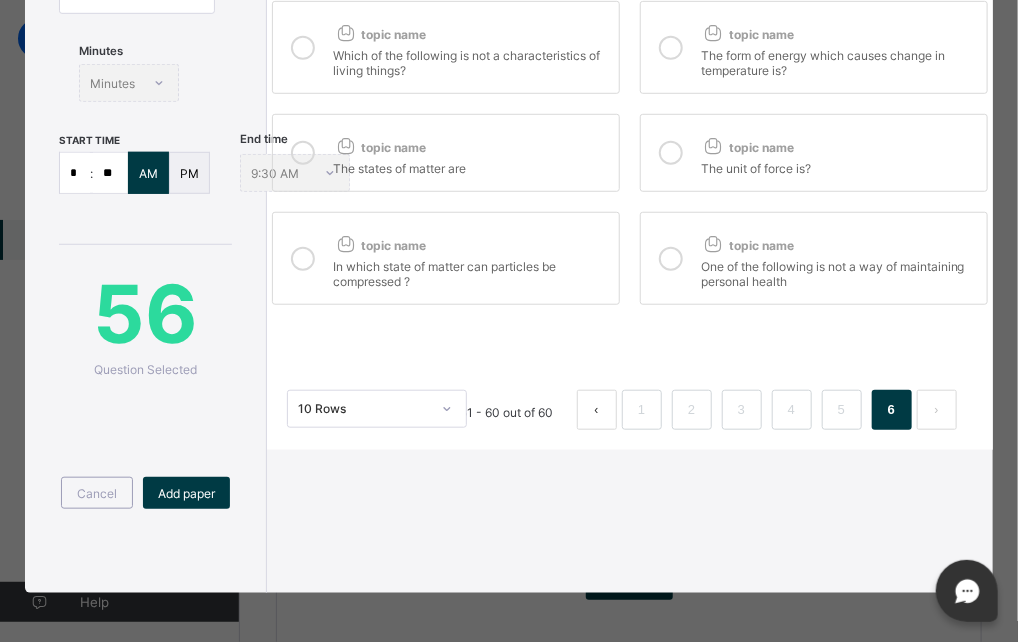 scroll, scrollTop: 0, scrollLeft: 0, axis: both 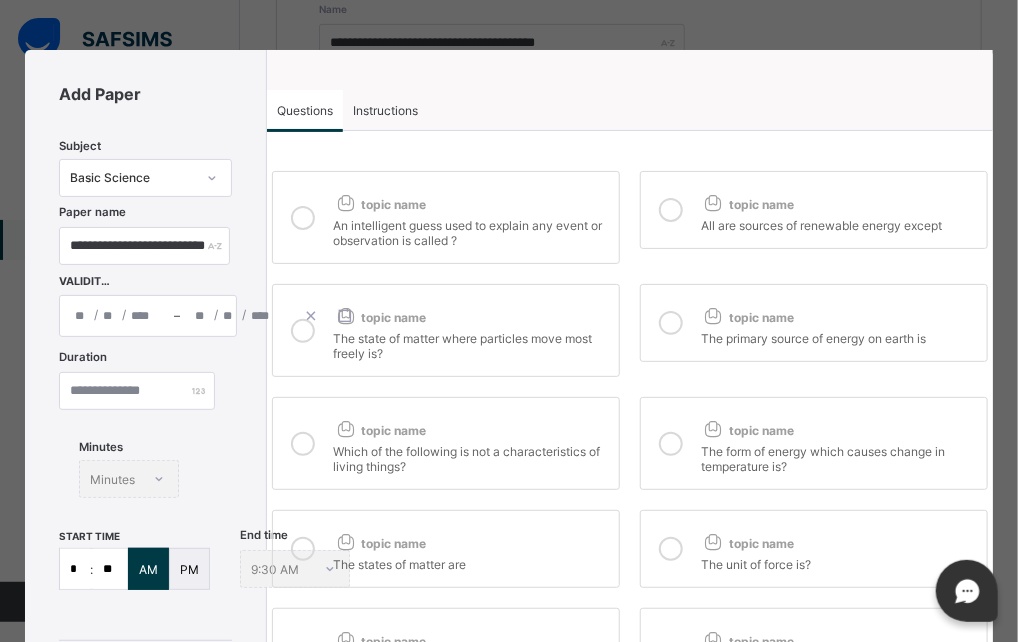click at bounding box center [671, 323] 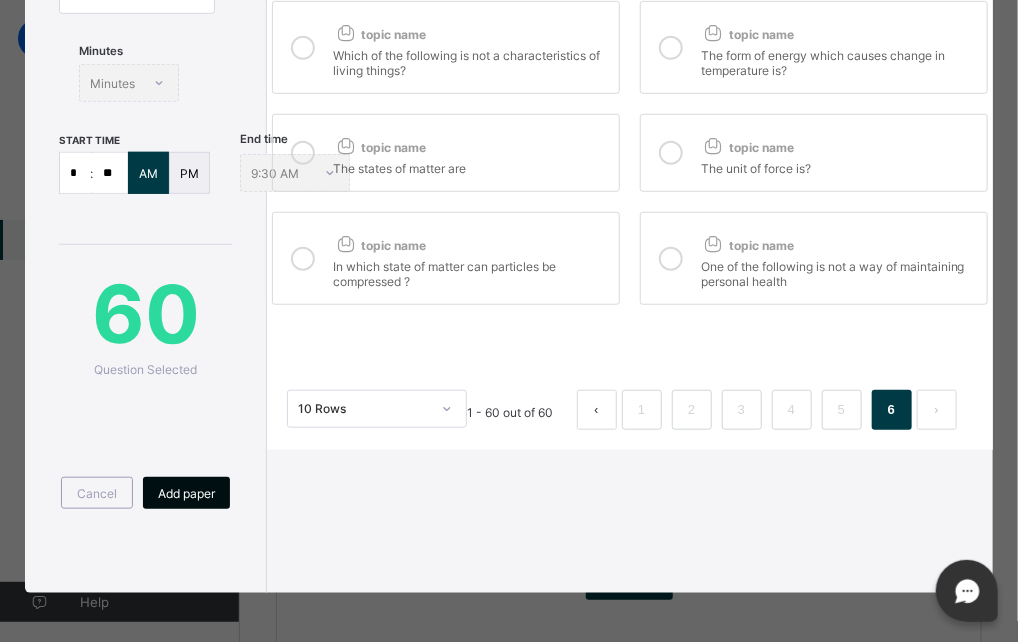 click on "Add paper" at bounding box center (186, 493) 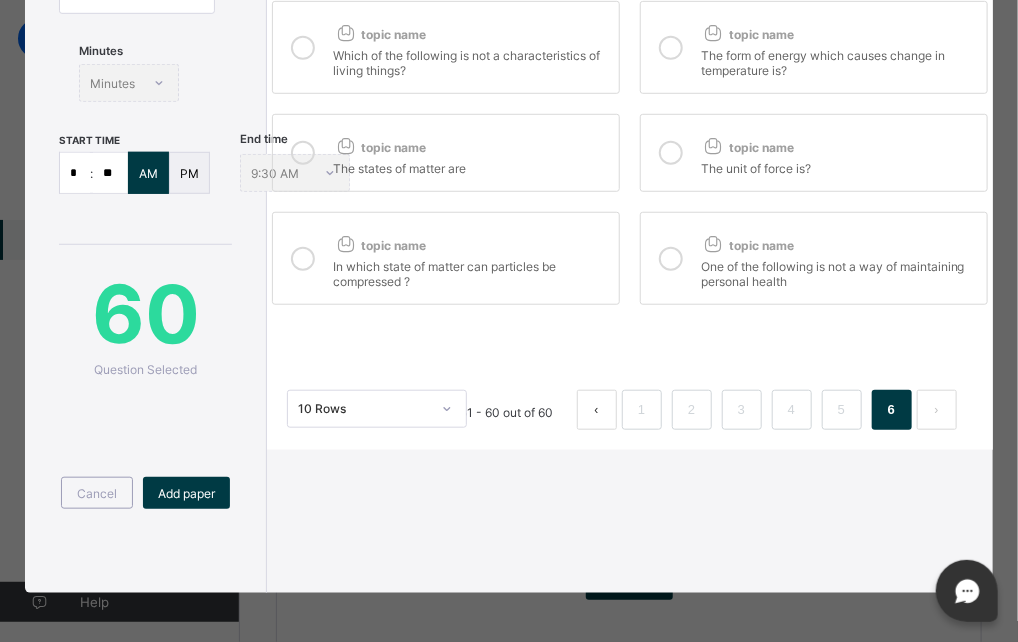 scroll, scrollTop: 0, scrollLeft: 0, axis: both 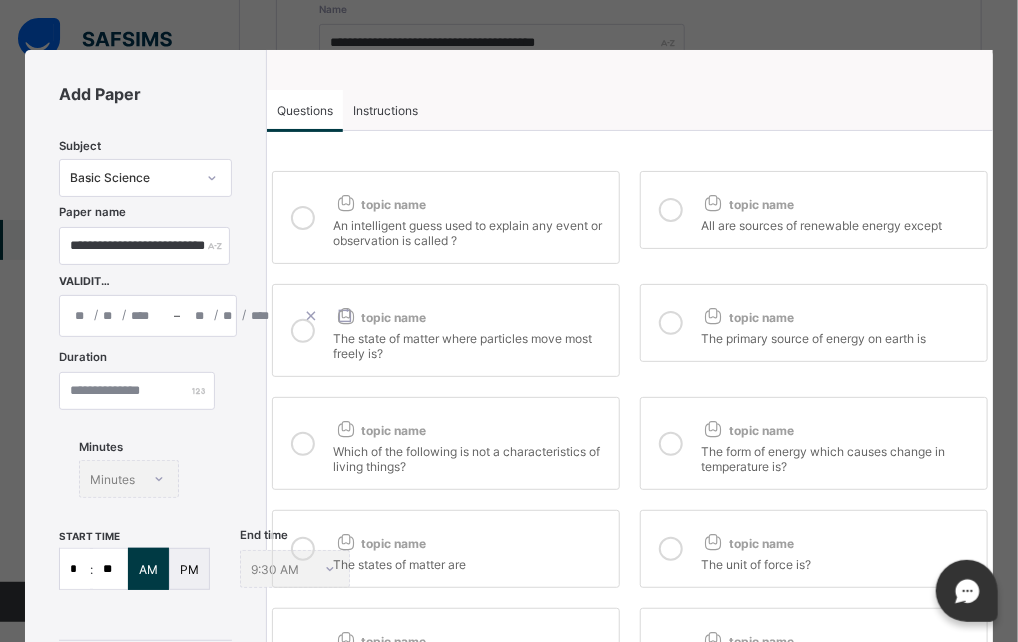 click on "Instructions" at bounding box center [385, 110] 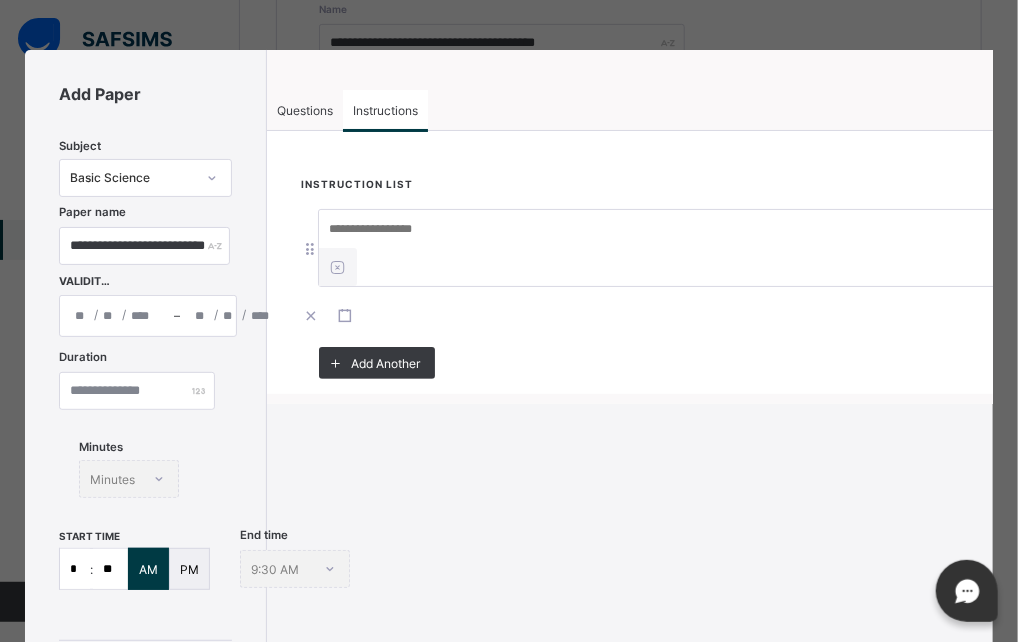 click at bounding box center [669, 229] 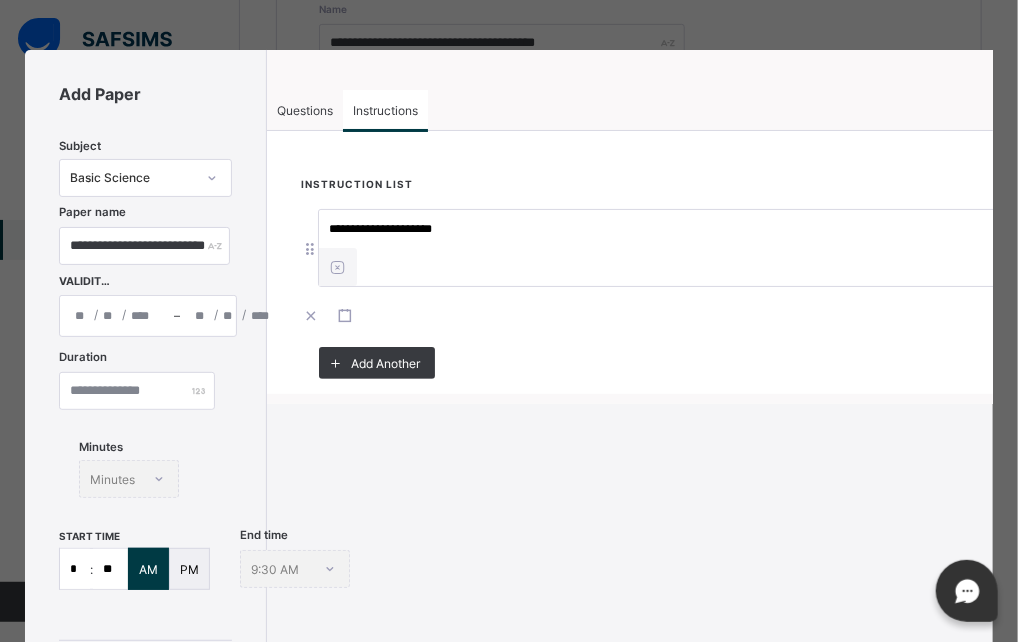 type on "**********" 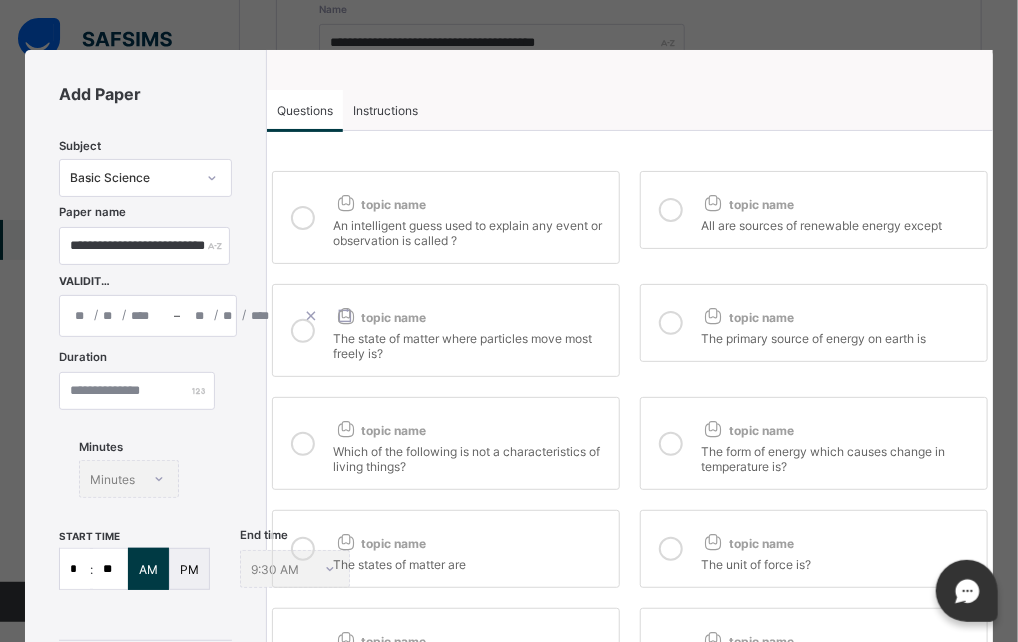 scroll, scrollTop: 396, scrollLeft: 0, axis: vertical 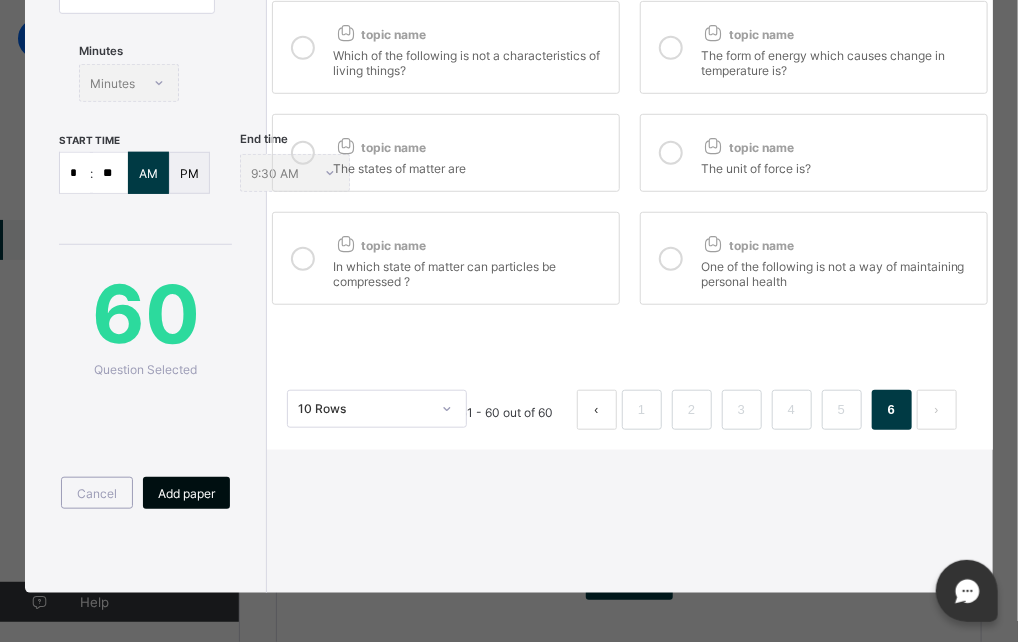 click on "Add paper" at bounding box center (186, 493) 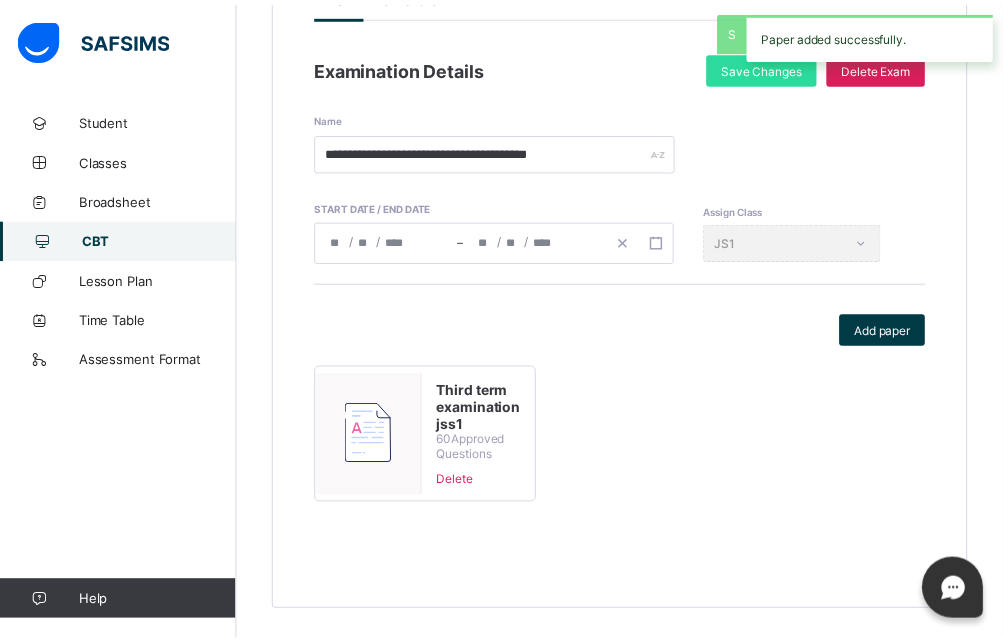 scroll, scrollTop: 261, scrollLeft: 0, axis: vertical 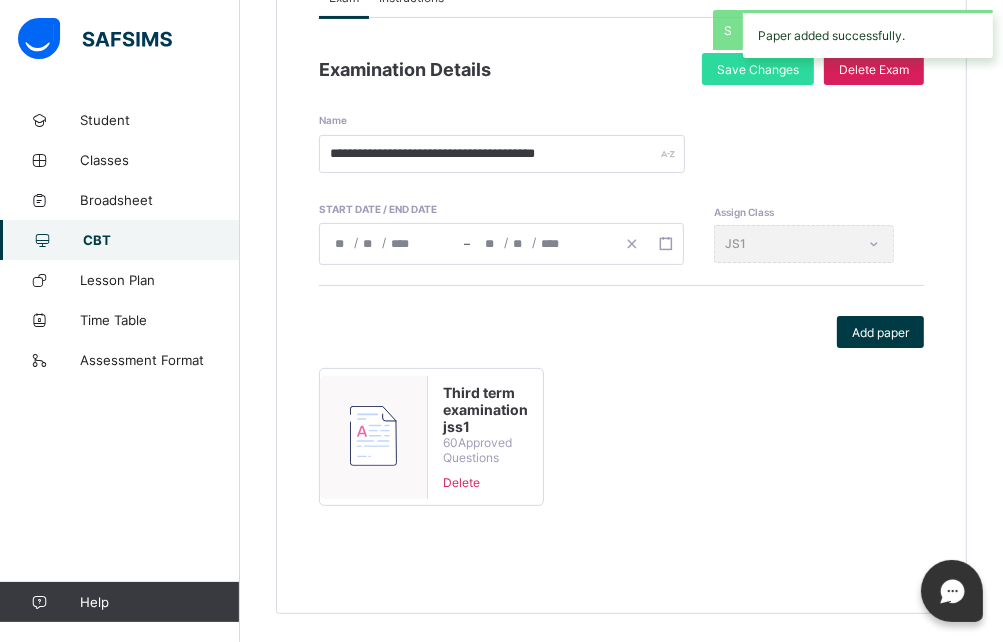 click on "CBT" at bounding box center [161, 240] 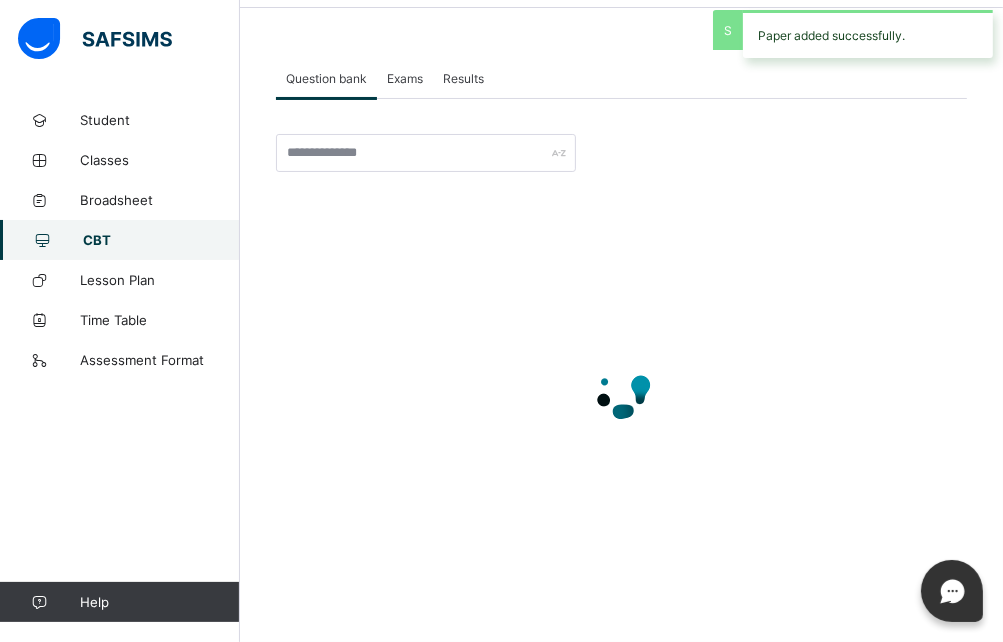 scroll, scrollTop: 71, scrollLeft: 0, axis: vertical 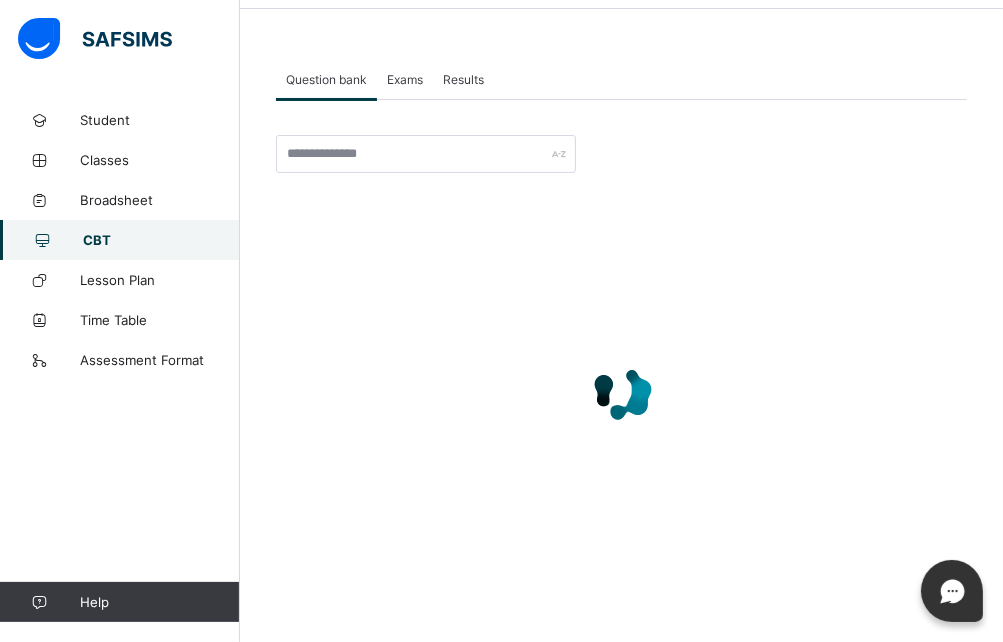 click on "Exams" at bounding box center [405, 79] 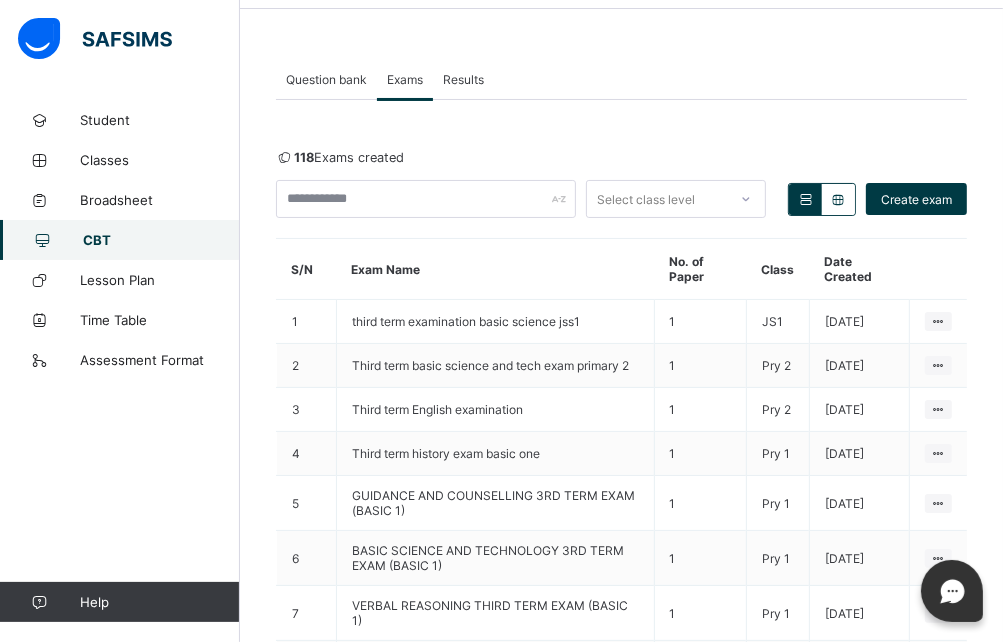 click on "Question bank" at bounding box center [326, 79] 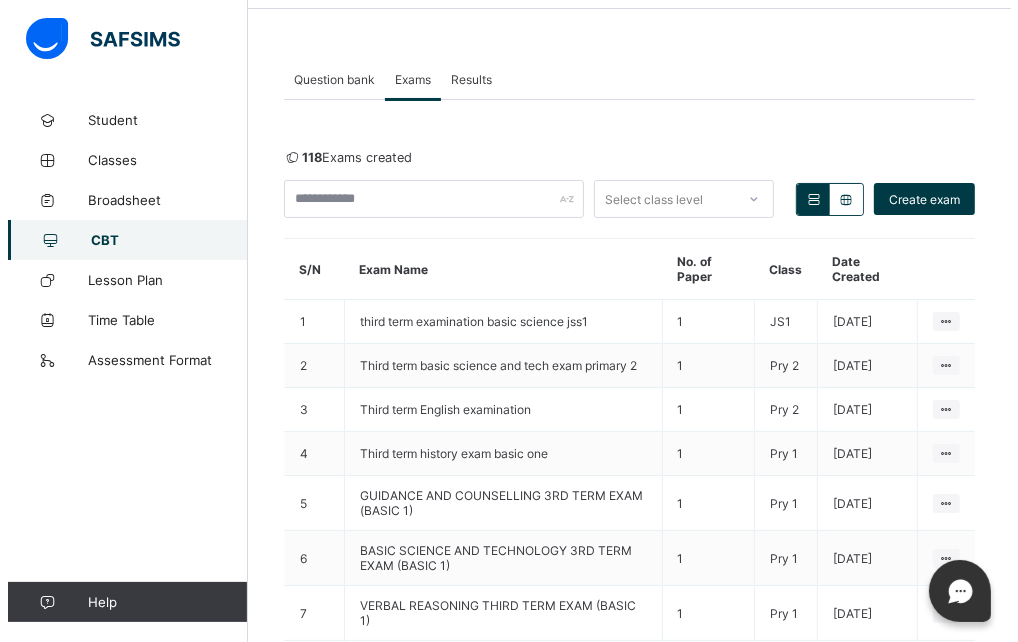 scroll, scrollTop: 0, scrollLeft: 0, axis: both 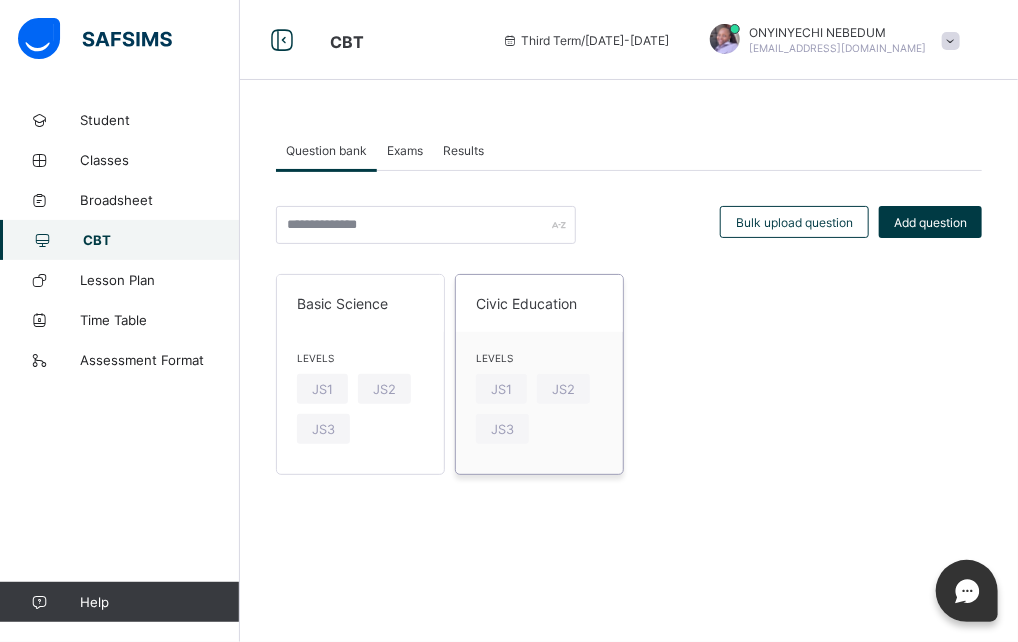 click on "Civic Education" at bounding box center (539, 303) 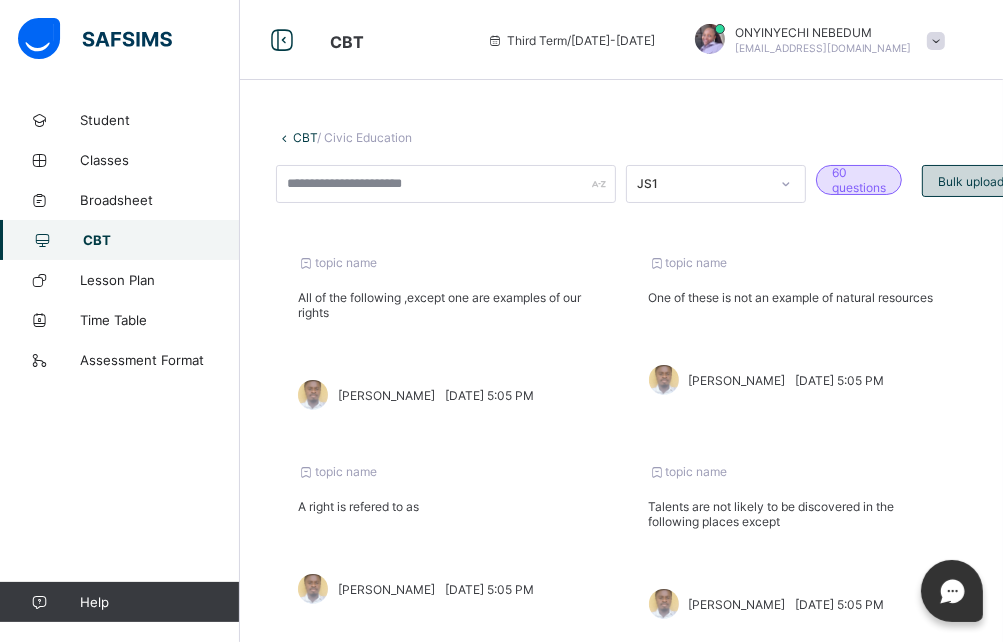 click on "Bulk upload question" at bounding box center [996, 181] 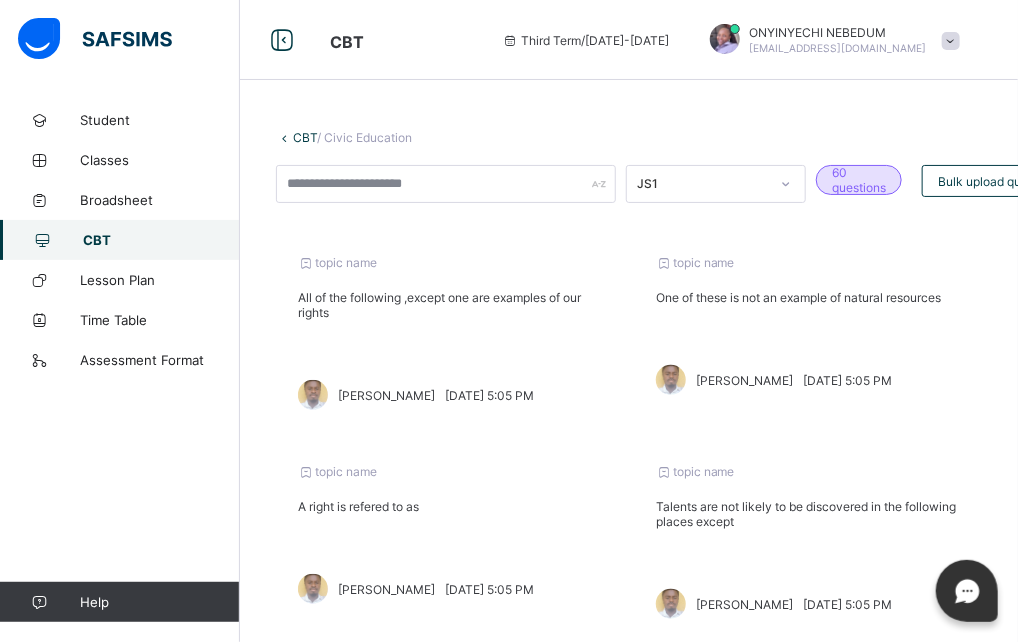 click on "Bulk Upload Question Upload XLSX File   for Civic Education   Select your XLSX file from your computer to upload it using that uploader provided for you below   Select class Select... Drag and Drop files here Select your Excel file Browse file Maximum size 2.5mb   Upload Excel File   Download XLSX file   Follow the steps below to download and use the excel file effectively    Step 1:  Click the button below to download the student bulk create excel file Download XLSX File  Step 2:  Open the file on your computer  Step 3:  Skip sample Data and start filling from the next line  Step 4:  Fill all sections provided in the specified format using the sample provided as a guide, then save  Step 5:  Click on the 'Browse File' button to select the filled template saved on your computer  Step 6:  To add all the students in the file to a particular class, select a class above, else skip to Step 7  Step 7:  Click on the 'Upload Excel File' button to upload Cancel" at bounding box center (0, 0) 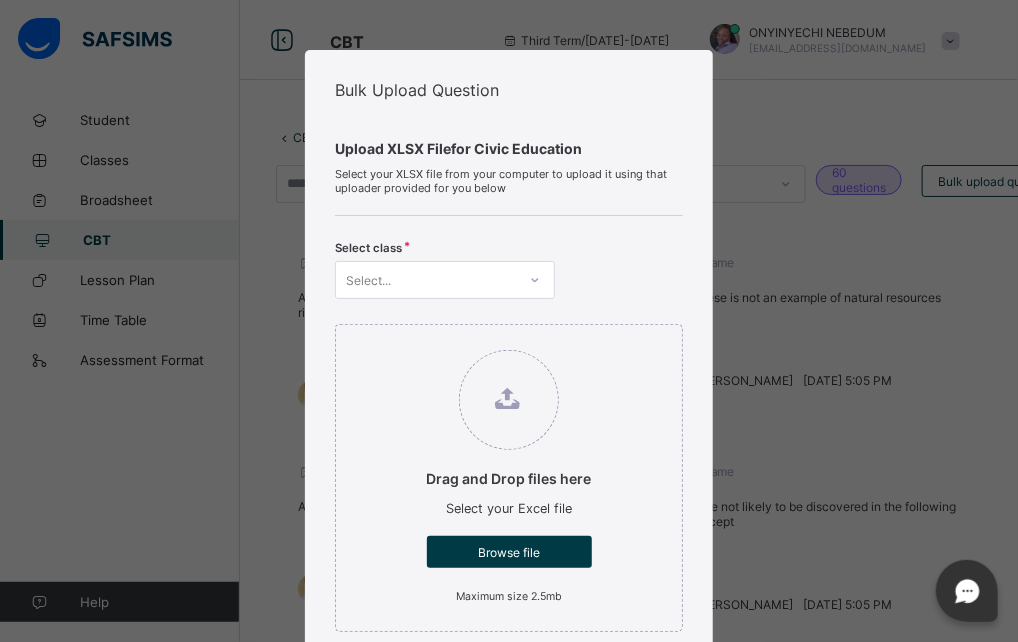 click 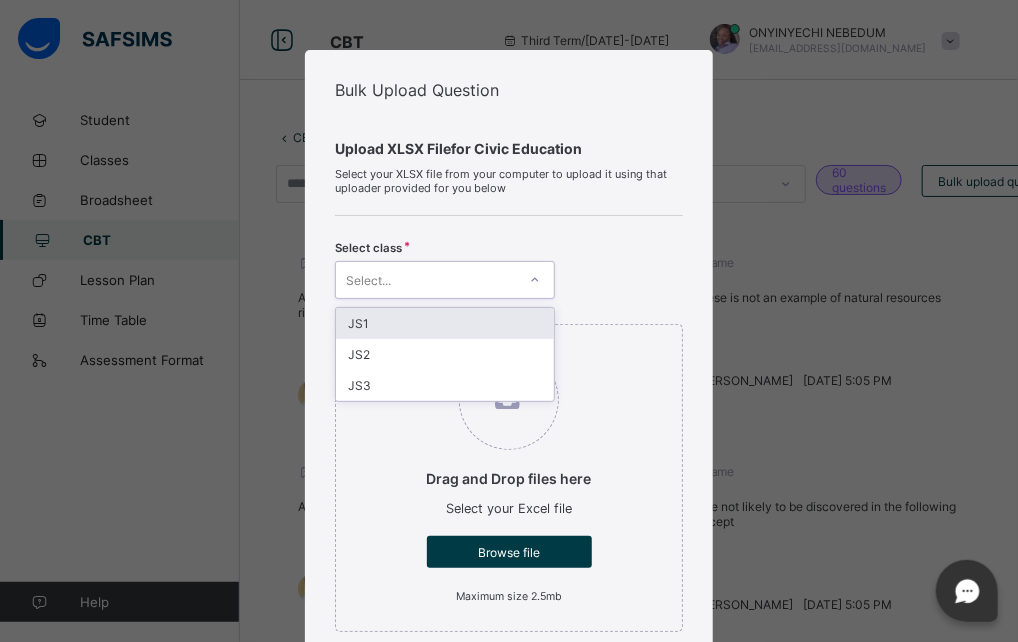 click on "JS1" at bounding box center (445, 323) 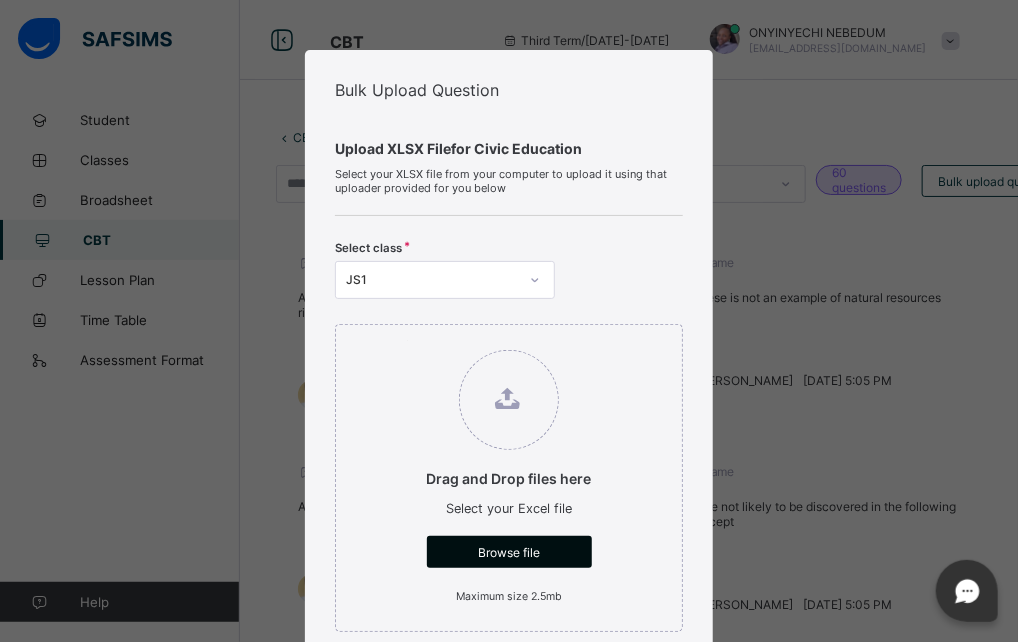 click on "Browse file" at bounding box center (509, 552) 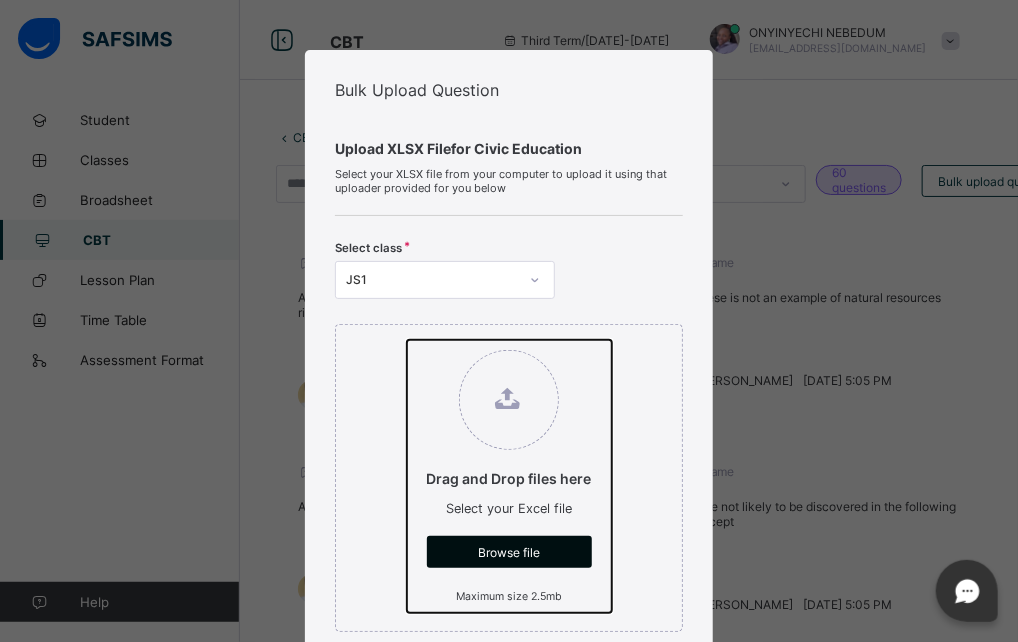 click on "Drag and Drop files here Select your Excel file Browse file Maximum size 2.5mb" at bounding box center (407, 340) 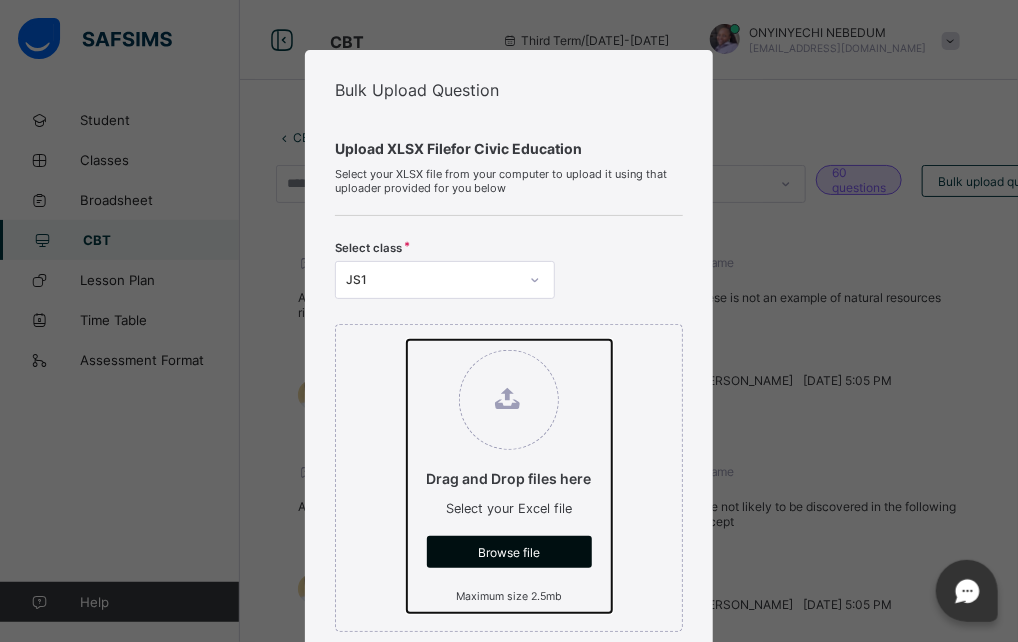 type on "**********" 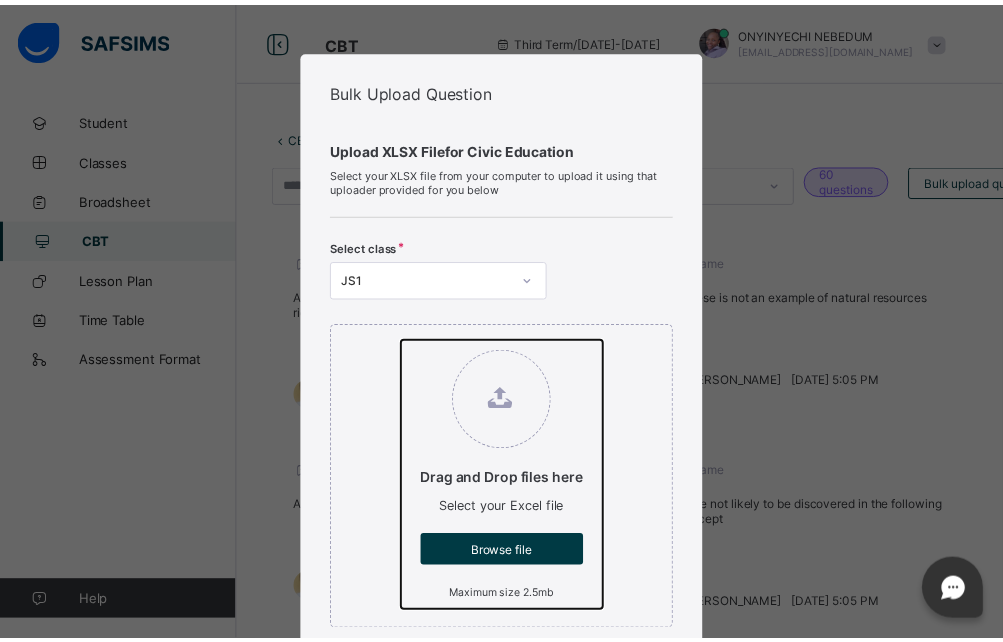 scroll, scrollTop: 562, scrollLeft: 0, axis: vertical 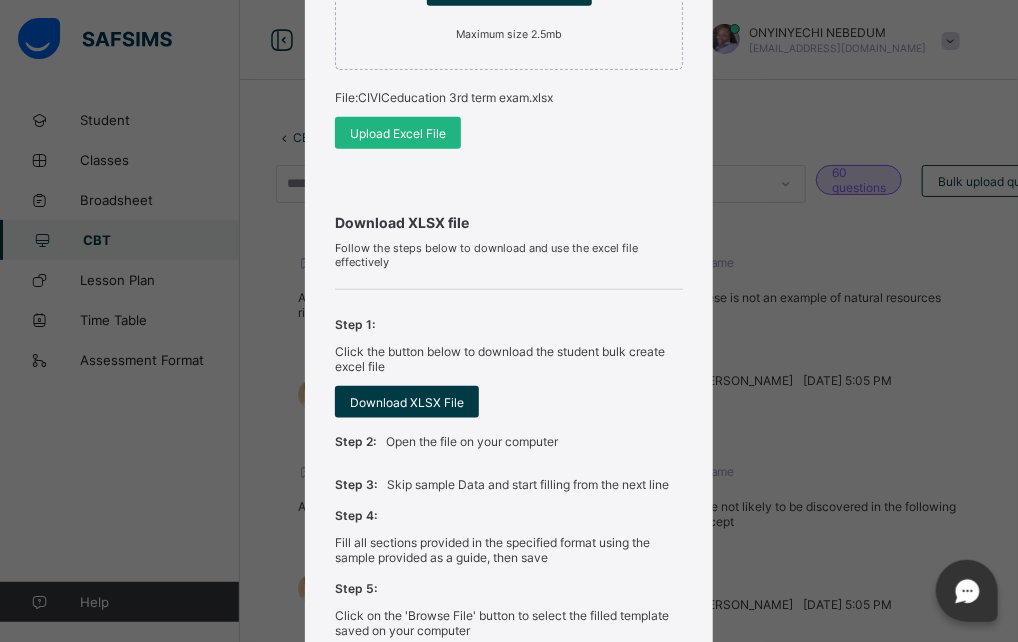 click on "Upload Excel File" at bounding box center [398, 133] 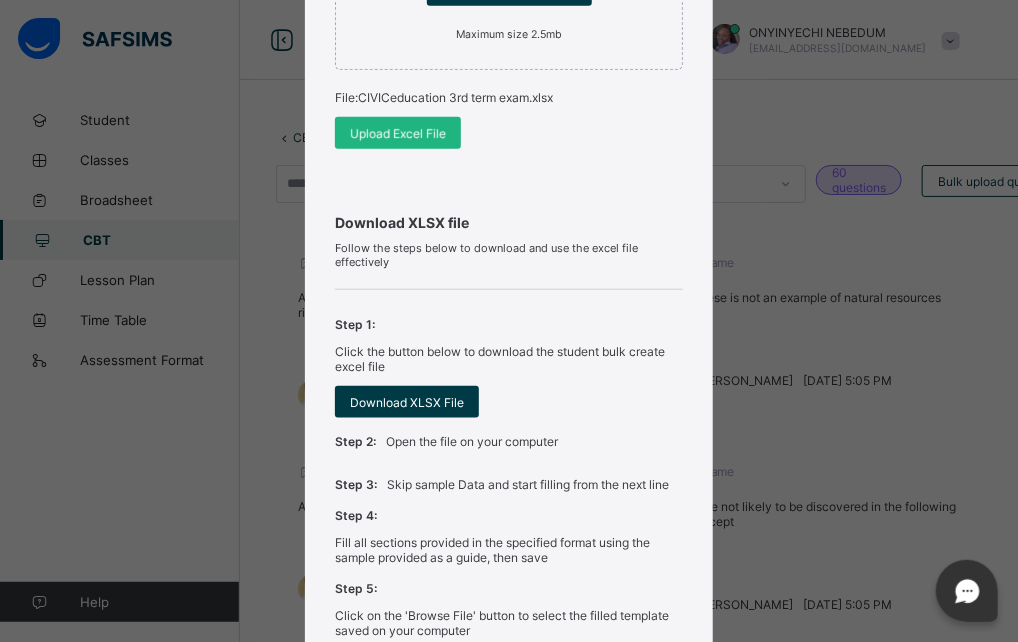 click on "Upload Excel File" at bounding box center [398, 133] 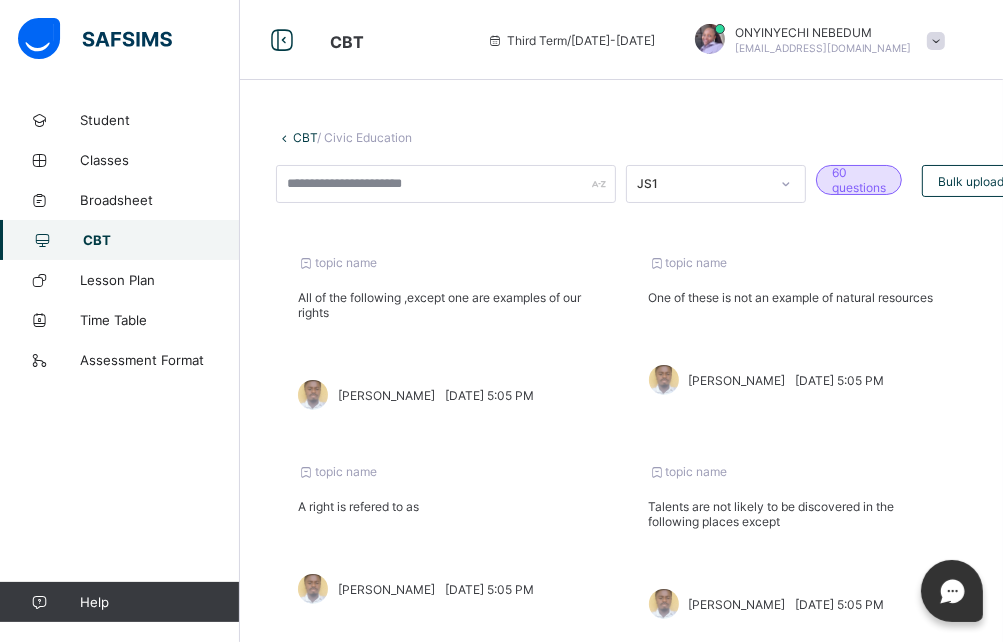 click on "CBT" at bounding box center [120, 240] 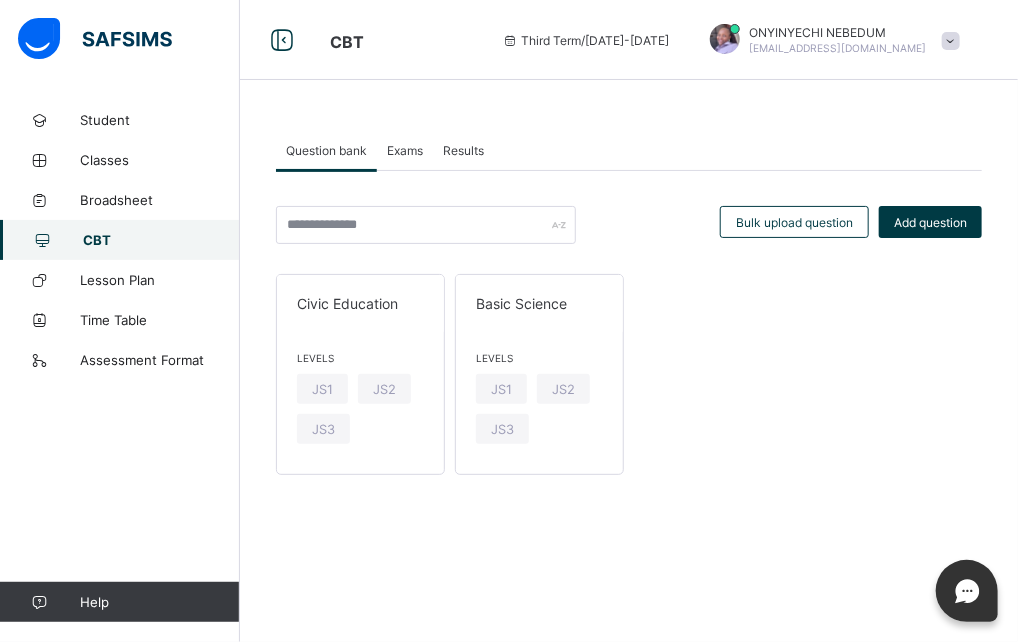 click on "Exams" at bounding box center (405, 150) 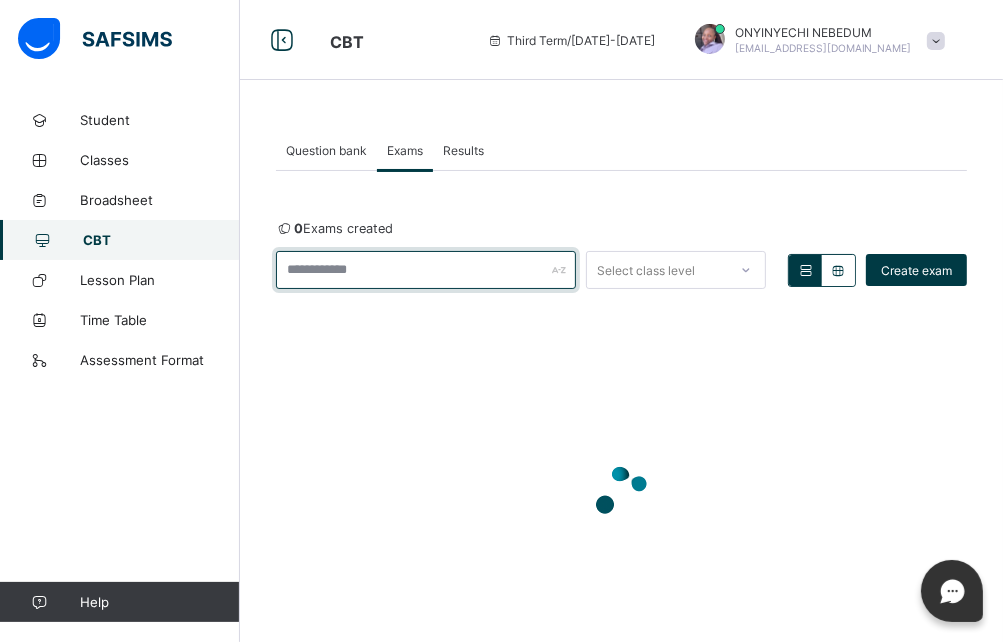 click at bounding box center (426, 270) 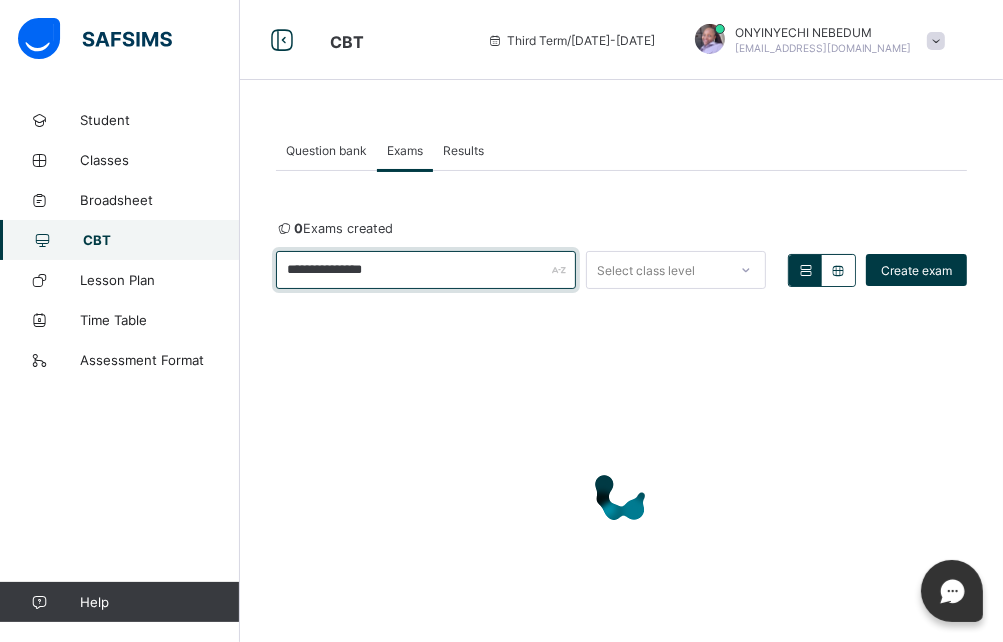 type on "**********" 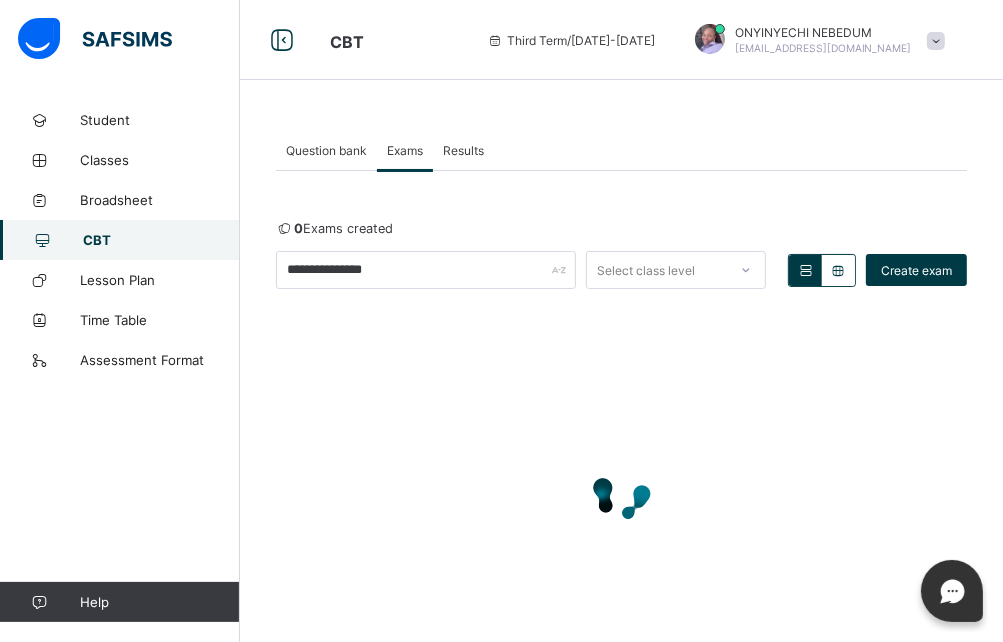 click 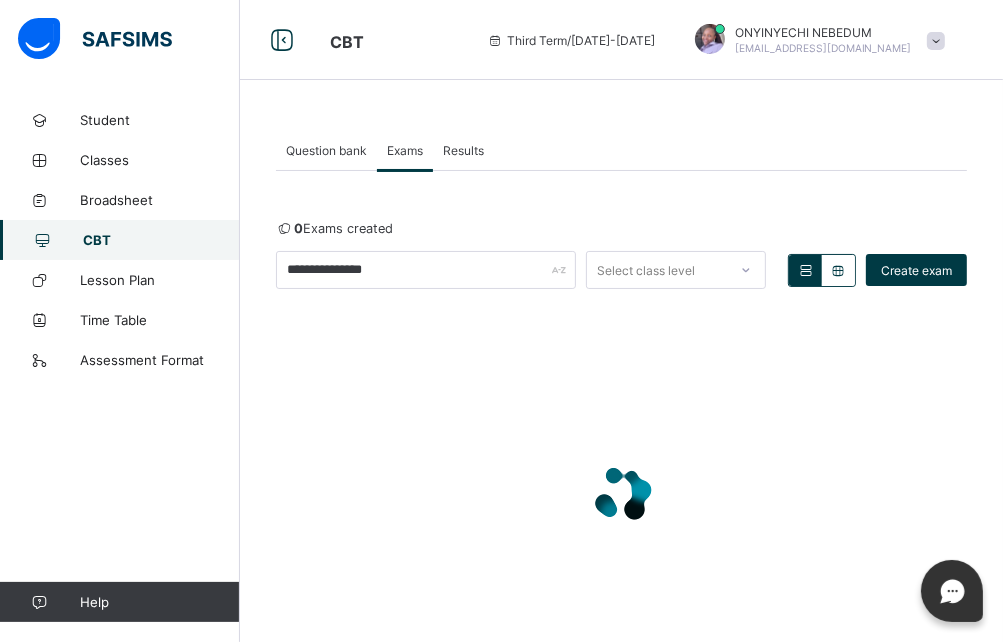 drag, startPoint x: 667, startPoint y: 533, endPoint x: 580, endPoint y: 370, distance: 184.76471 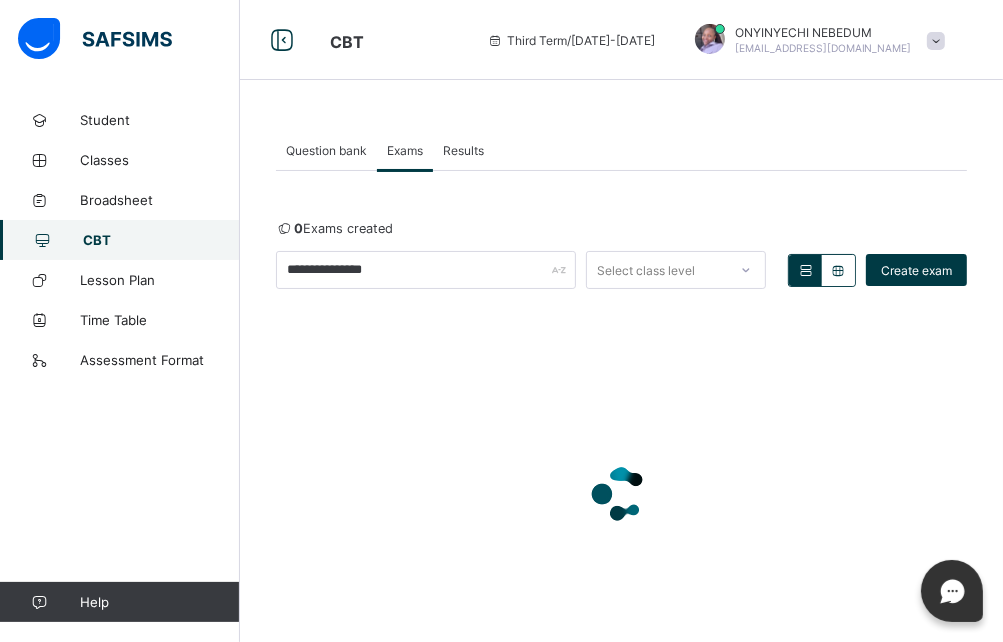 click at bounding box center (621, 494) 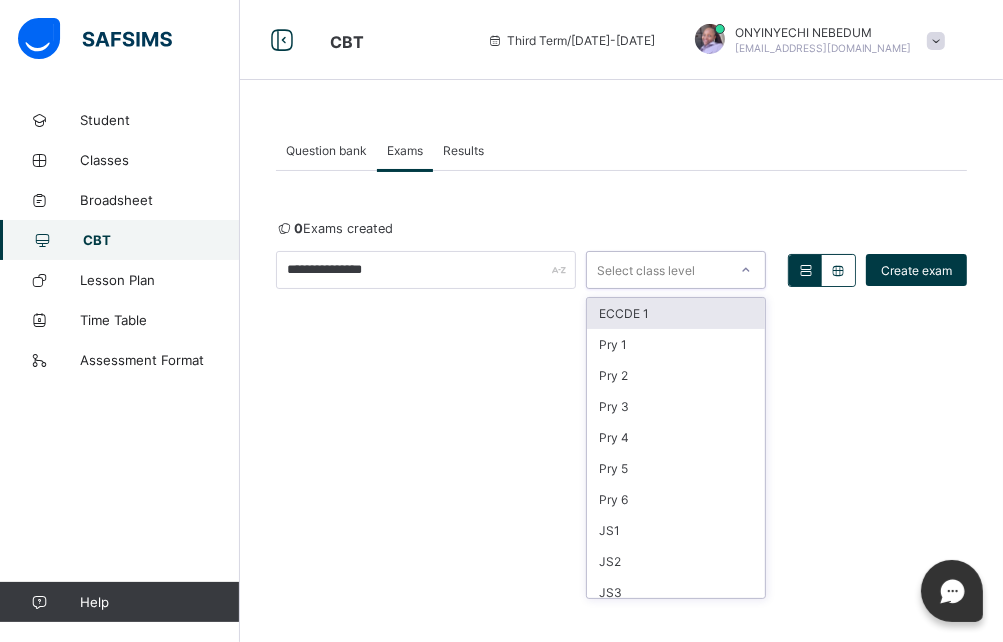 click 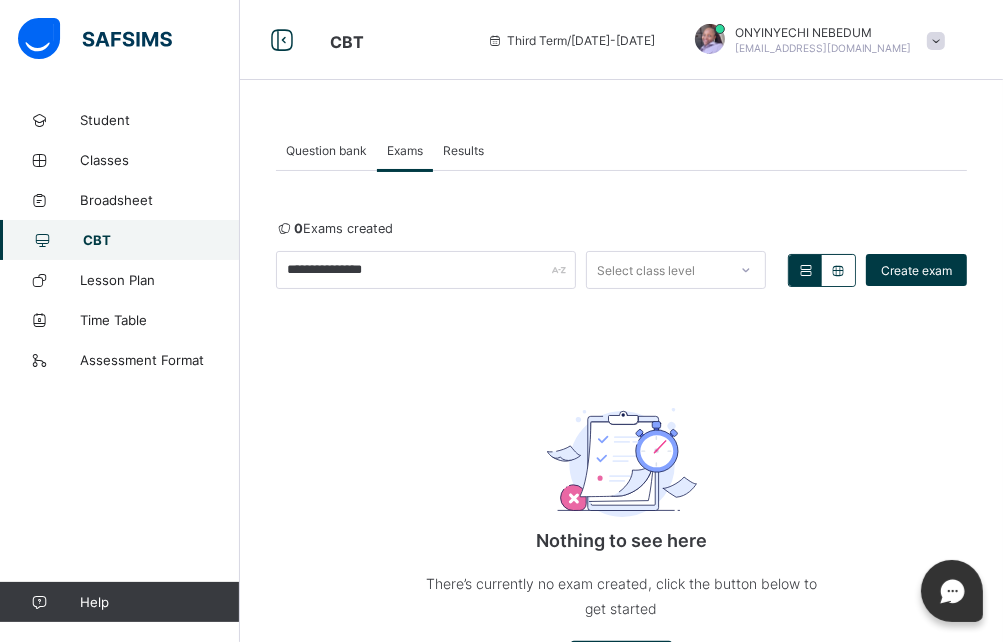 drag, startPoint x: 663, startPoint y: 522, endPoint x: 535, endPoint y: 459, distance: 142.66394 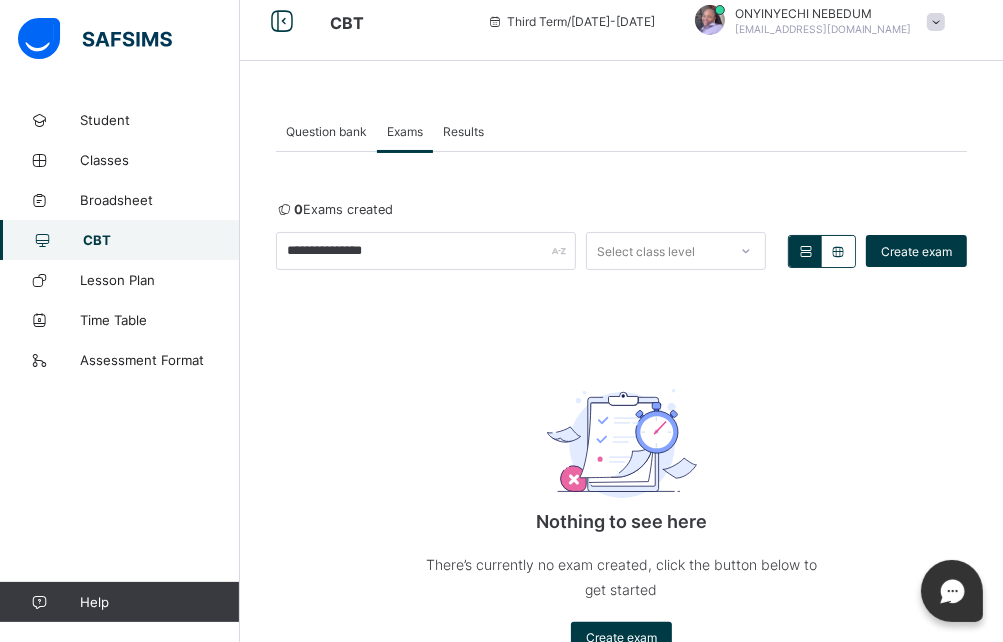 scroll, scrollTop: 20, scrollLeft: 0, axis: vertical 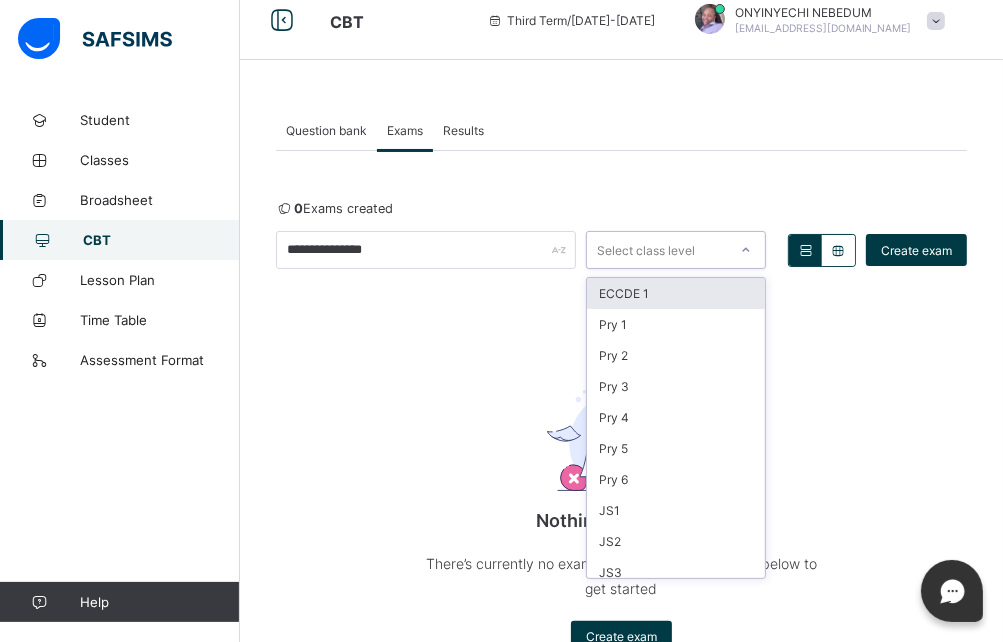 click 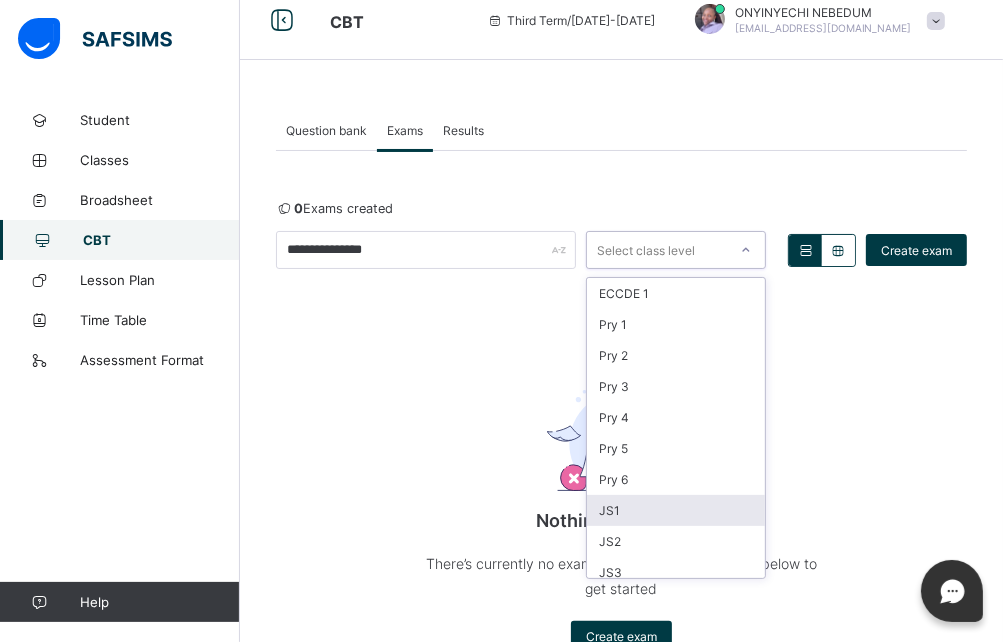 click on "JS1" at bounding box center (676, 510) 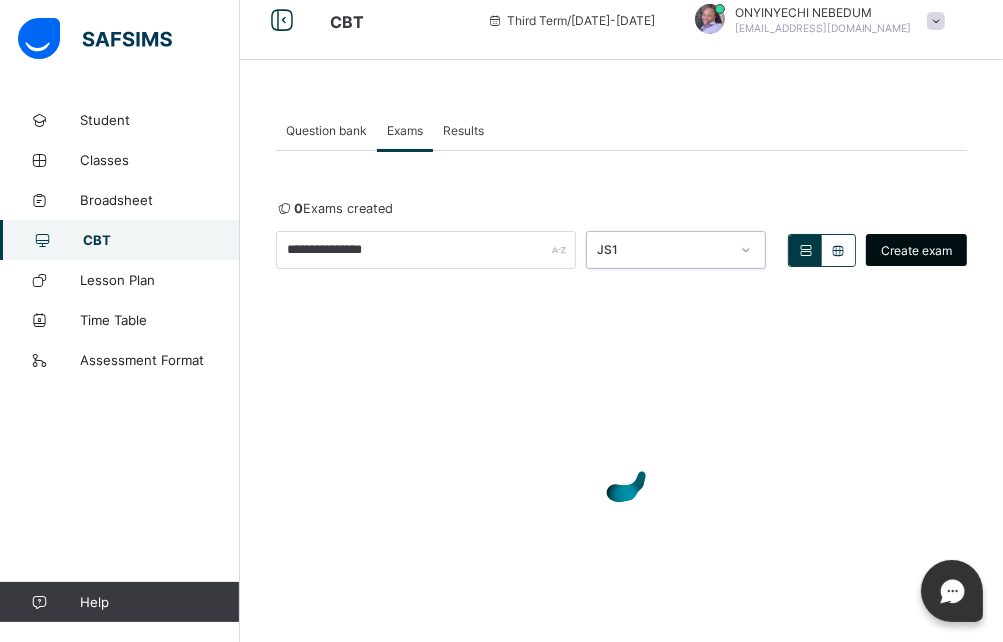 click on "Create exam" at bounding box center [916, 250] 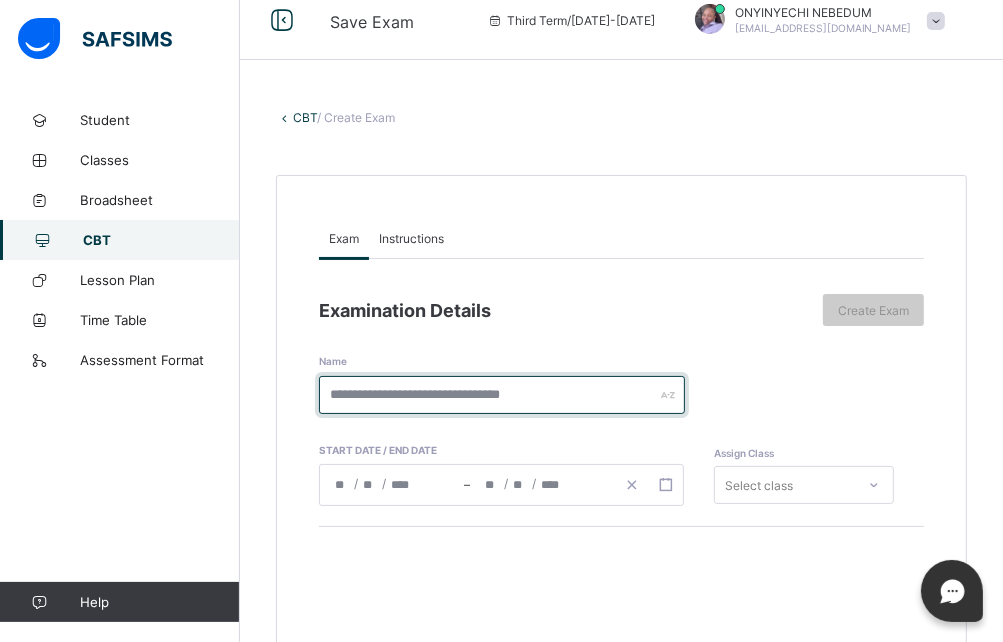 click at bounding box center [502, 395] 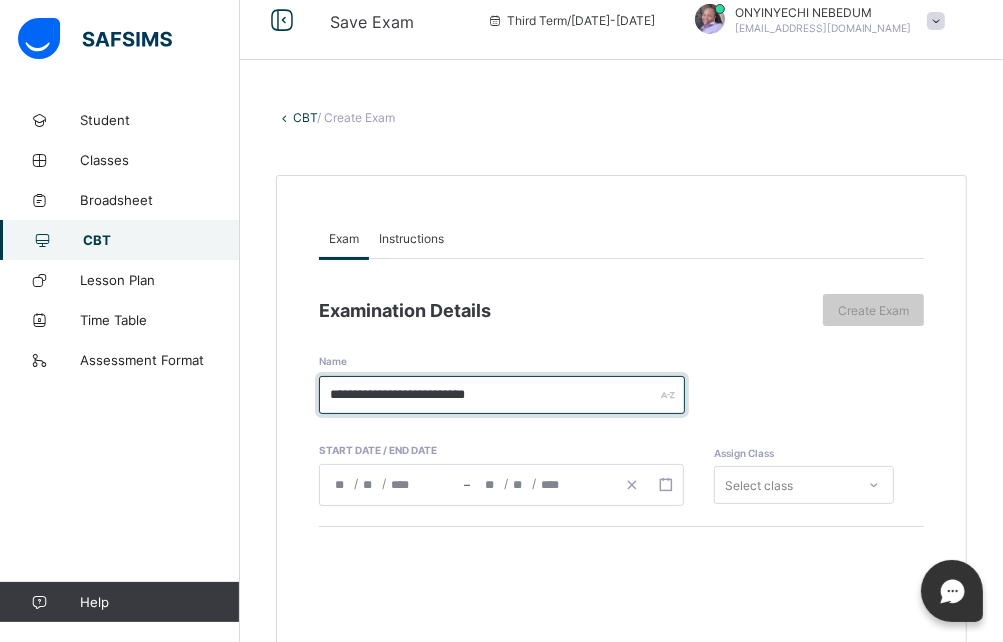 type on "**********" 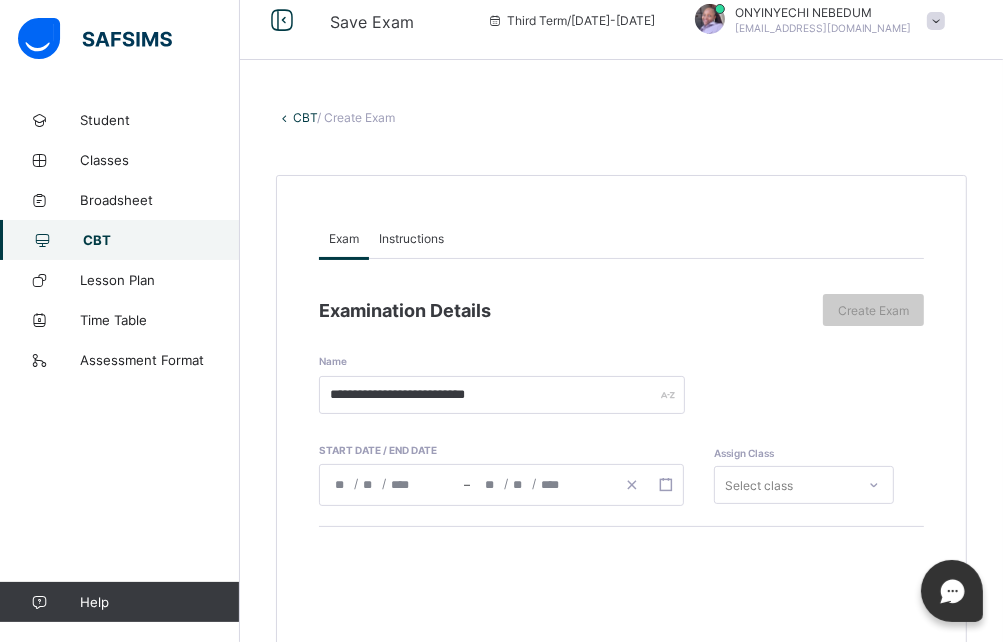 click on "/ /" at bounding box center [392, 485] 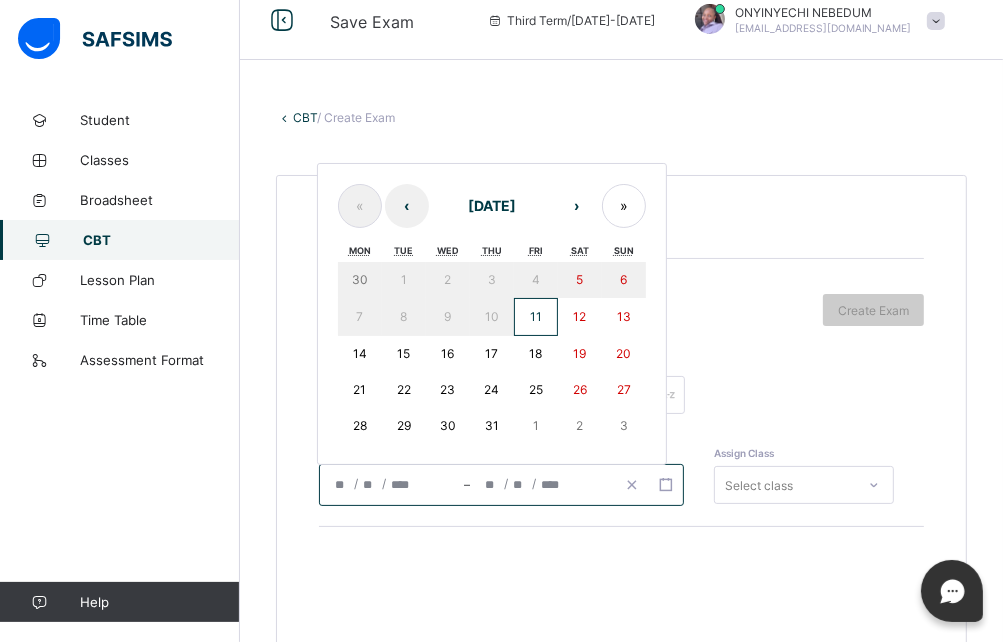 click on "11" at bounding box center (536, 316) 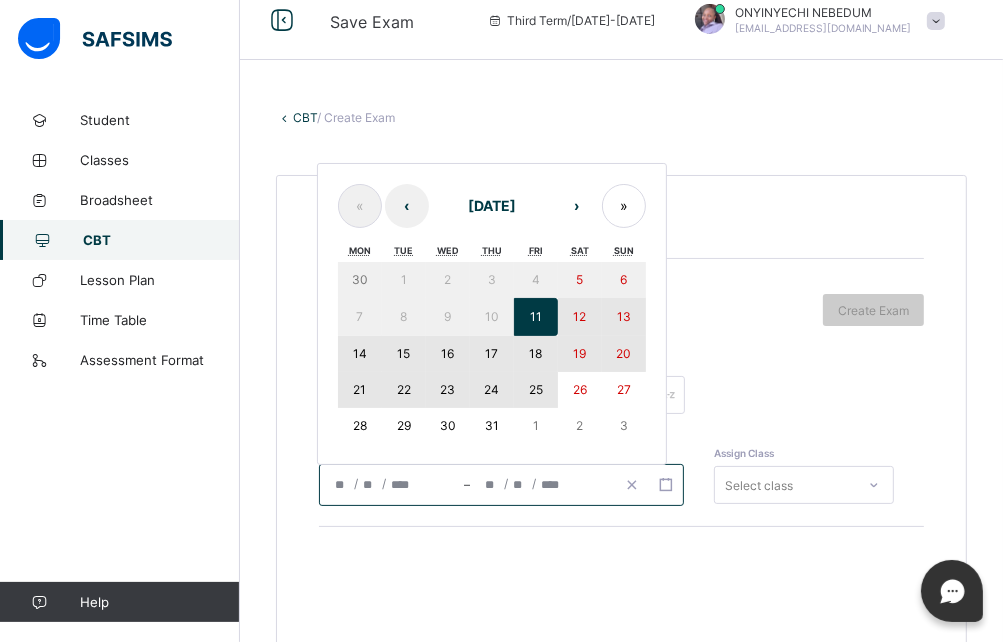 drag, startPoint x: 538, startPoint y: 313, endPoint x: 532, endPoint y: 386, distance: 73.24616 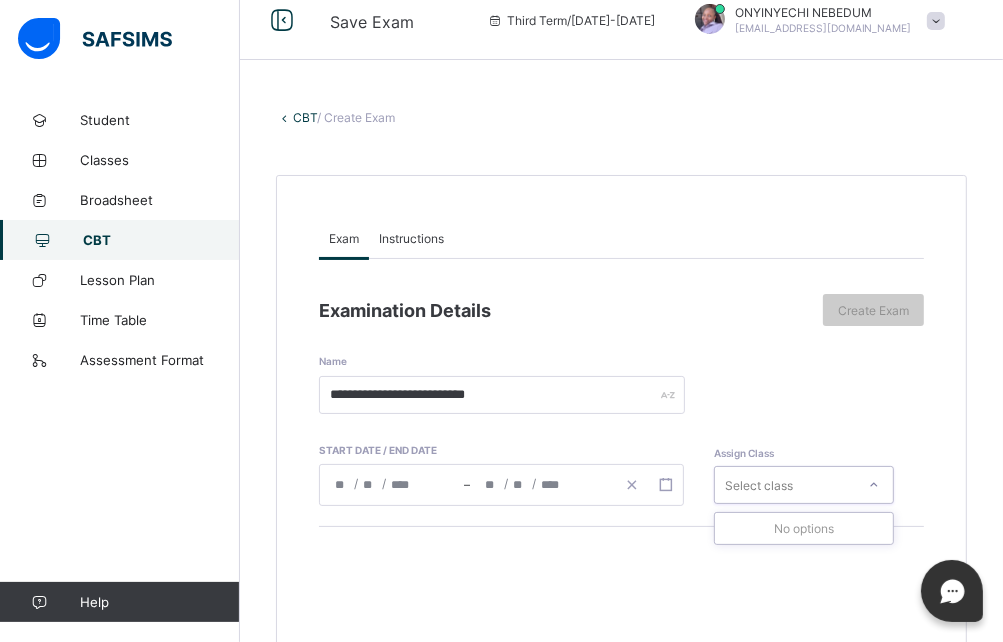 click at bounding box center [874, 485] 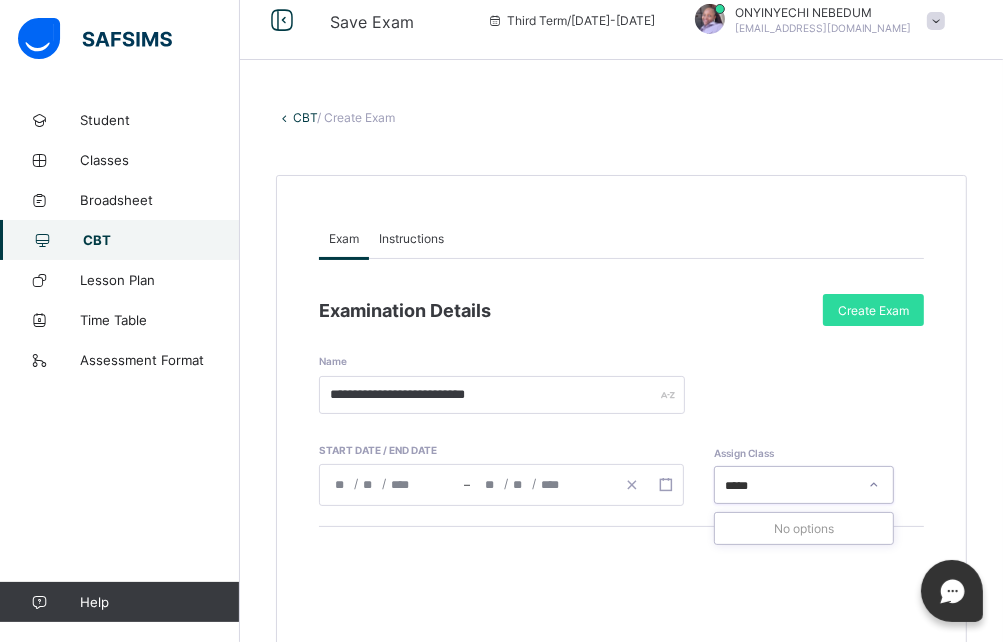 click on "*****" at bounding box center (739, 486) 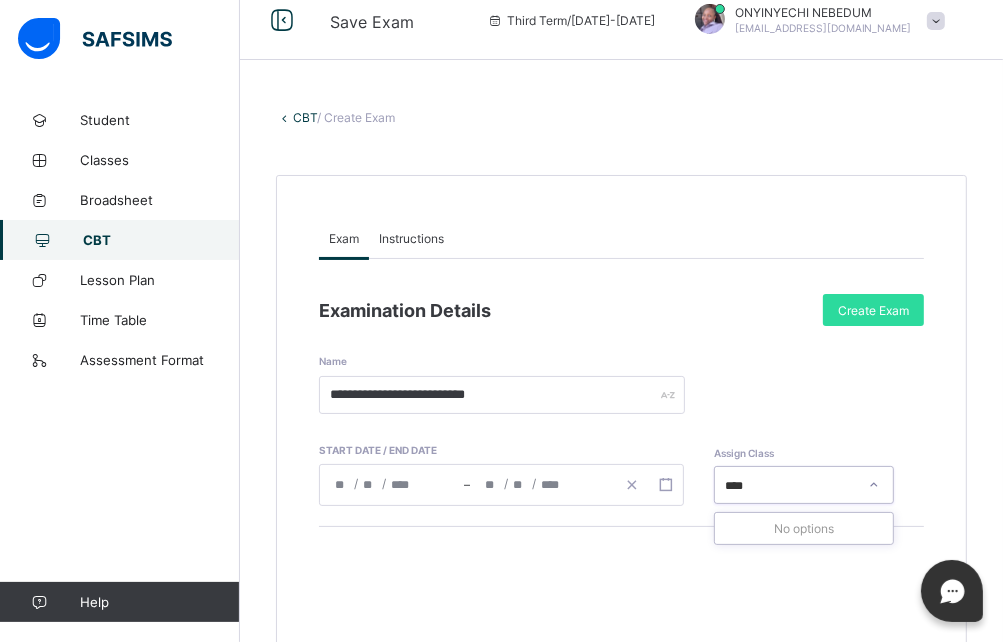 type on "****" 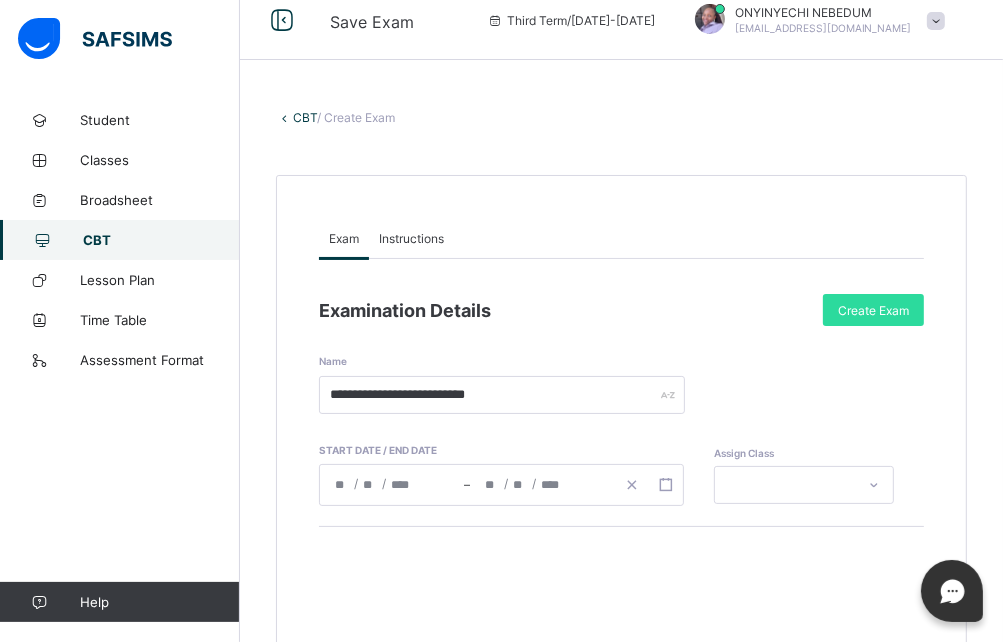 click on "Instructions" at bounding box center [411, 238] 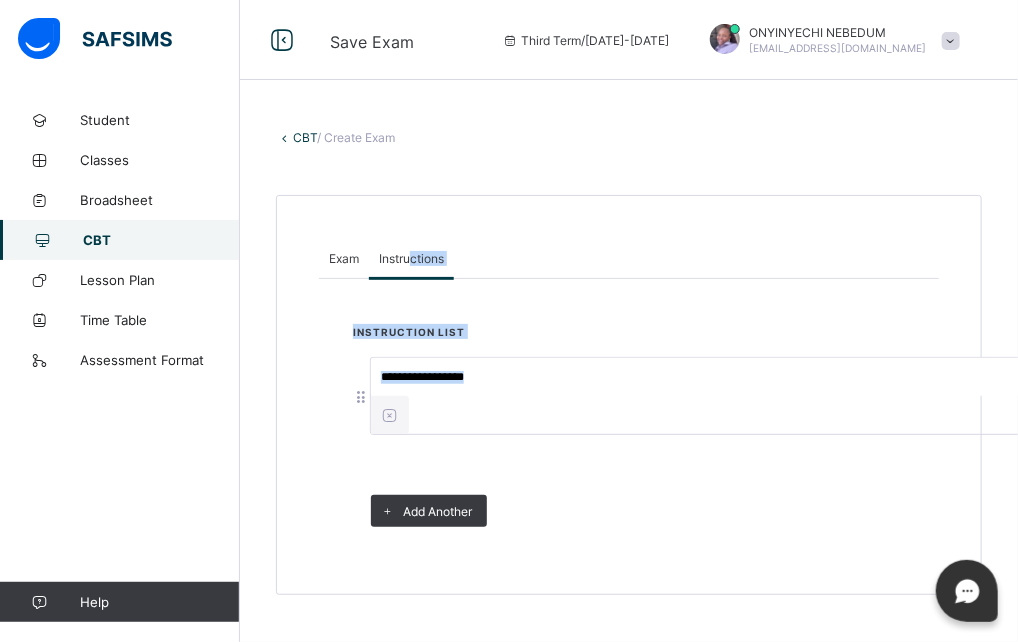 drag, startPoint x: 410, startPoint y: 242, endPoint x: 494, endPoint y: 463, distance: 236.42546 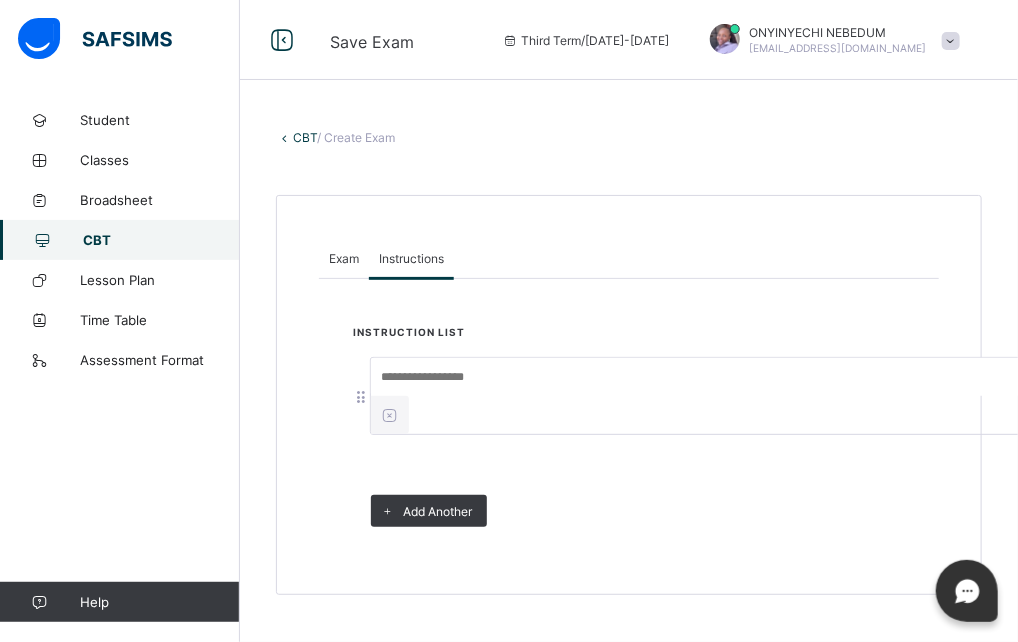 click on "**********" at bounding box center [629, 395] 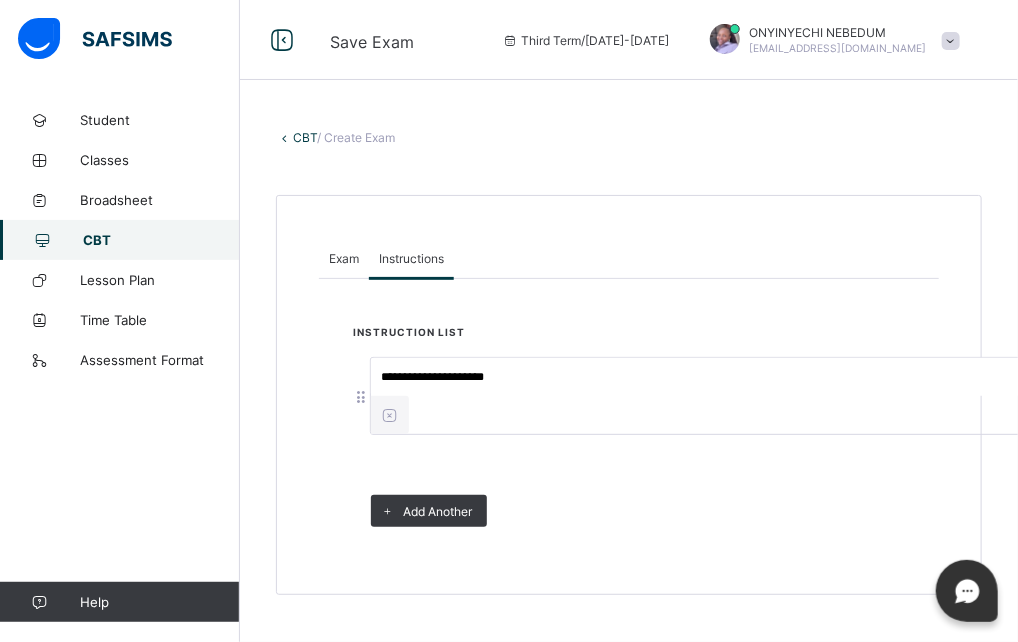 type on "**********" 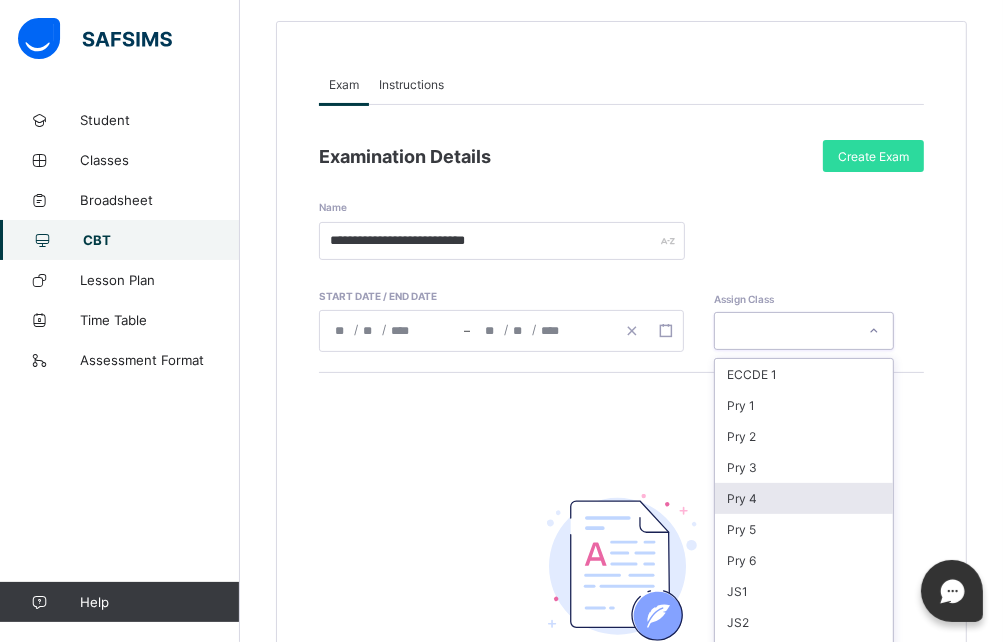 click on "option Pry 4 focused, 5 of 16. 16 results available. Use Up and Down to choose options, press Enter to select the currently focused option, press Escape to exit the menu, press Tab to select the option and exit the menu. ECCDE 1 Pry 1 Pry 2 Pry 3 Pry 4 Pry 5 Pry 6 JS1 JS2 JS3 ECCDE 2 ECCDE II Pre ECC Nur 1 Nur 2 Pre ECC" at bounding box center (804, 331) 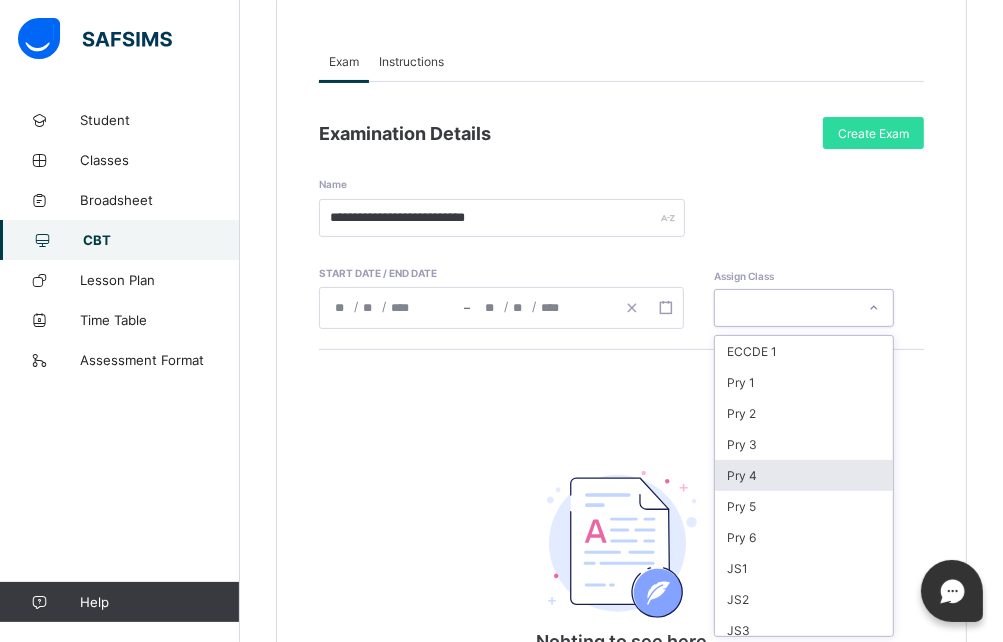 scroll, scrollTop: 199, scrollLeft: 0, axis: vertical 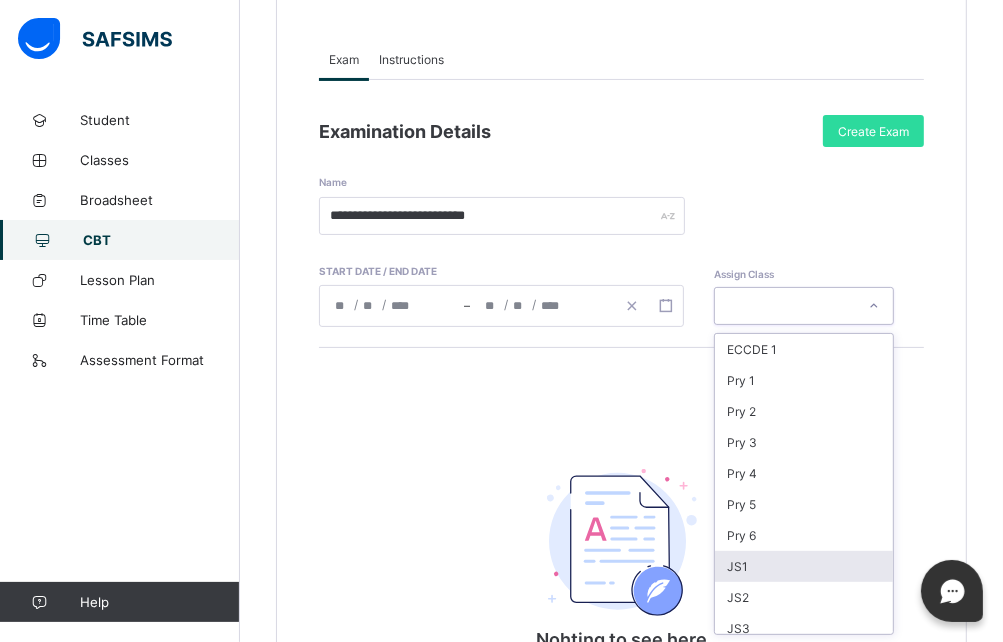 click on "JS1" at bounding box center [804, 566] 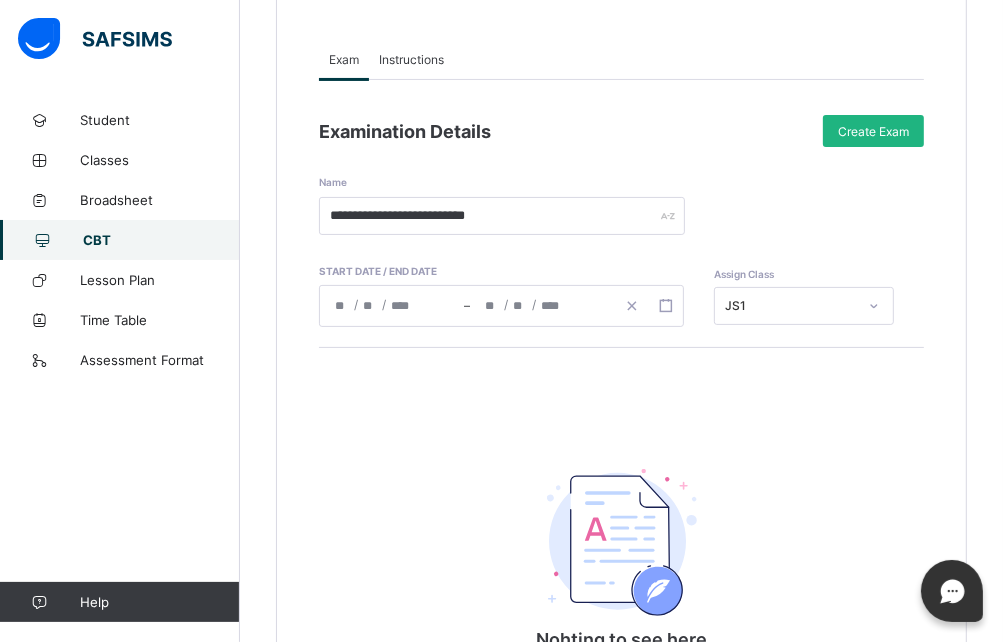 click on "Create Exam" at bounding box center (873, 131) 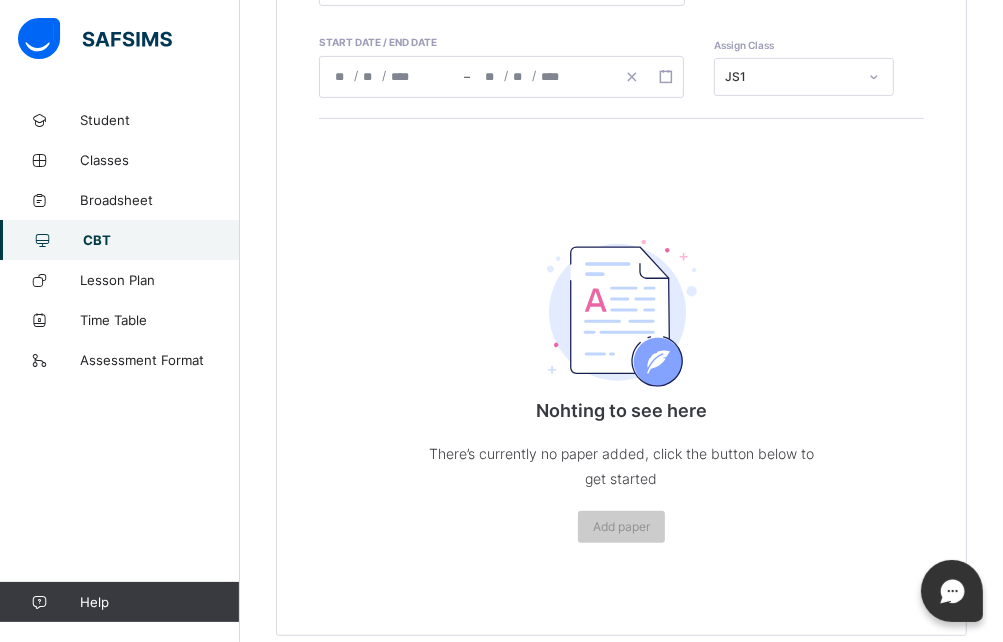 scroll, scrollTop: 452, scrollLeft: 0, axis: vertical 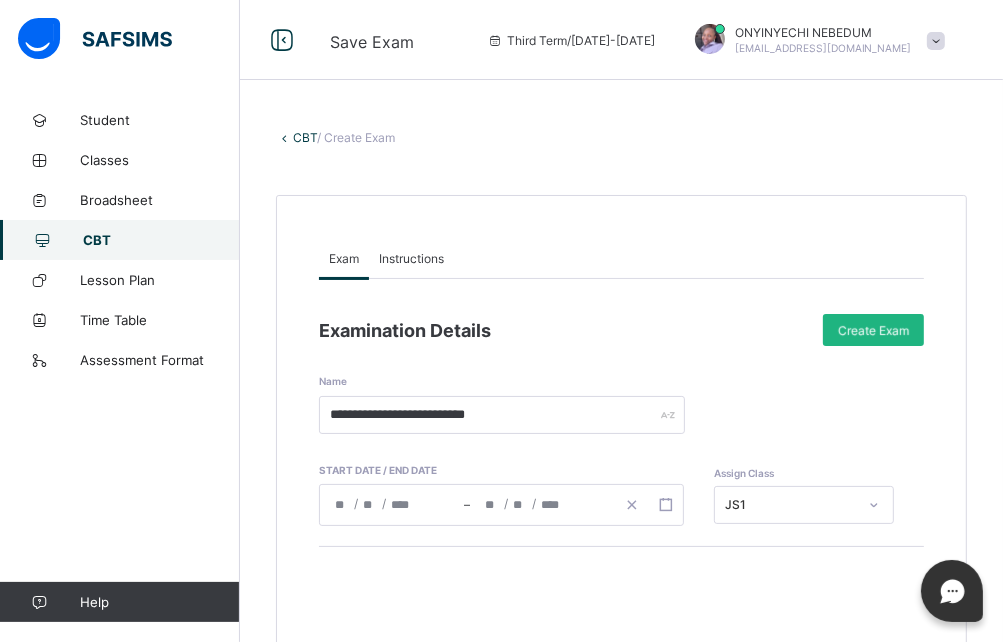 click on "Create Exam" at bounding box center [873, 330] 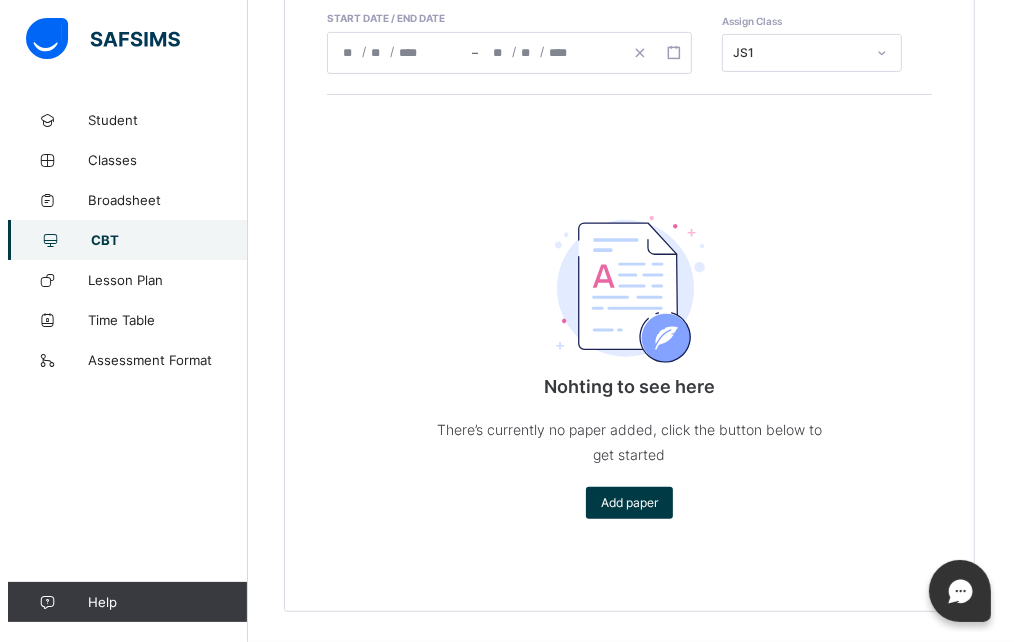 scroll, scrollTop: 452, scrollLeft: 0, axis: vertical 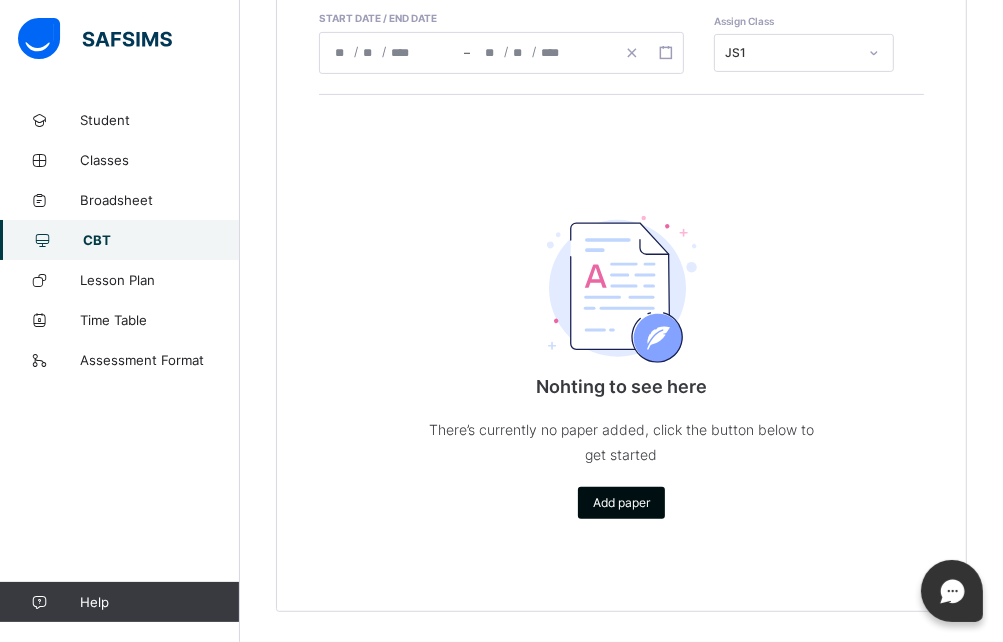 click on "Add paper" at bounding box center [621, 503] 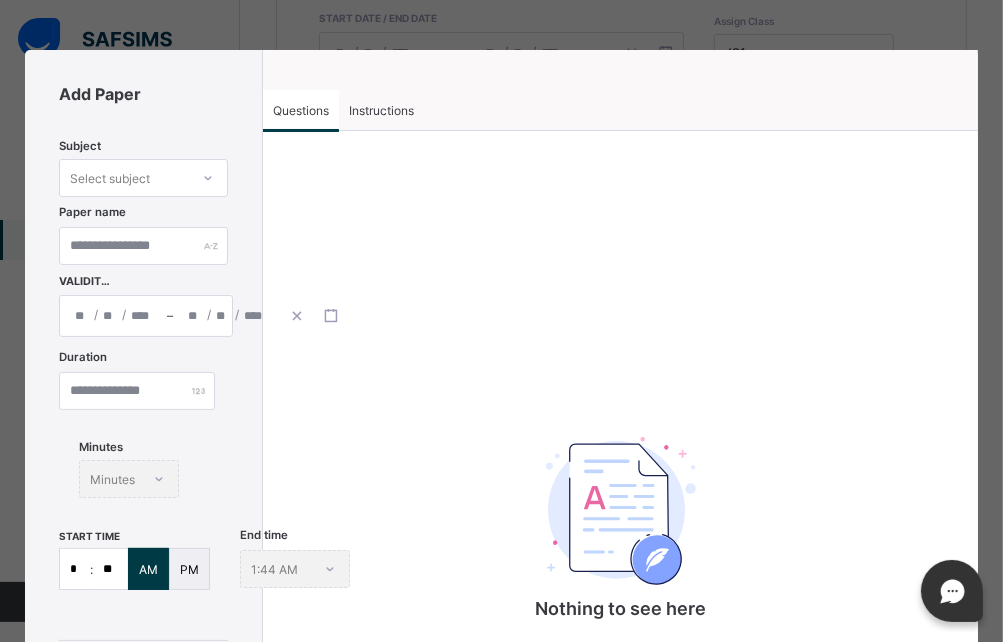 click at bounding box center [621, 510] 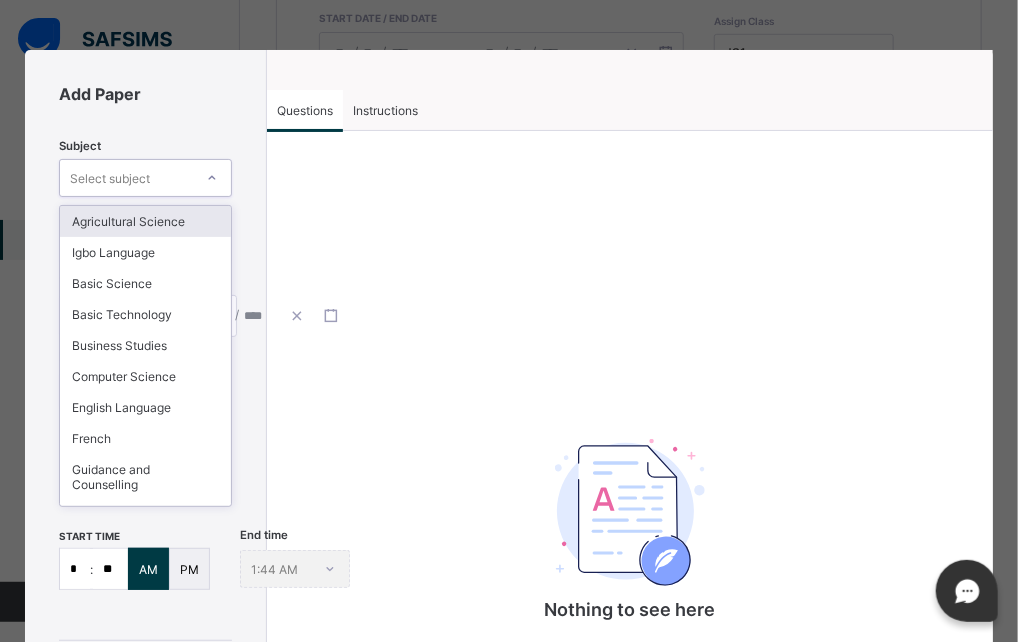 click 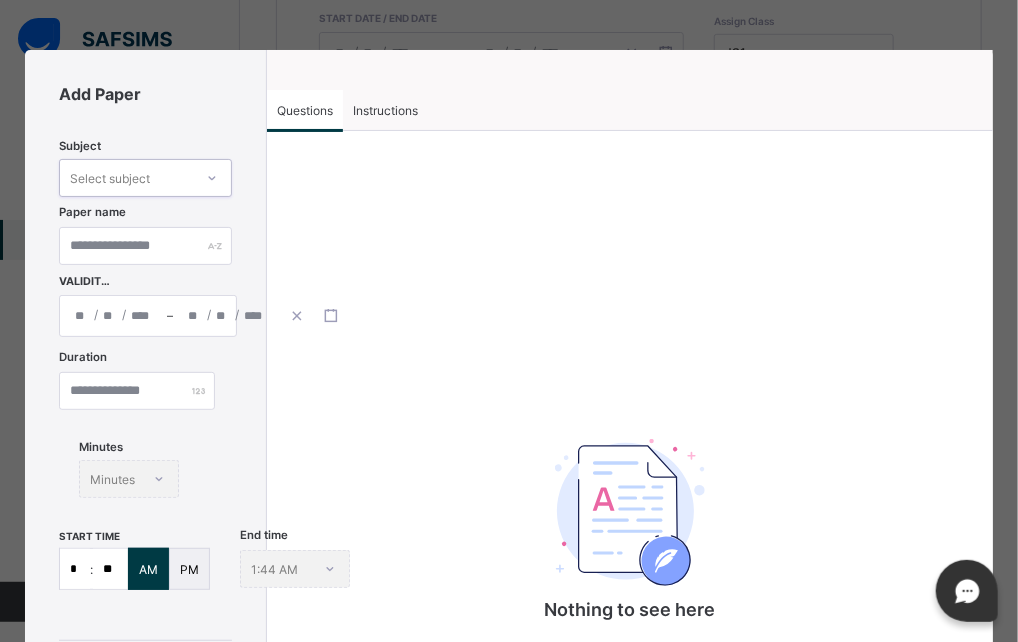 click on "Select subject" at bounding box center [126, 178] 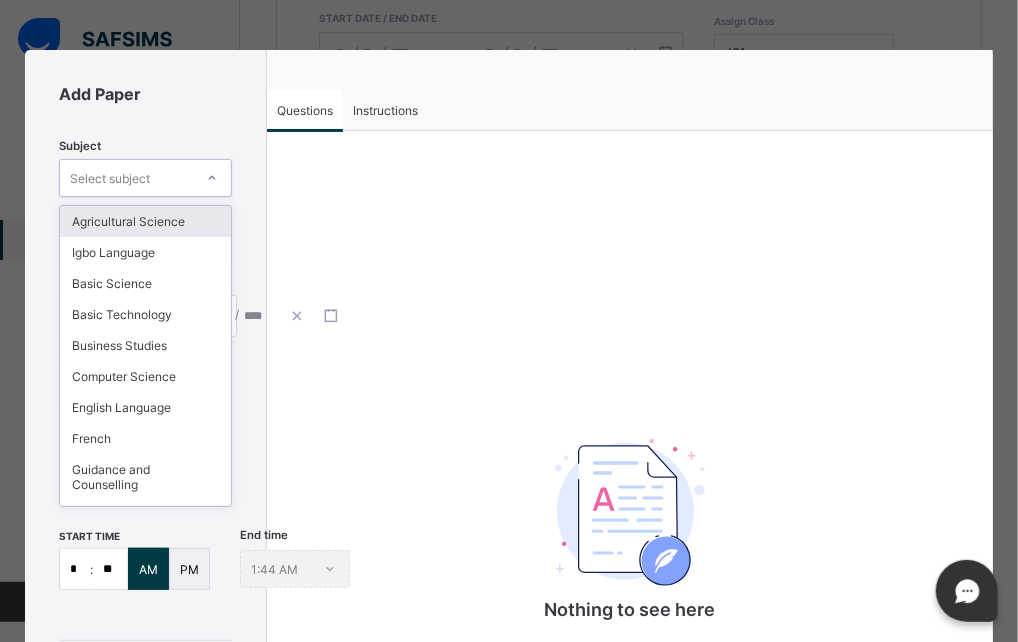click on "Select subject" at bounding box center (126, 178) 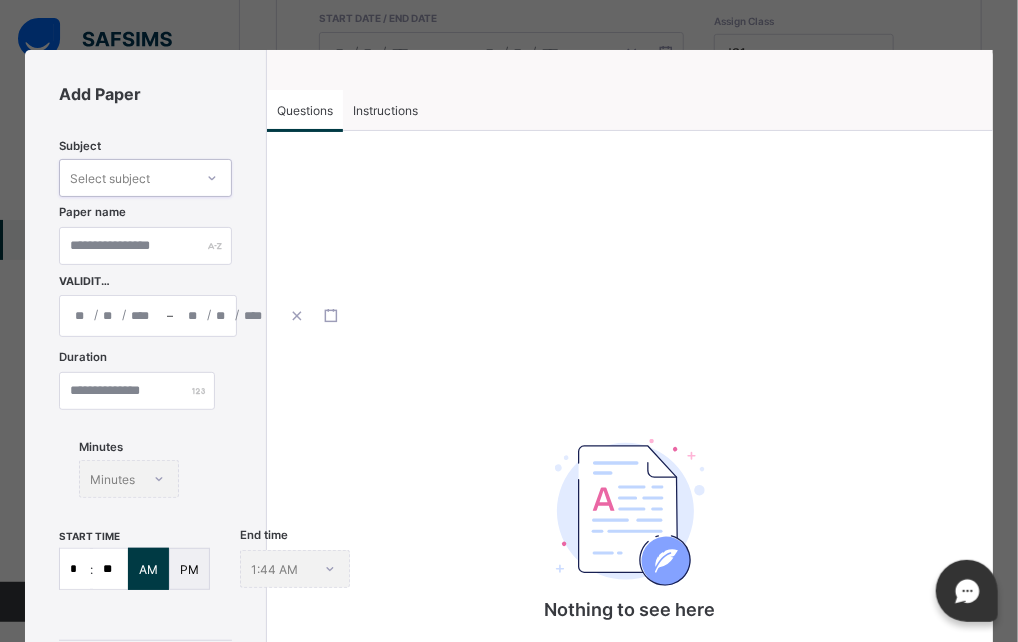 click 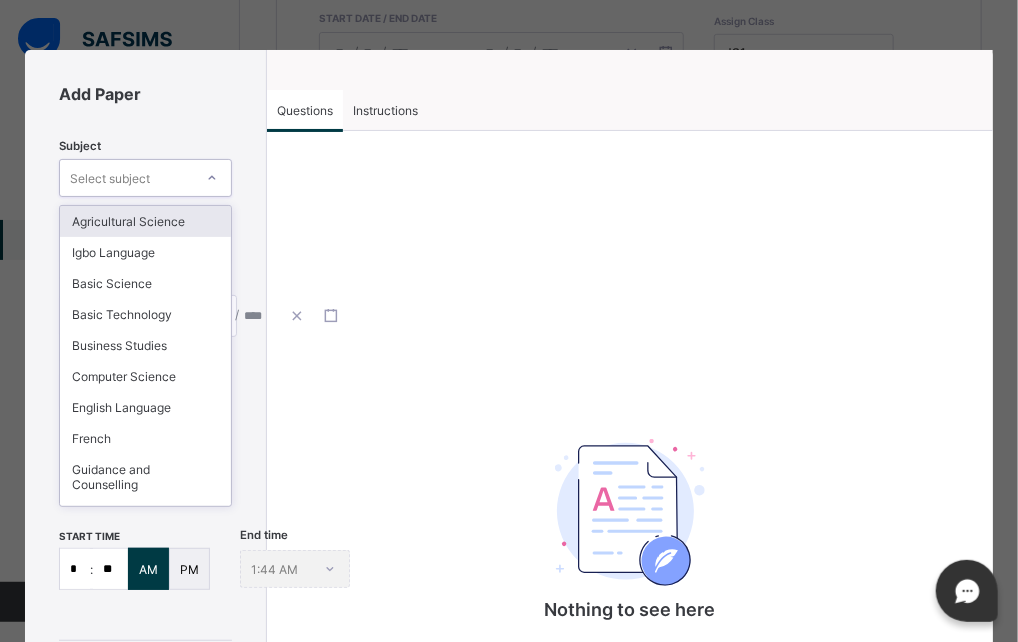 click 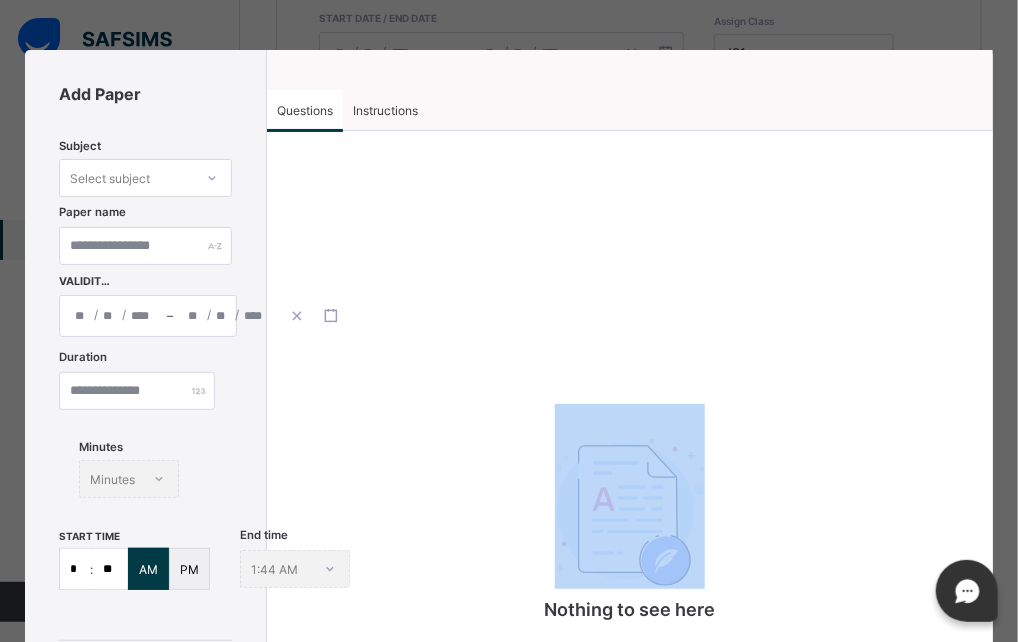 click on "Nothing to see here Select subject to display list of questions" at bounding box center (629, 510) 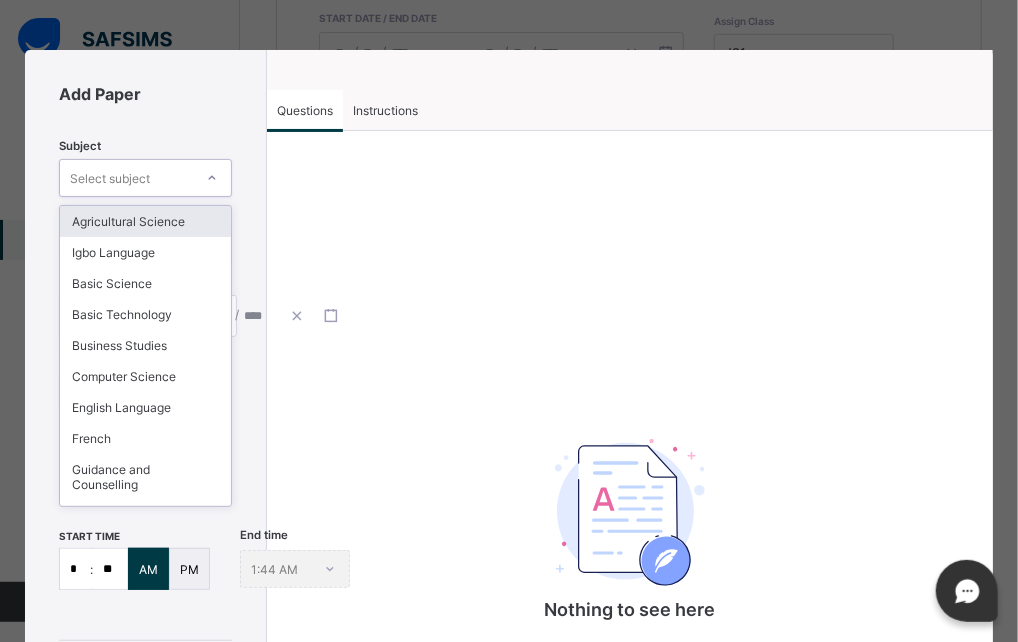click on "Select subject" at bounding box center (110, 178) 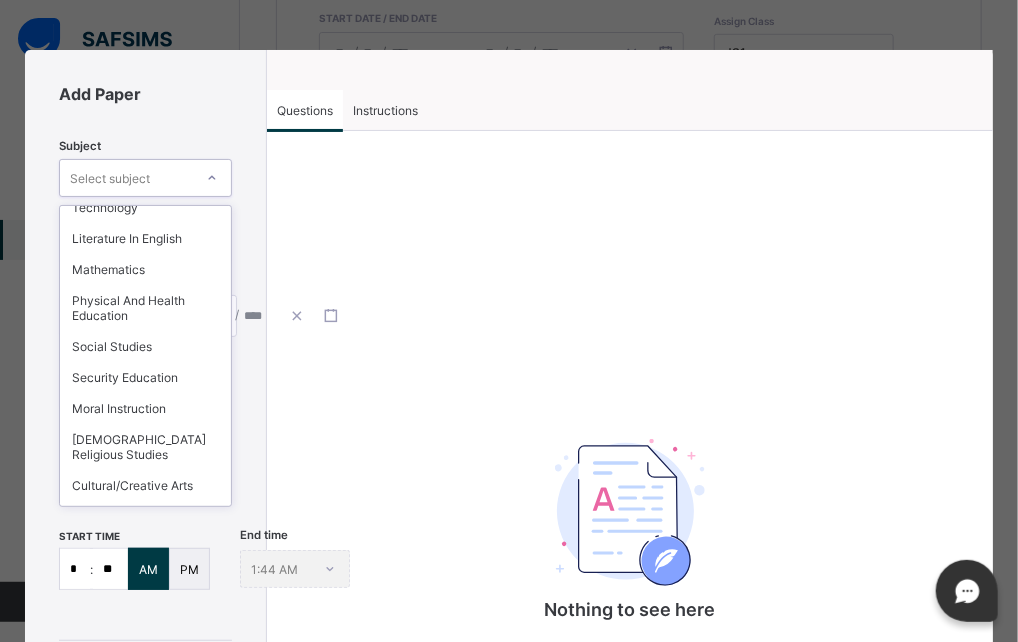 scroll, scrollTop: 431, scrollLeft: 0, axis: vertical 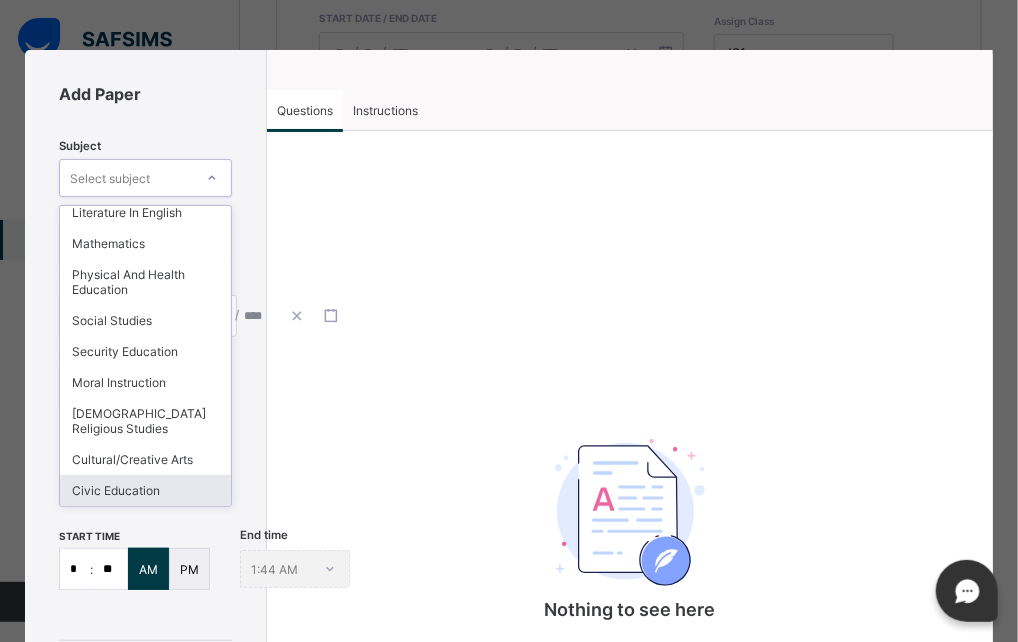 click on "Civic Education" at bounding box center (145, 490) 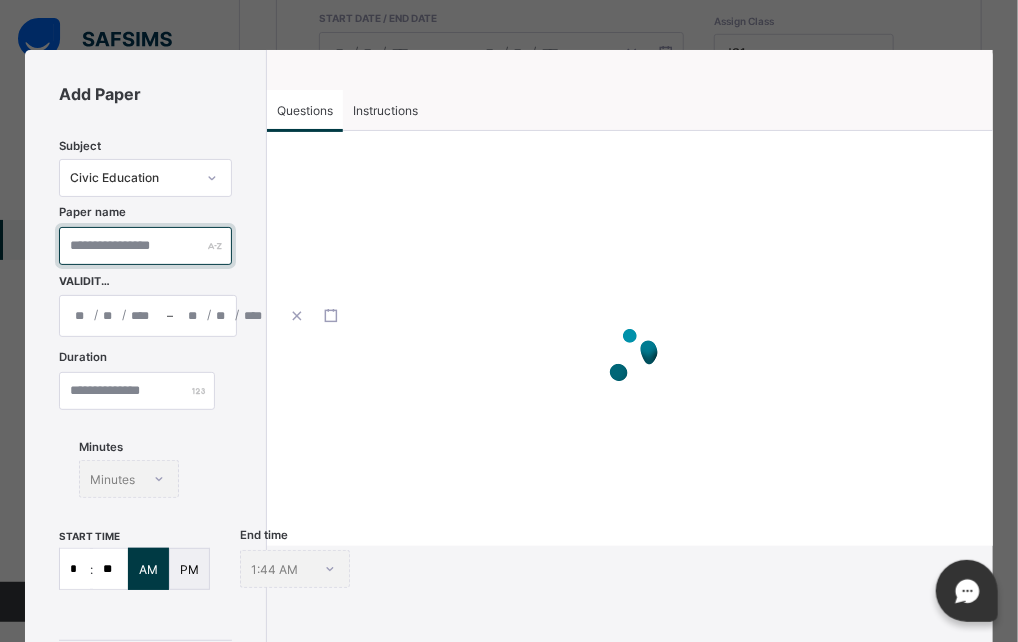 click at bounding box center (145, 246) 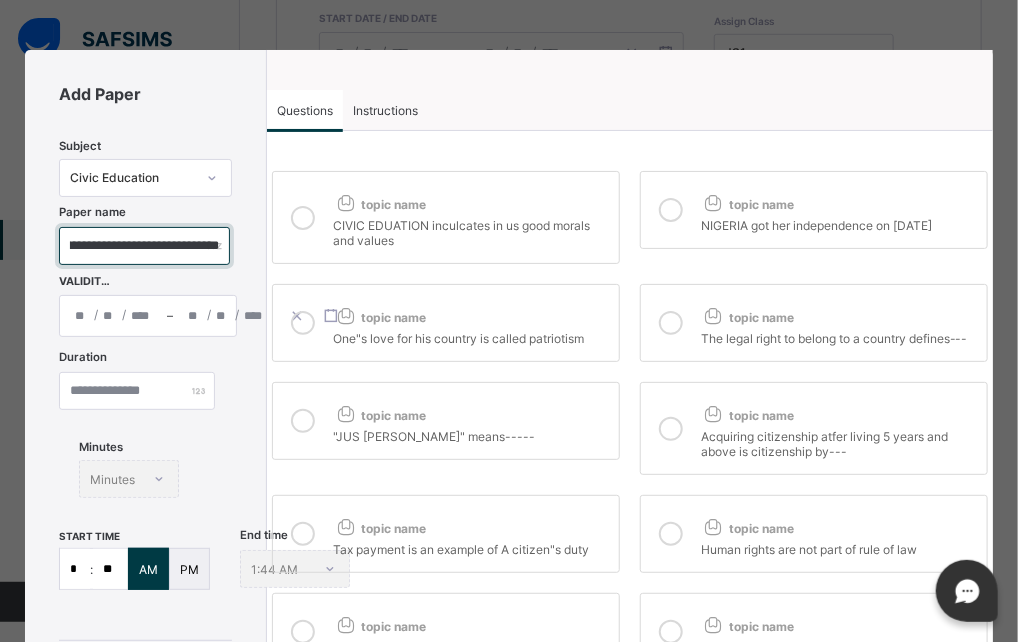 scroll, scrollTop: 0, scrollLeft: 61, axis: horizontal 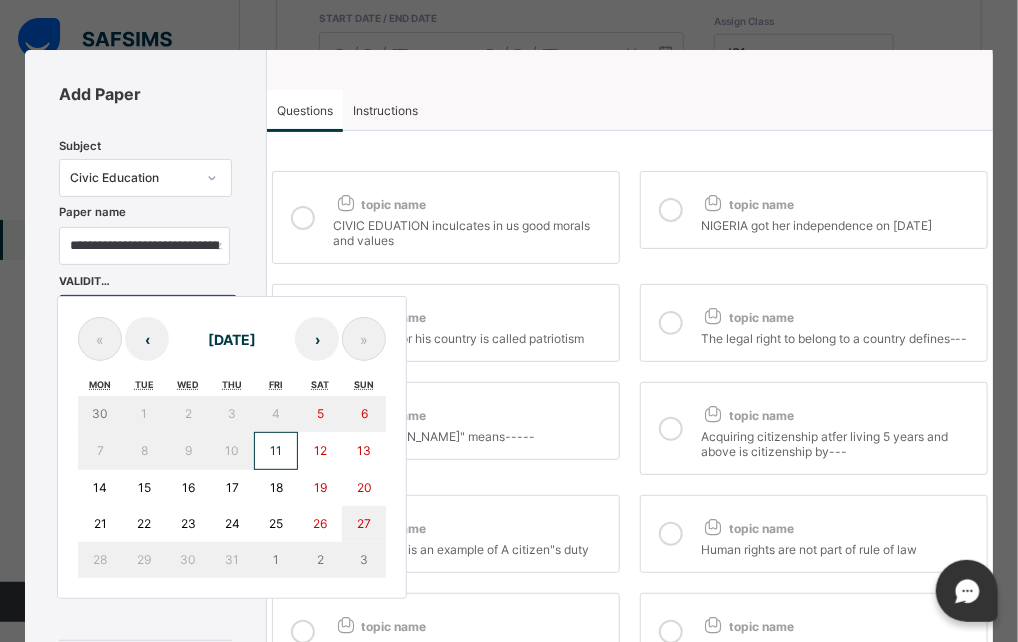 click on "/ / – / / « ‹ [DATE] › » Mon Tue Wed Thu Fri Sat Sun 30 1 2 3 4 5 6 7 8 9 10 11 12 13 14 15 16 17 18 19 20 21 22 23 24 25 26 27 28 29 30 31 1 2 3" at bounding box center (148, 316) 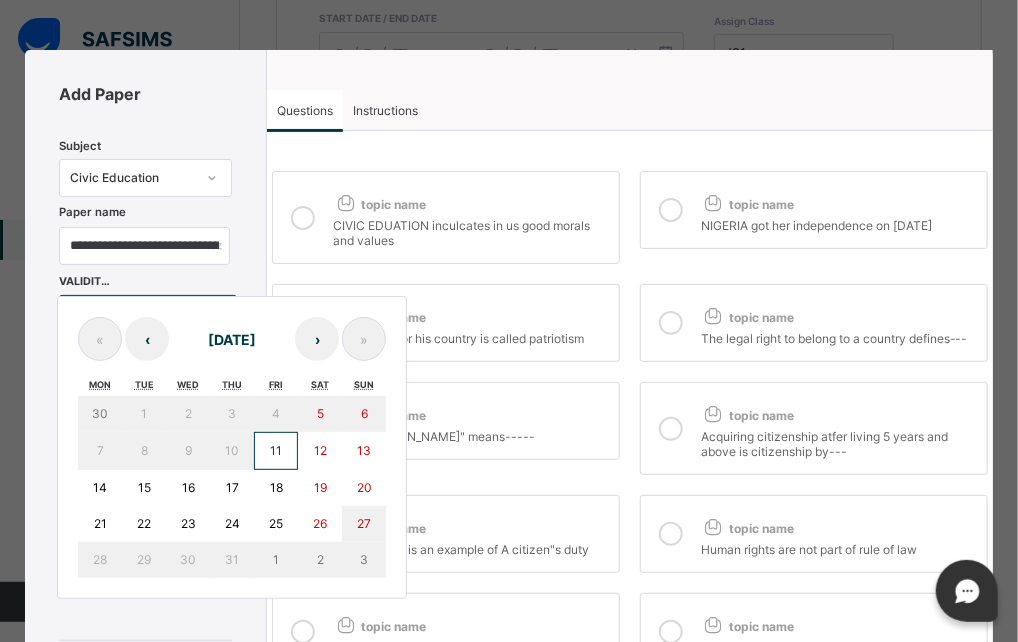 click on "11" at bounding box center (276, 450) 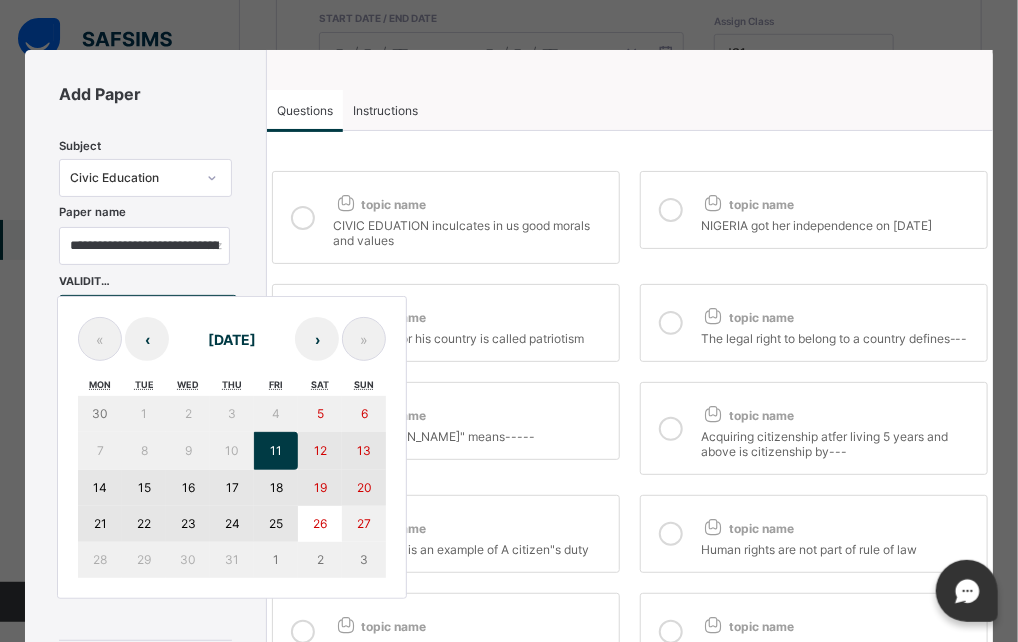 click on "25" at bounding box center (276, 523) 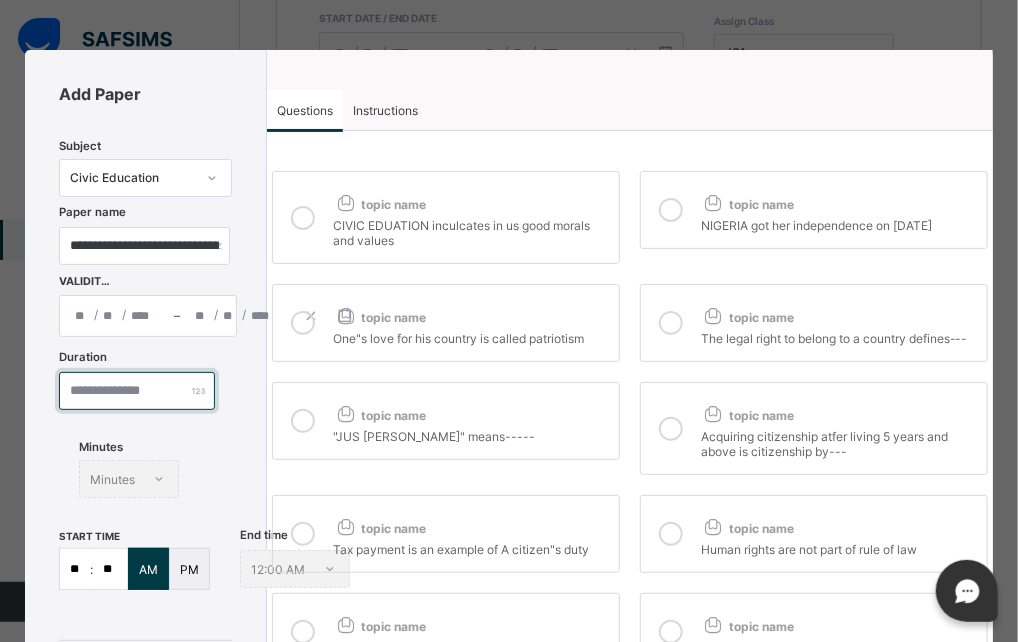 click at bounding box center [137, 391] 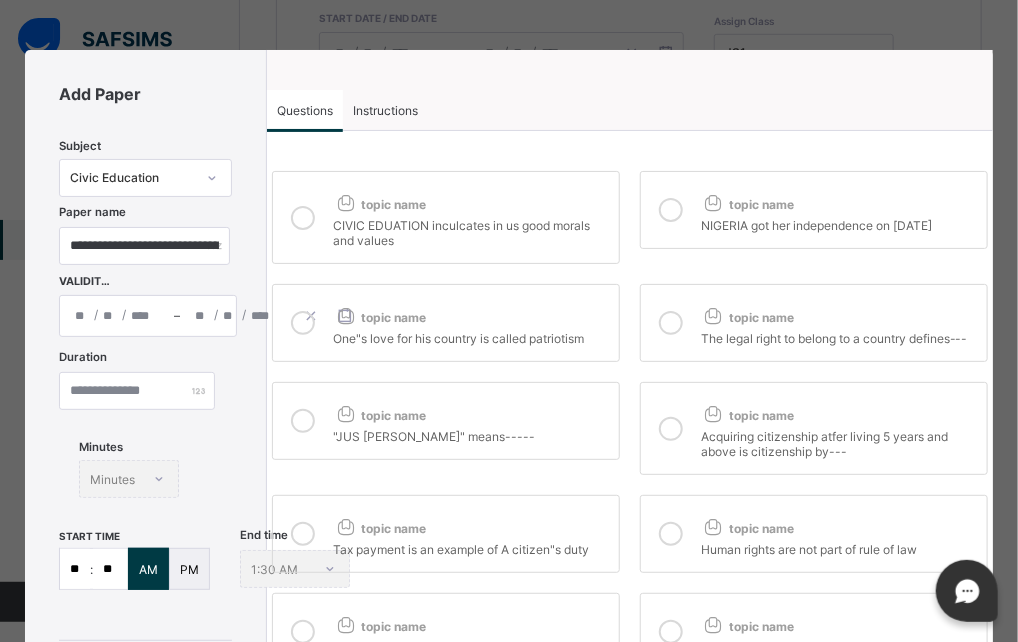 click on "Minutes Minutes" at bounding box center (129, 479) 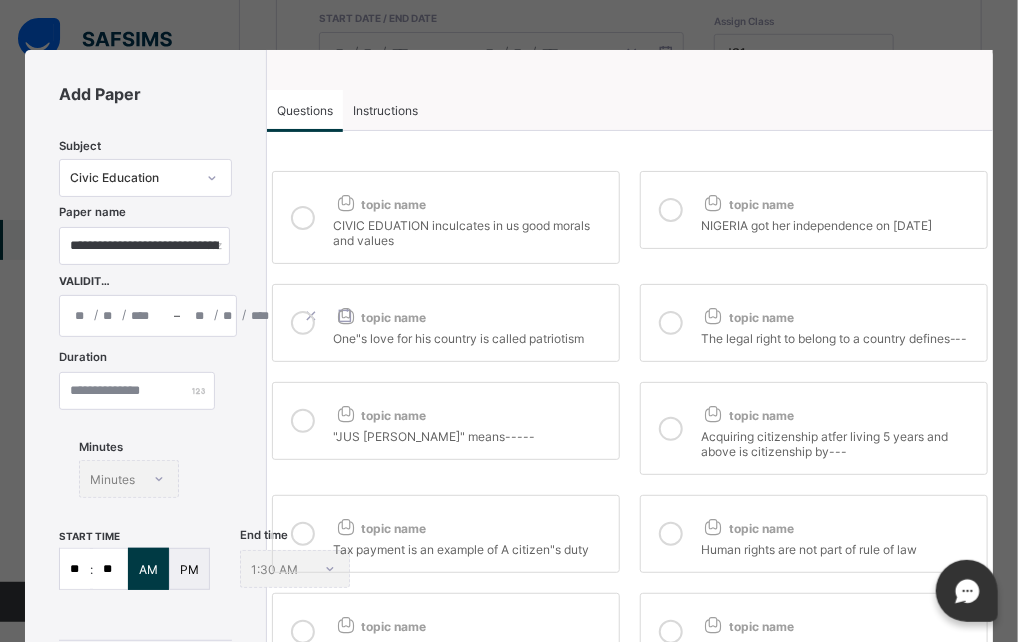 click on "**" at bounding box center (75, 569) 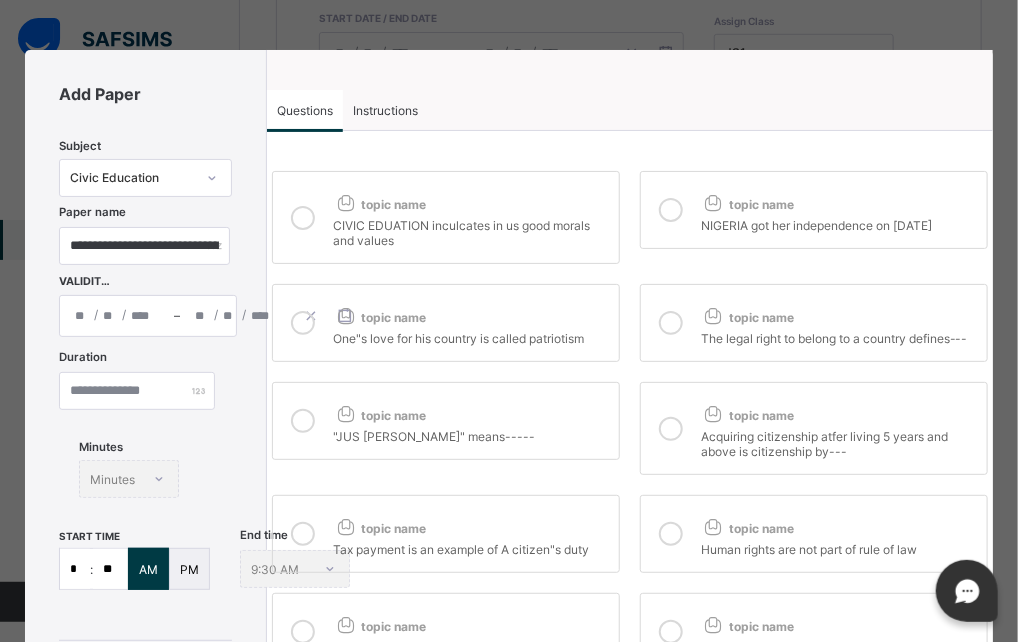 type on "*" 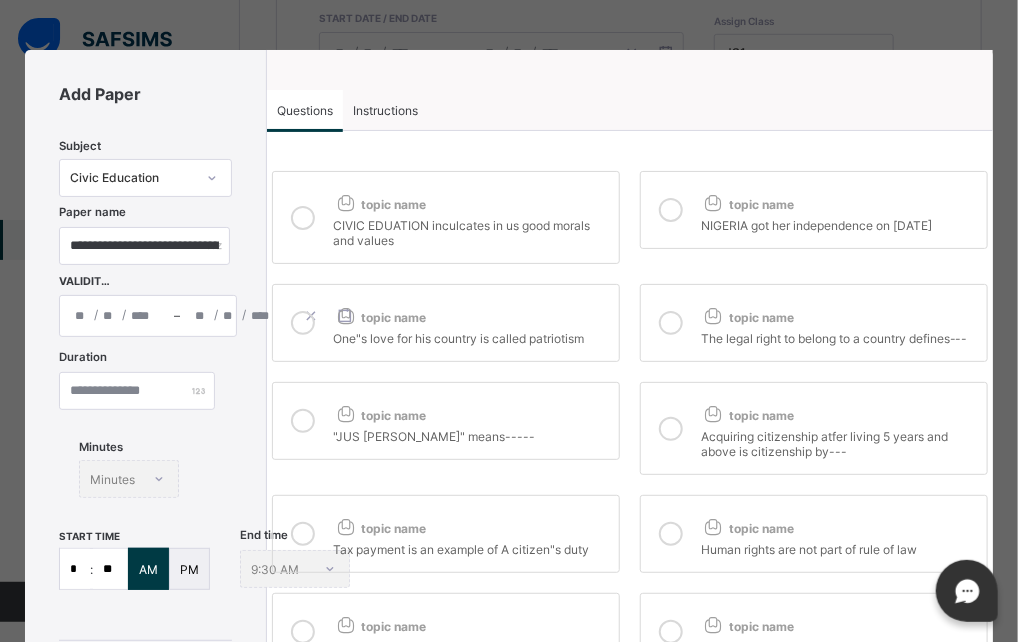 drag, startPoint x: 304, startPoint y: 215, endPoint x: 524, endPoint y: 86, distance: 255.03137 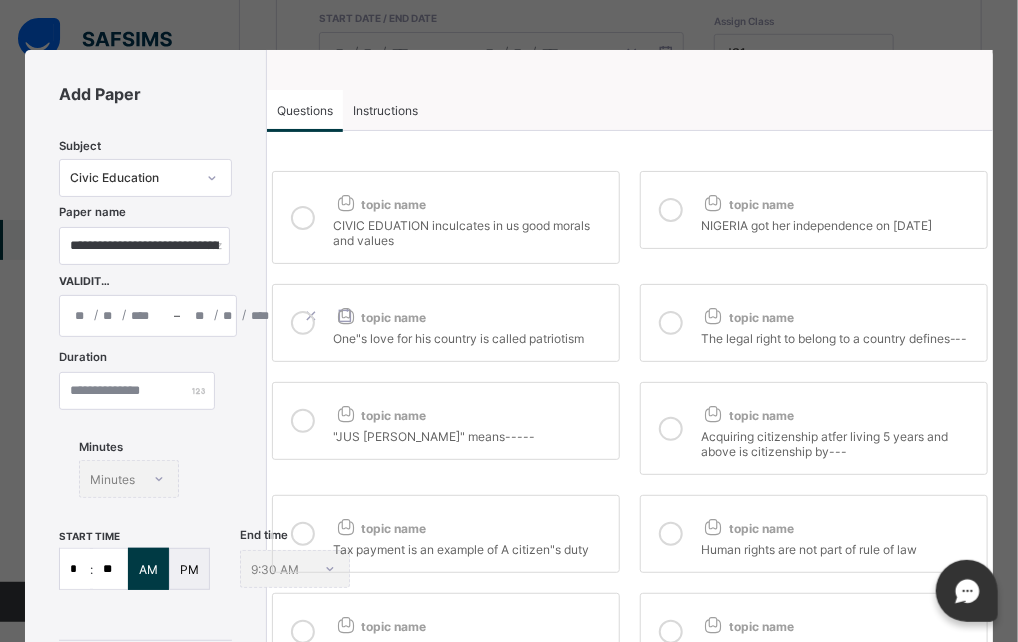 click at bounding box center [303, 323] 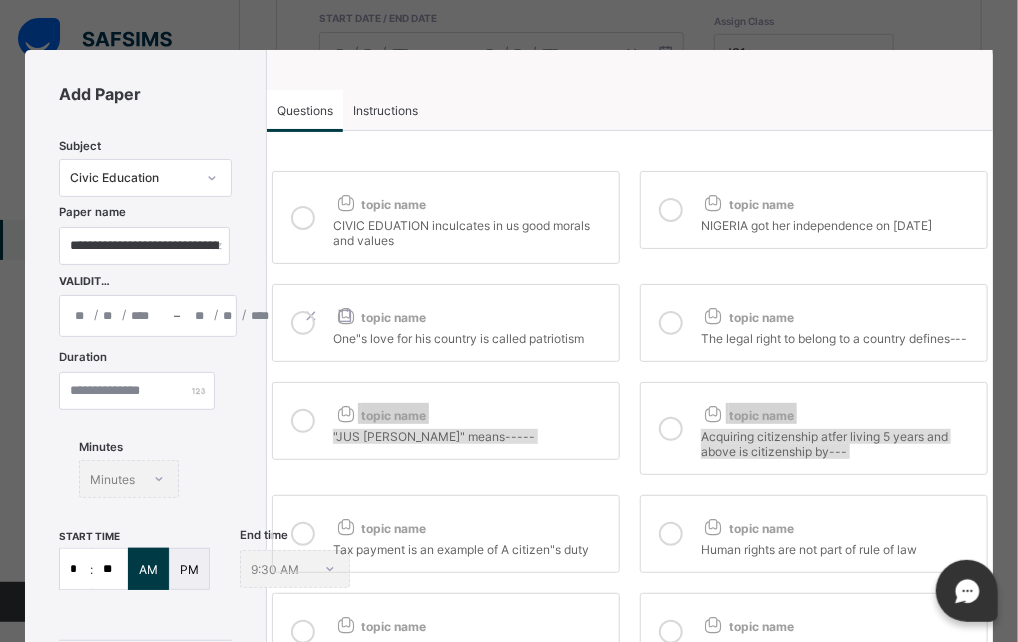 drag, startPoint x: 291, startPoint y: 428, endPoint x: 291, endPoint y: 504, distance: 76 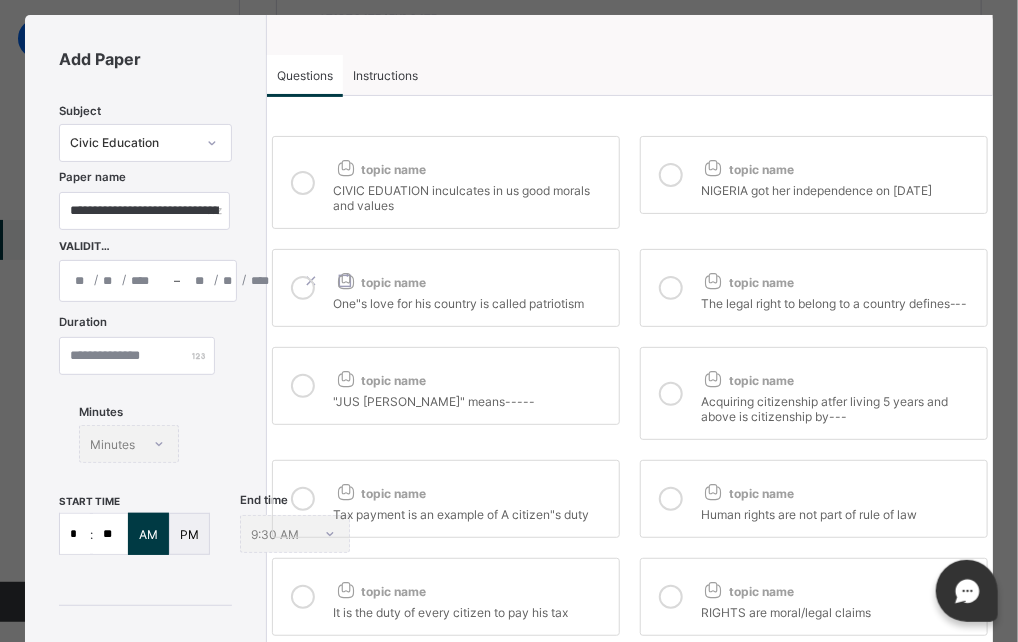 scroll, scrollTop: 40, scrollLeft: 0, axis: vertical 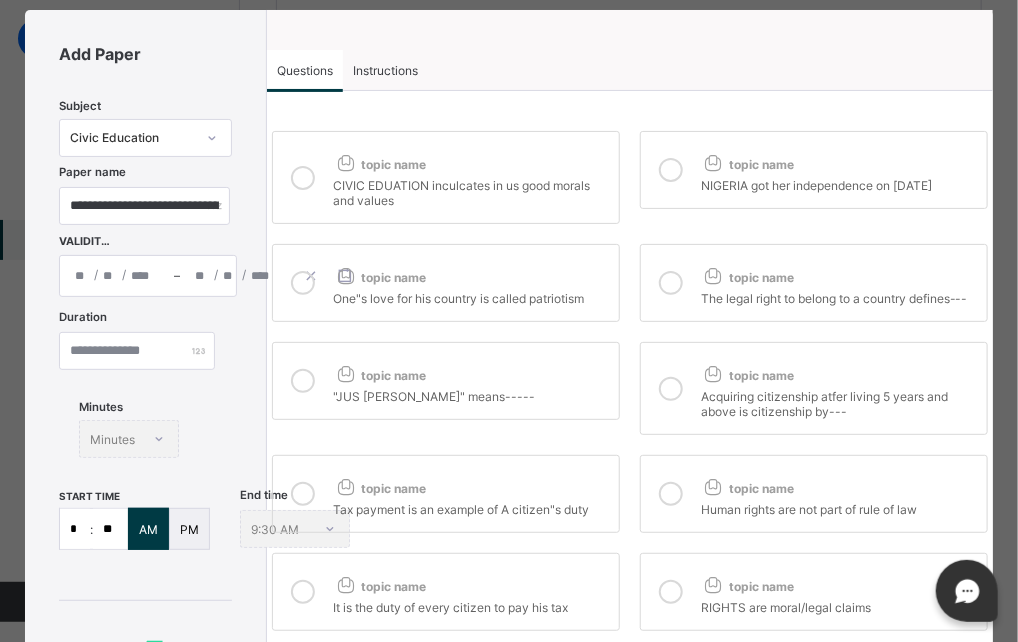 click at bounding box center (303, 592) 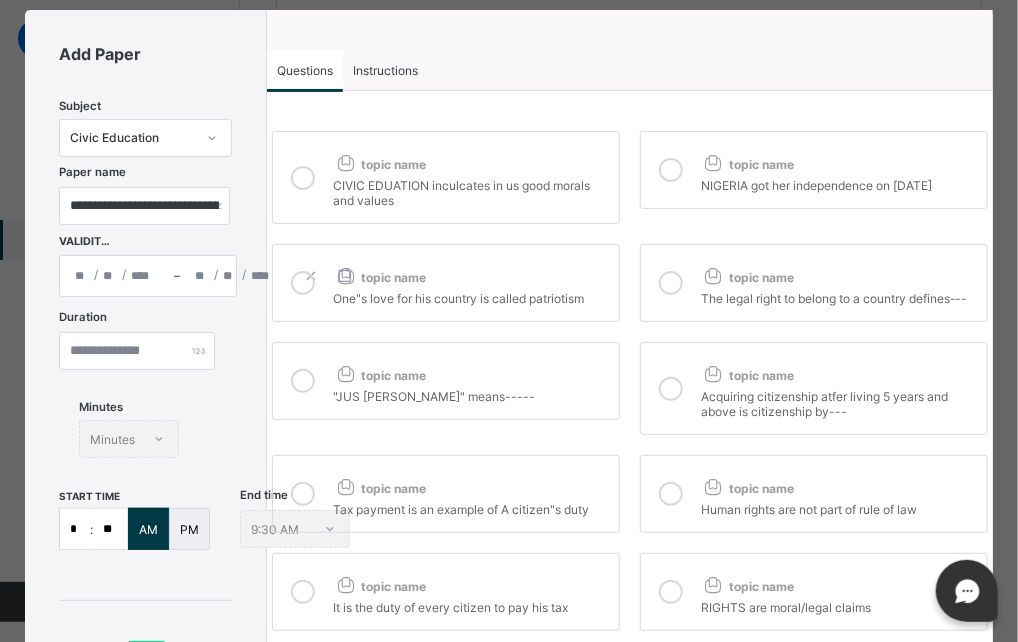 click at bounding box center [671, 170] 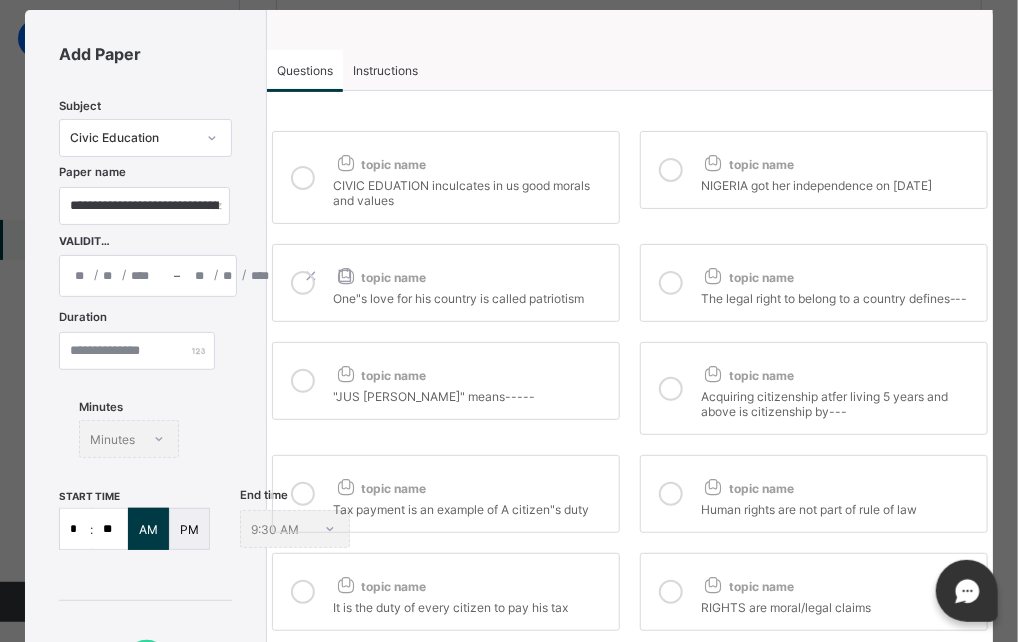 click at bounding box center [671, 283] 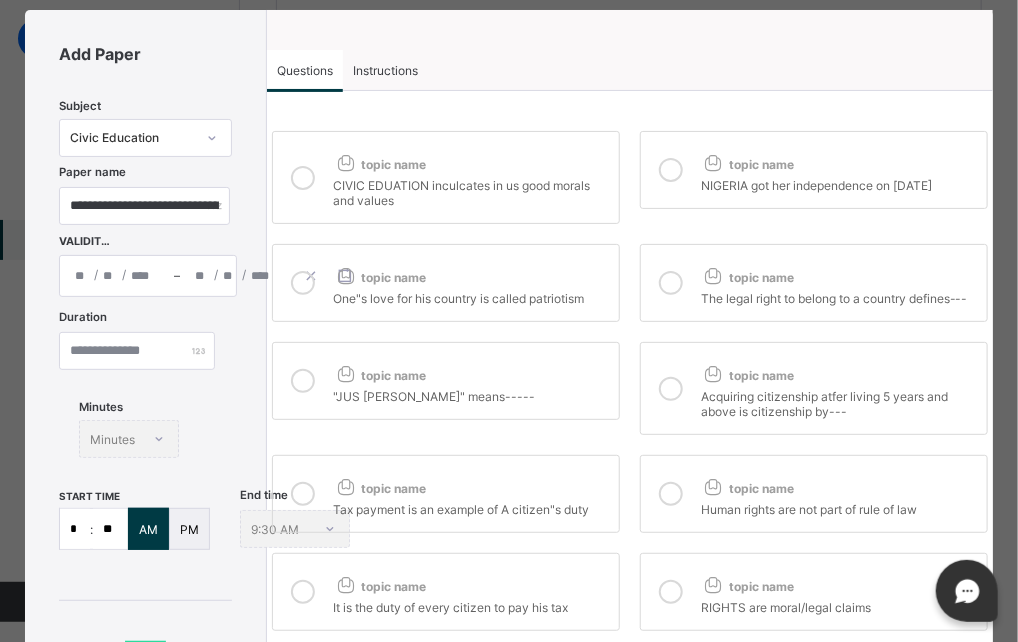 click at bounding box center (671, 389) 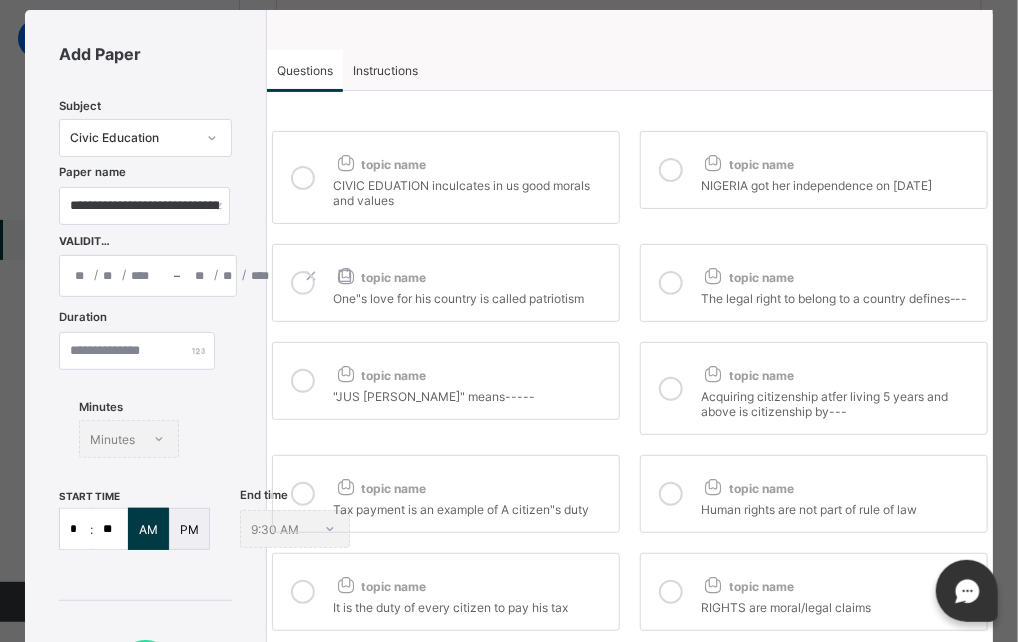 click at bounding box center (671, 494) 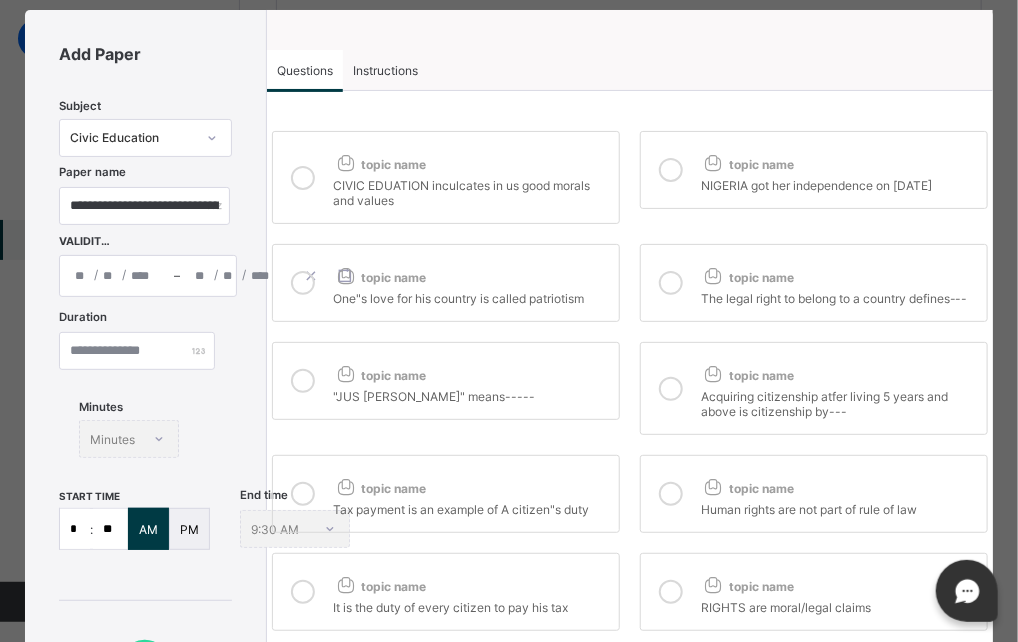 click at bounding box center (671, 592) 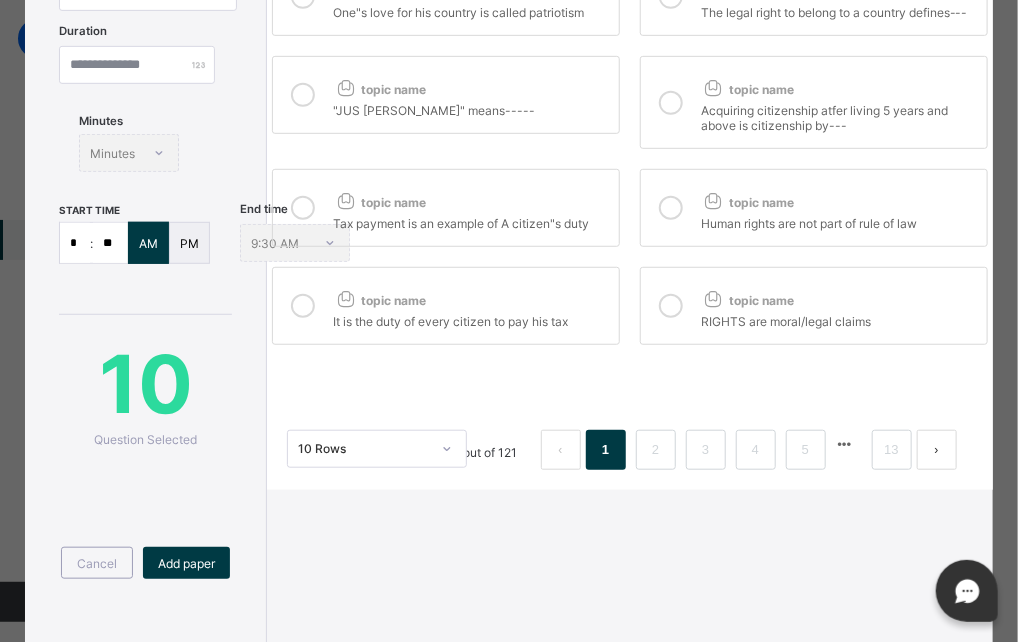 scroll, scrollTop: 360, scrollLeft: 0, axis: vertical 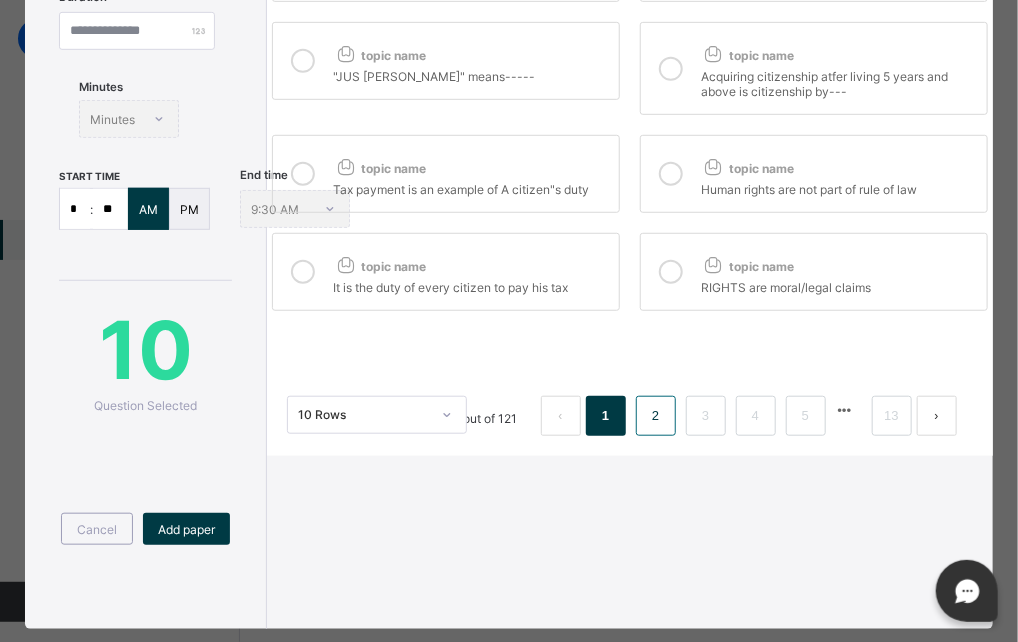 click on "2" at bounding box center [655, 416] 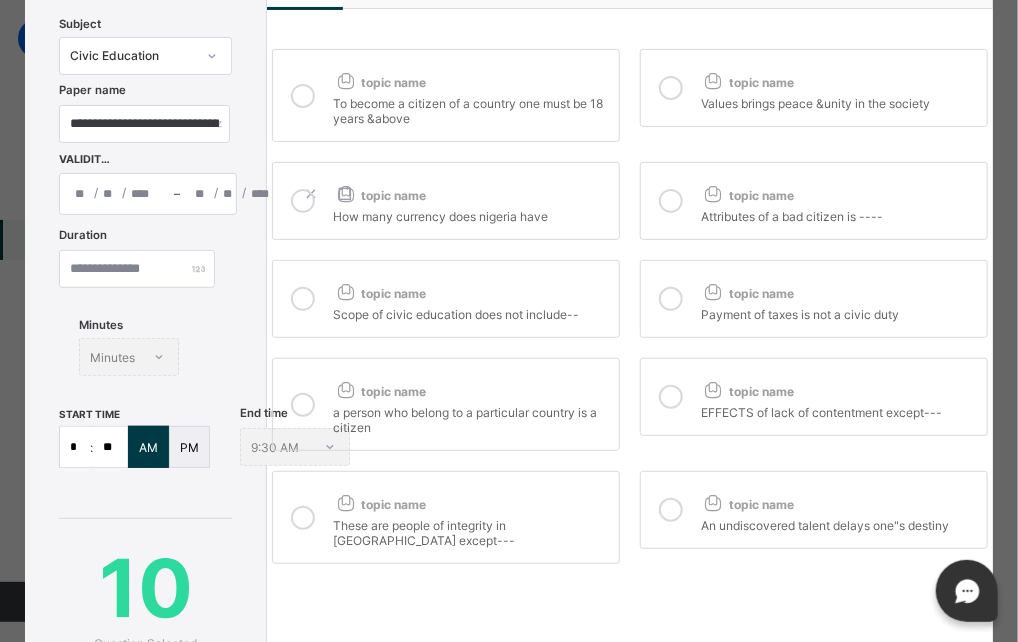 scroll, scrollTop: 120, scrollLeft: 0, axis: vertical 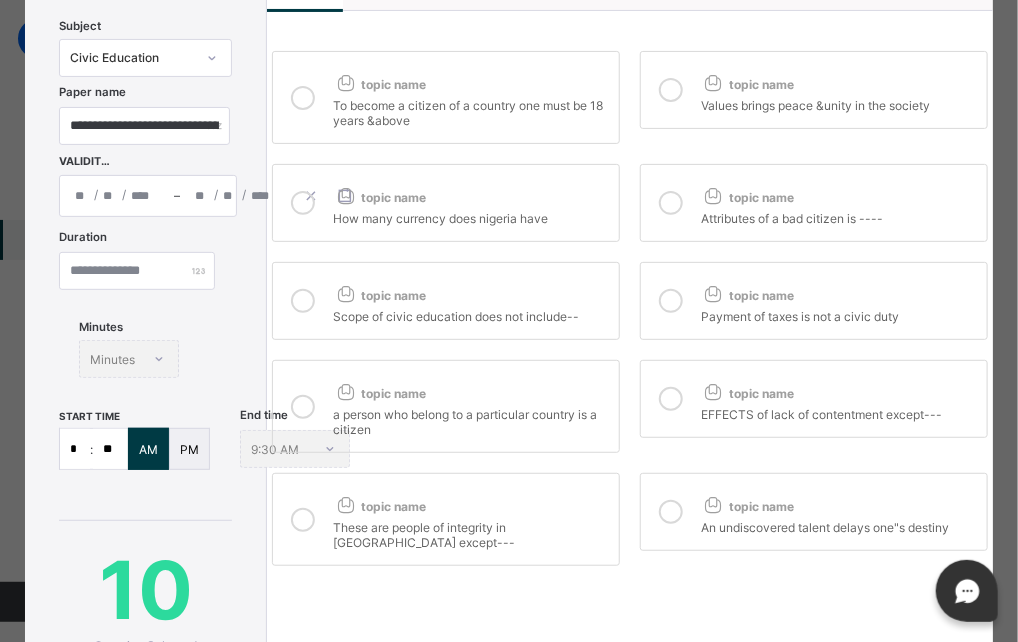 click at bounding box center (303, 98) 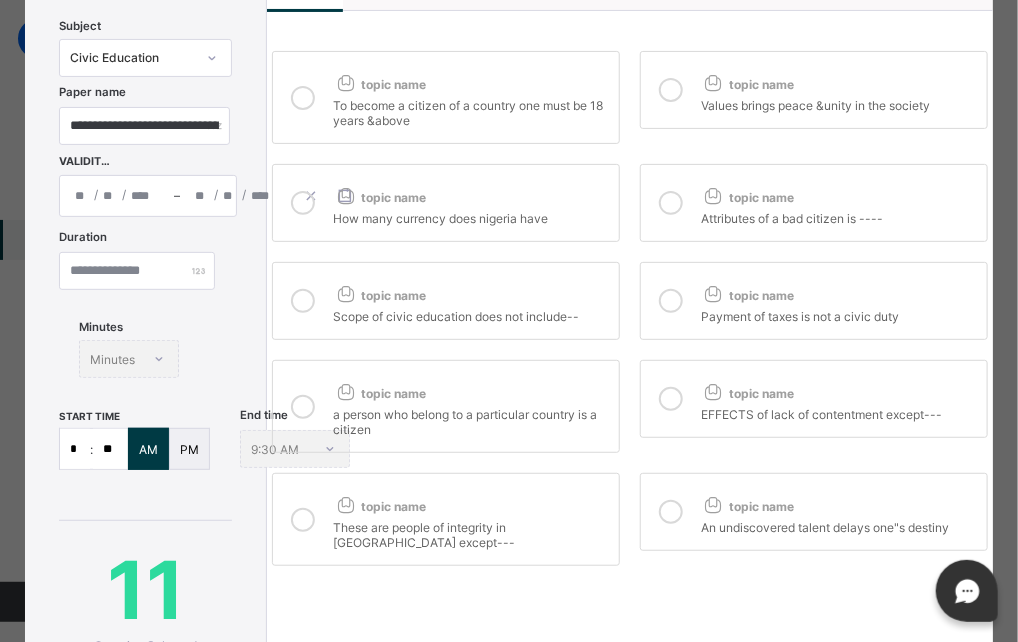 click at bounding box center (303, 203) 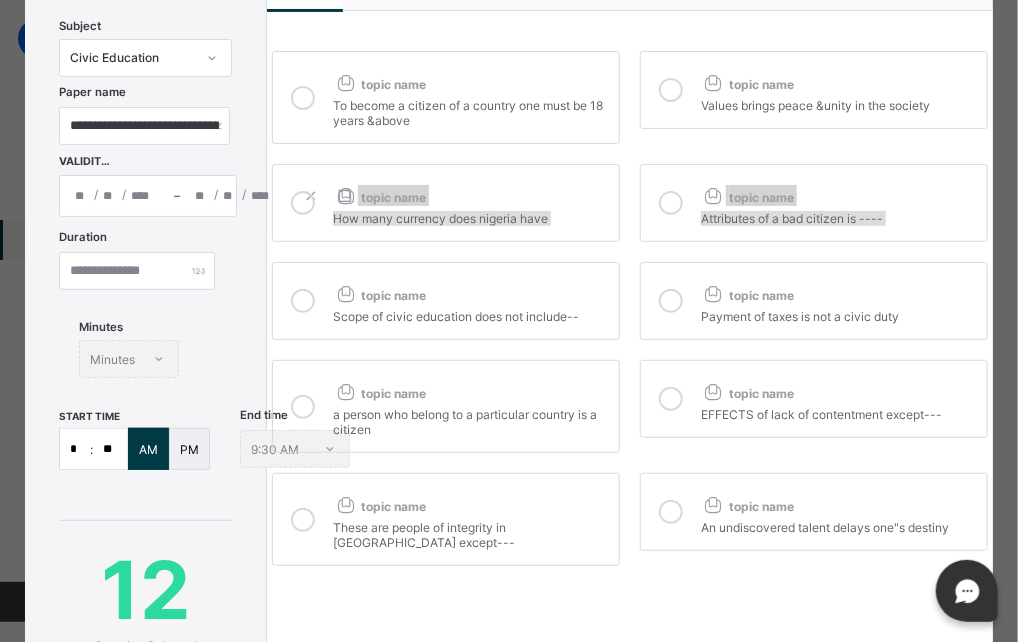 drag, startPoint x: 293, startPoint y: 208, endPoint x: 296, endPoint y: 277, distance: 69.065186 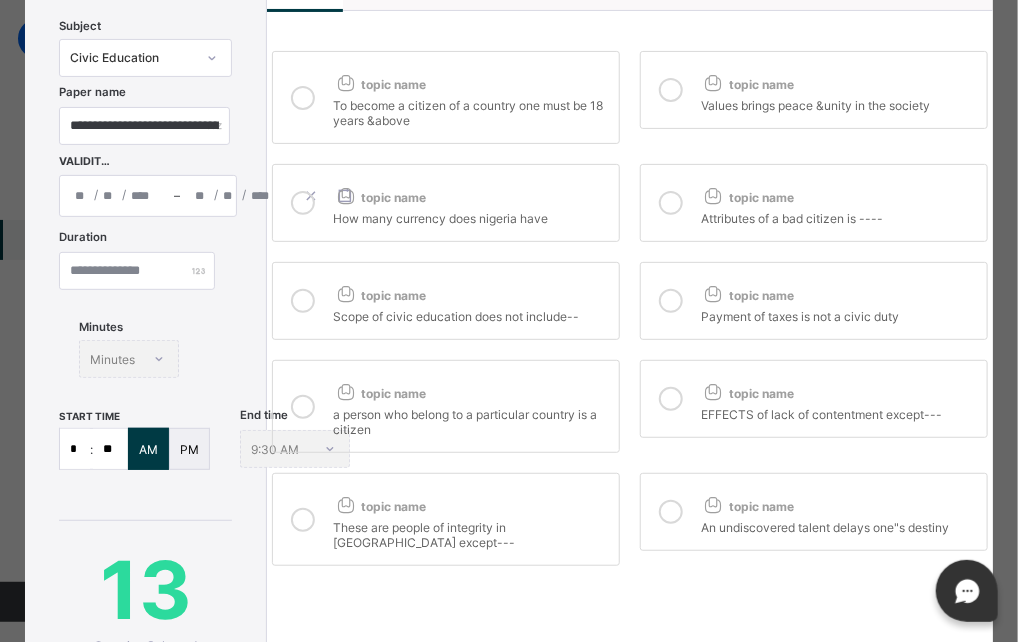 click at bounding box center (303, 407) 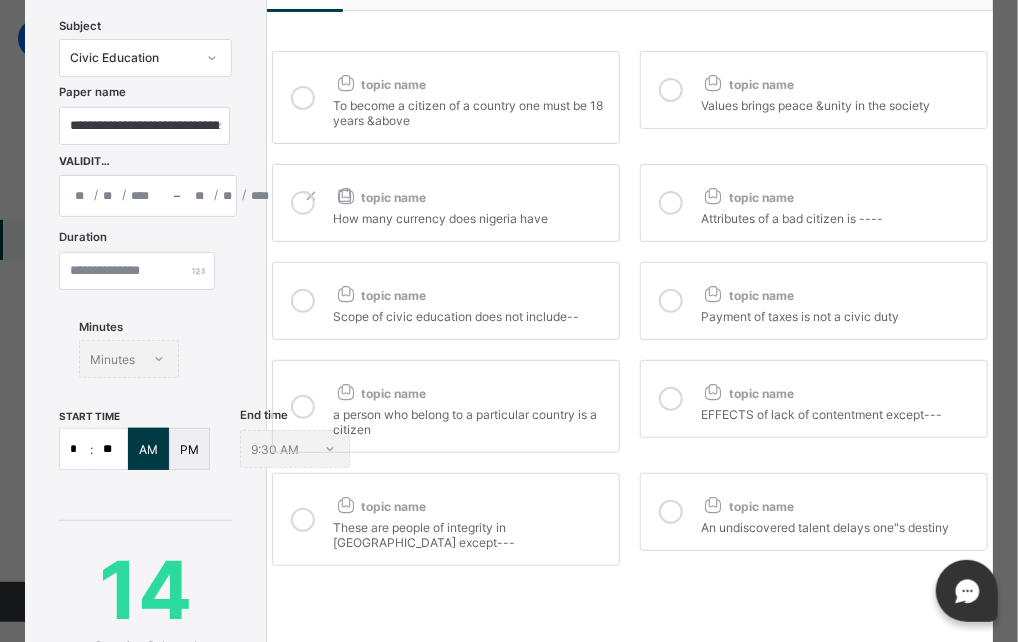 click at bounding box center (303, 520) 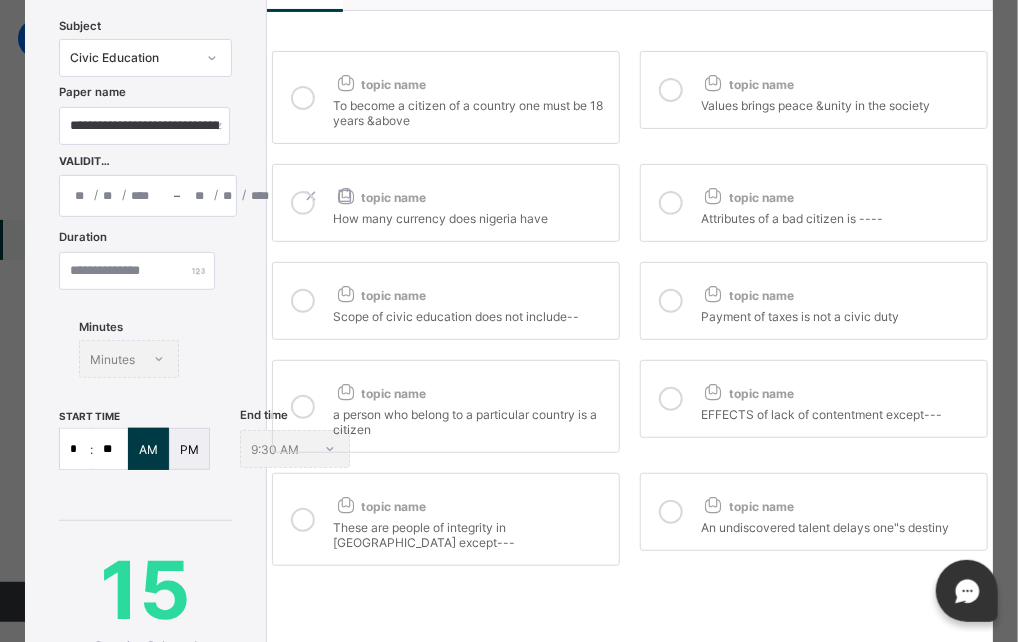 click at bounding box center (671, 90) 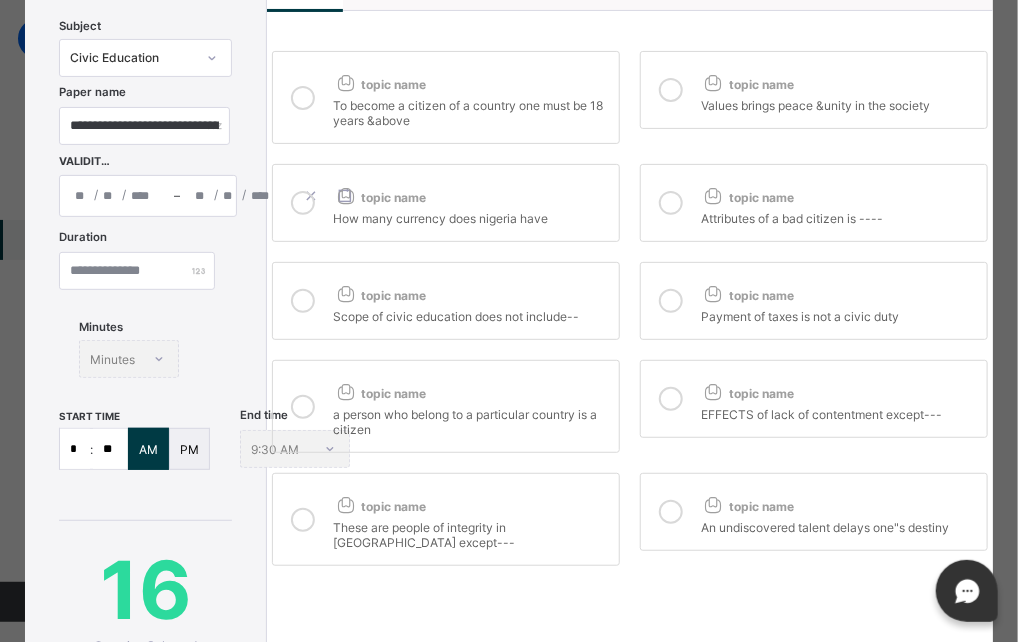 click at bounding box center (671, 203) 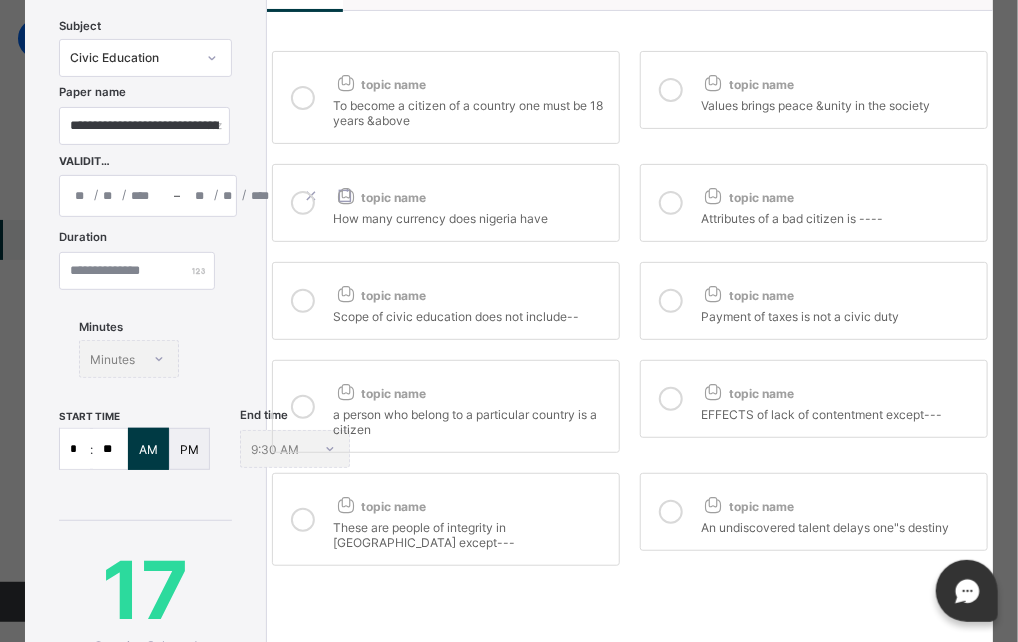 click at bounding box center (671, 301) 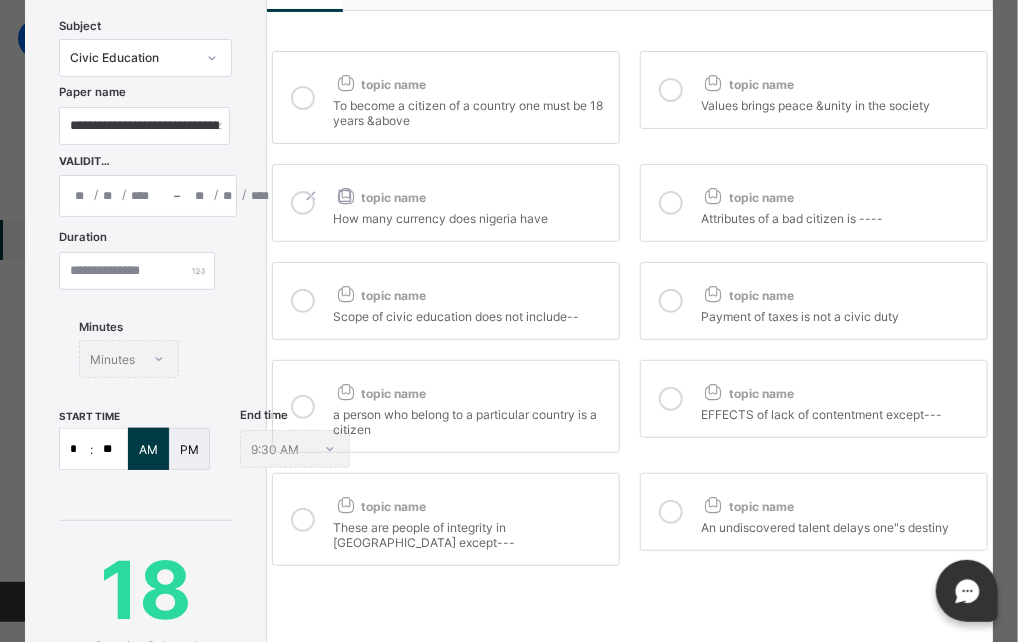 click at bounding box center [671, 399] 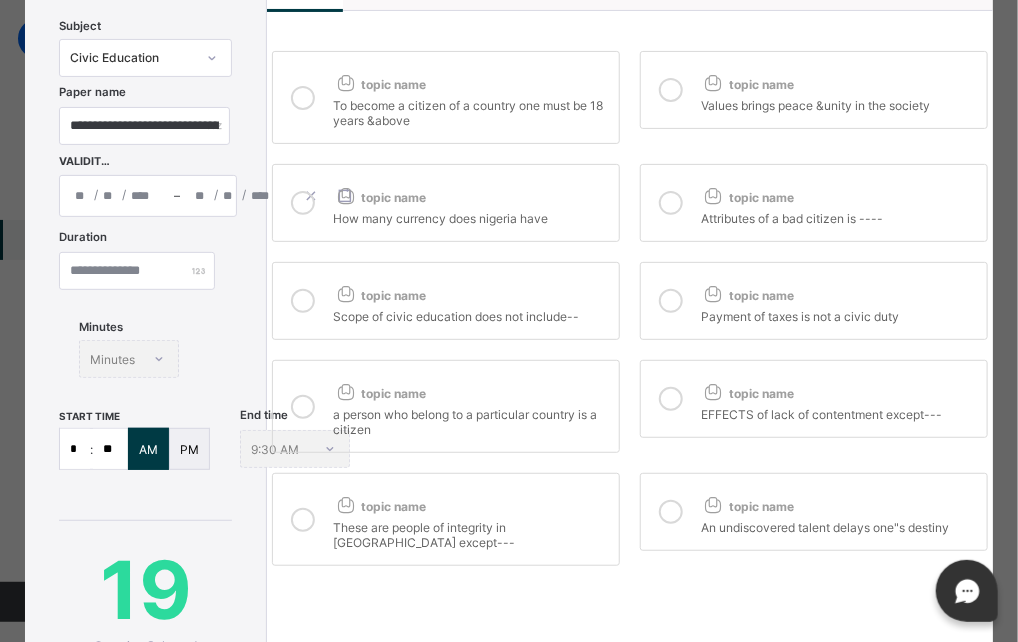 click at bounding box center (671, 512) 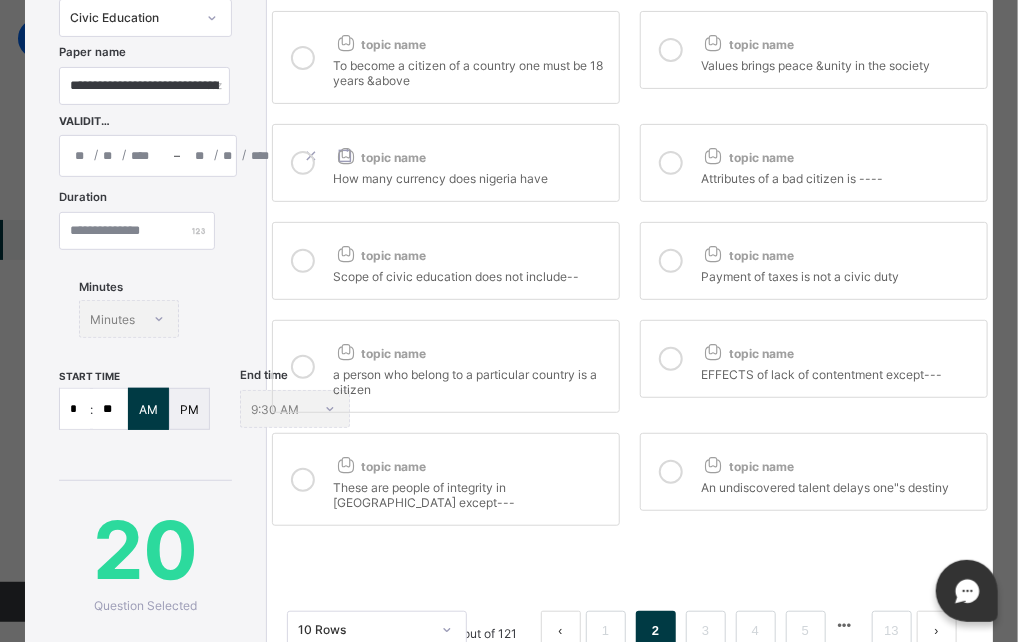 scroll, scrollTop: 200, scrollLeft: 0, axis: vertical 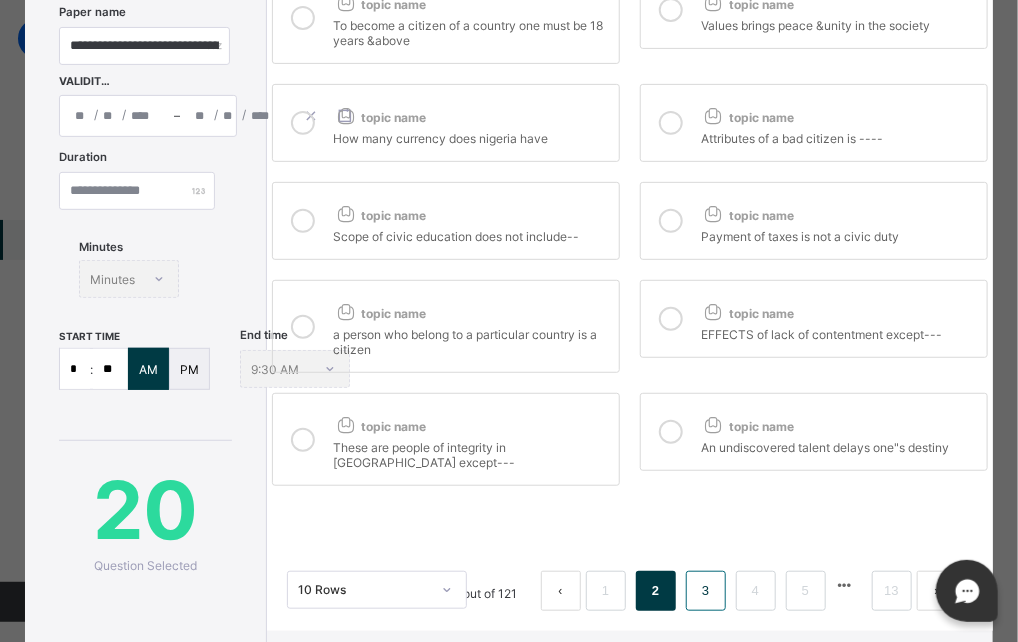 click on "3" at bounding box center (705, 591) 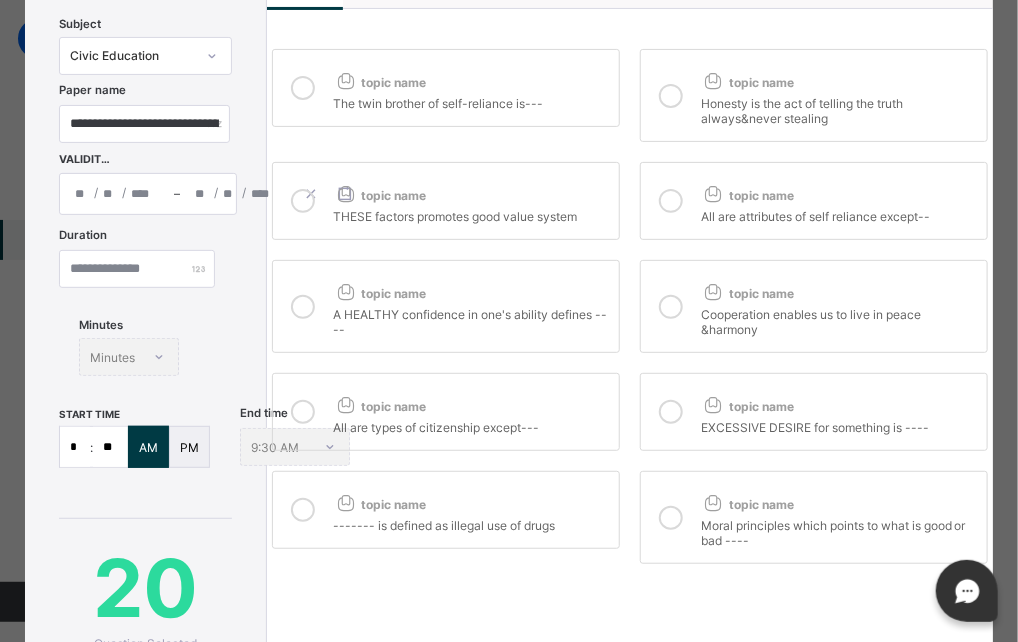 scroll, scrollTop: 120, scrollLeft: 0, axis: vertical 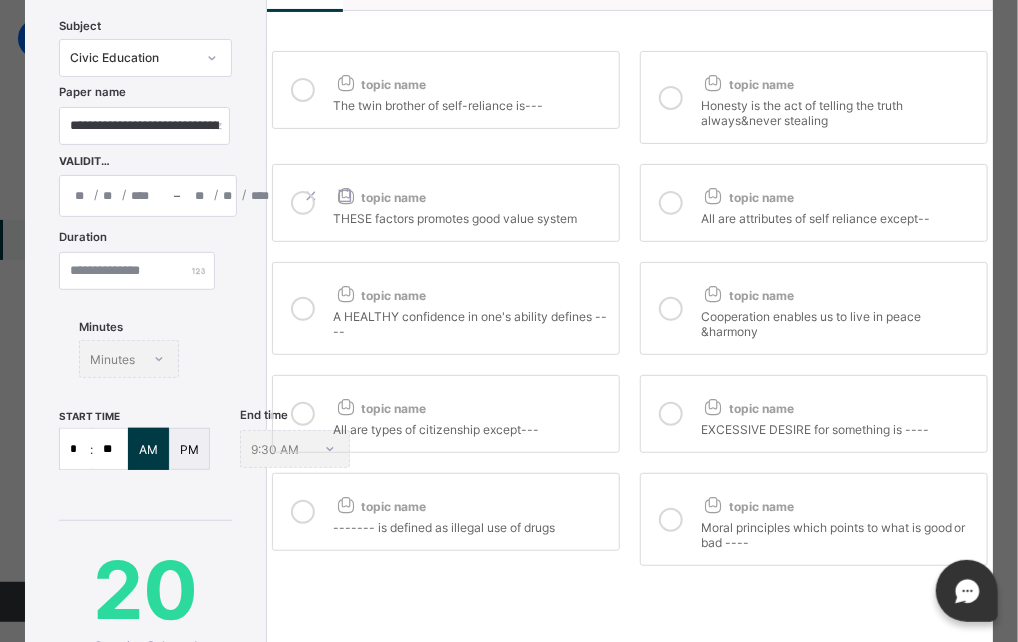 click at bounding box center [303, 90] 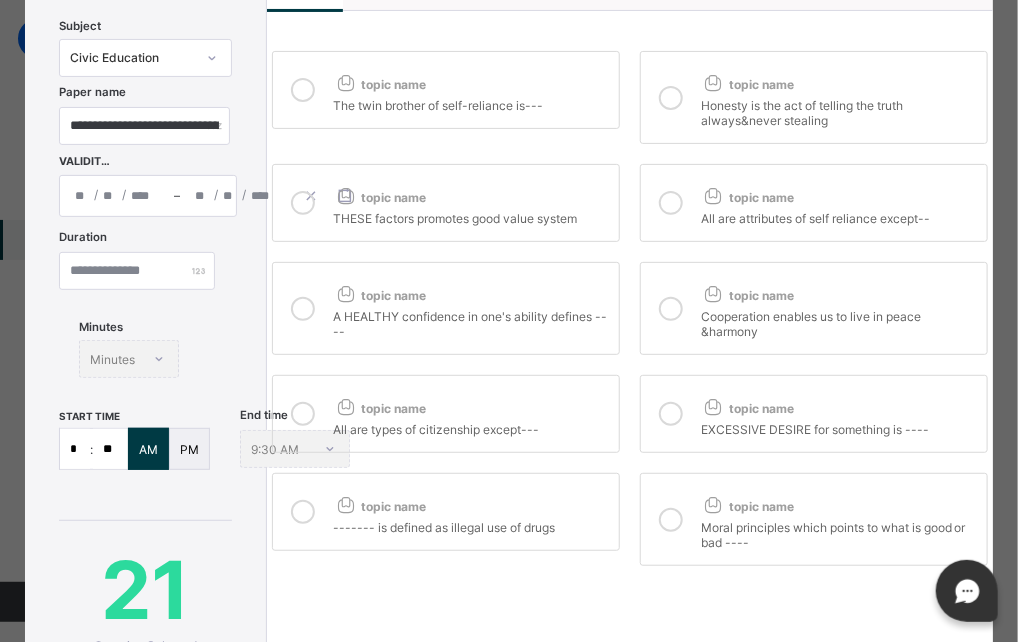click at bounding box center (303, 203) 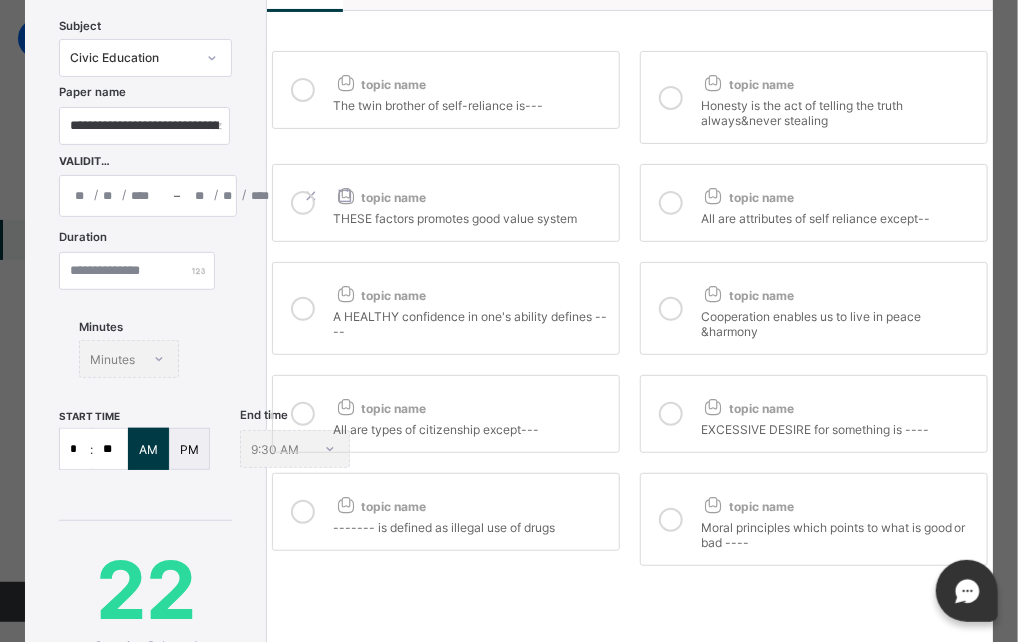 click at bounding box center [303, 309] 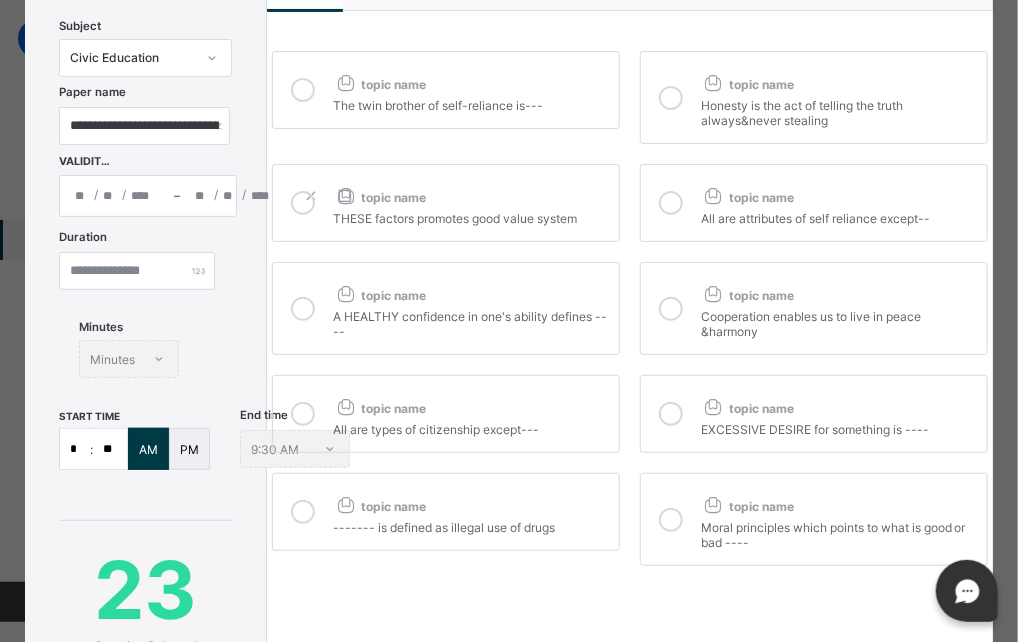click at bounding box center (303, 414) 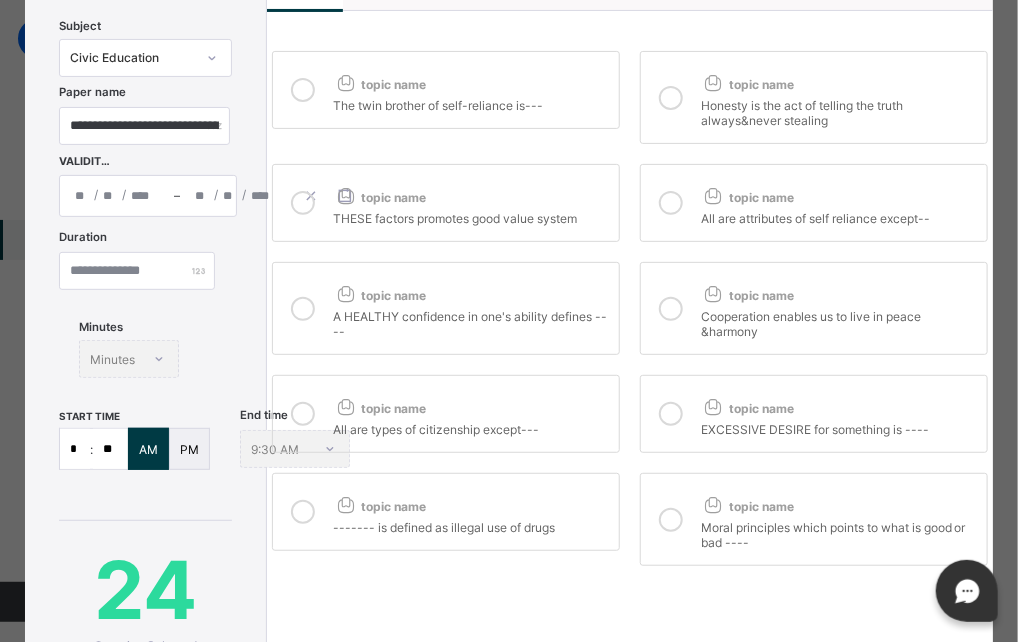 click at bounding box center [303, 512] 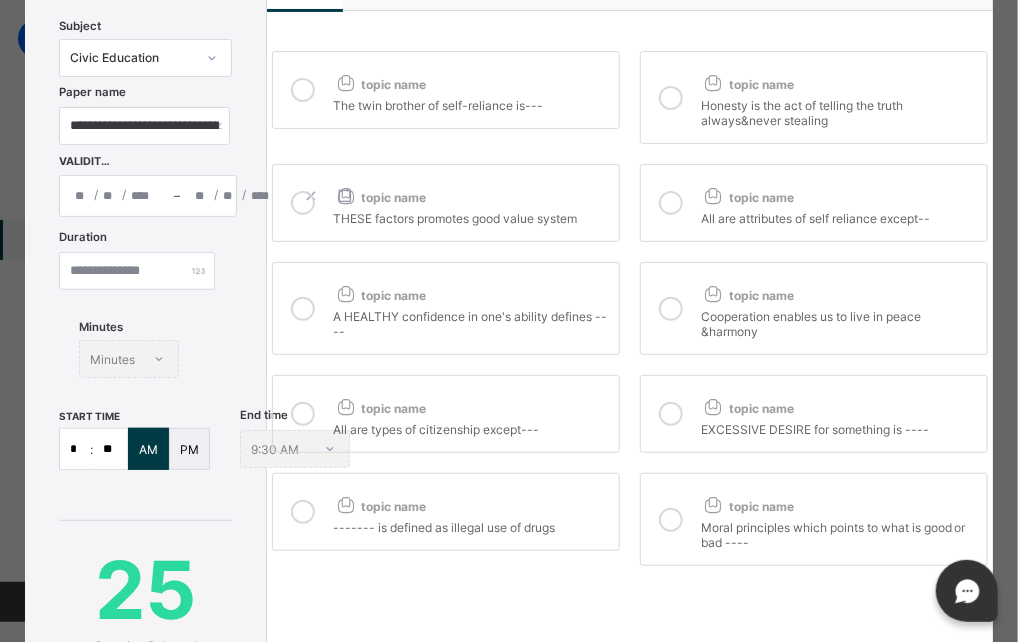 click at bounding box center (671, 98) 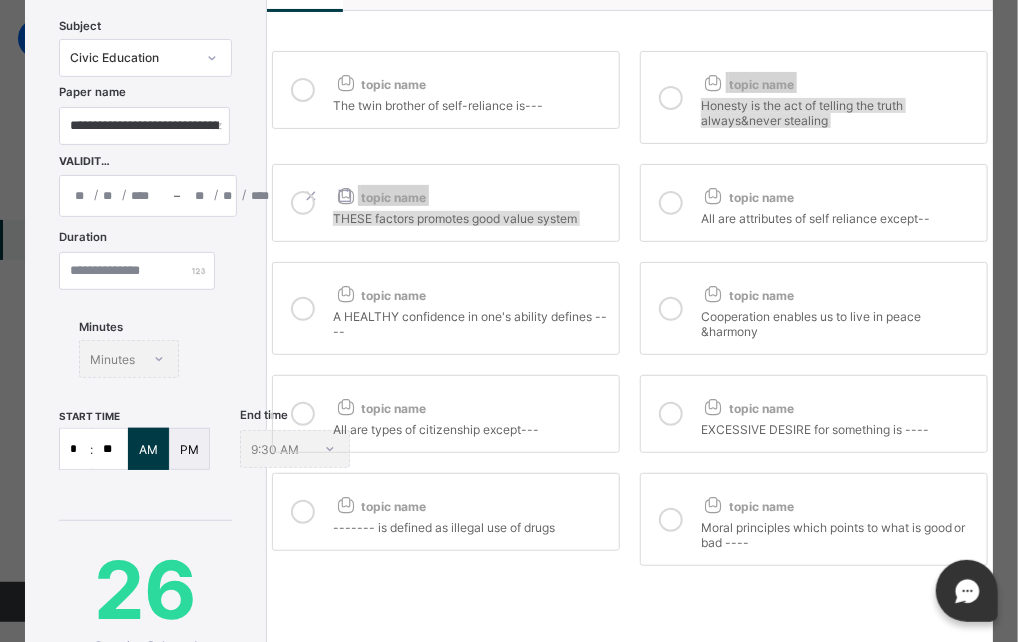 drag, startPoint x: 667, startPoint y: 91, endPoint x: 660, endPoint y: 196, distance: 105.23308 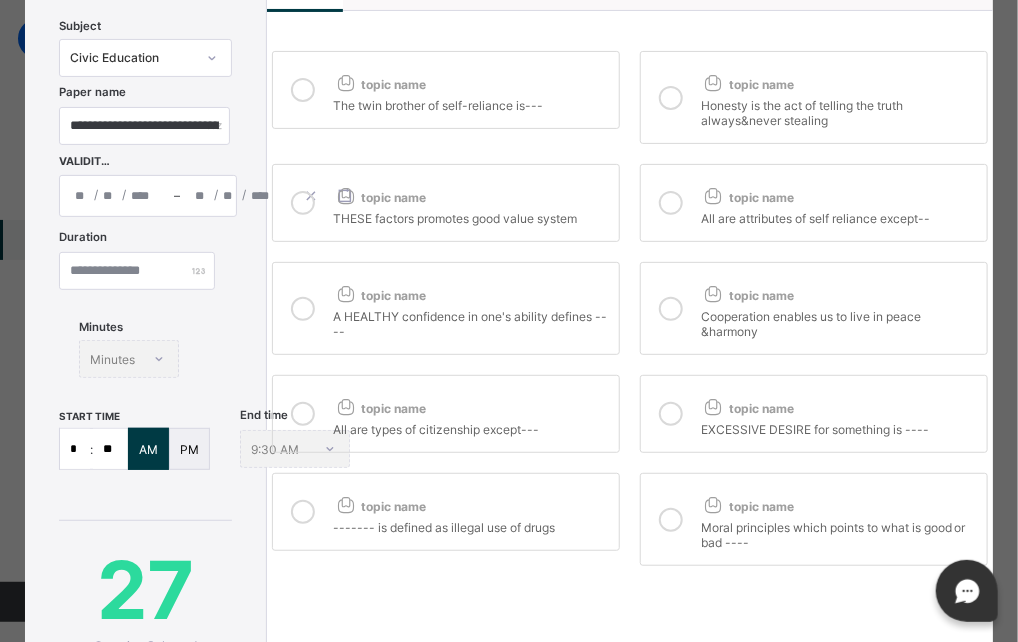 click at bounding box center [671, 309] 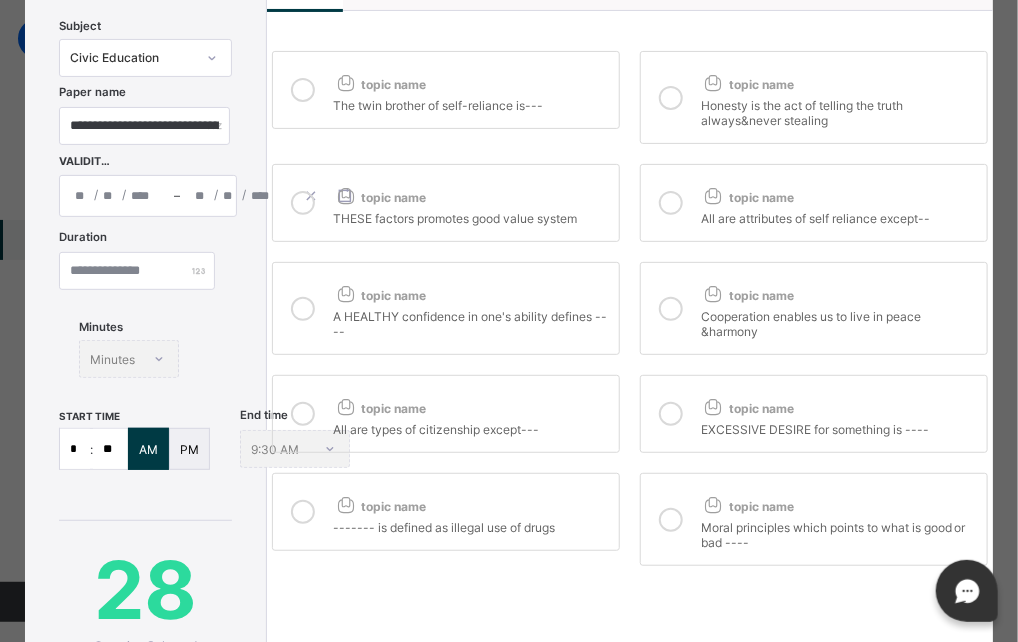 click at bounding box center [671, 414] 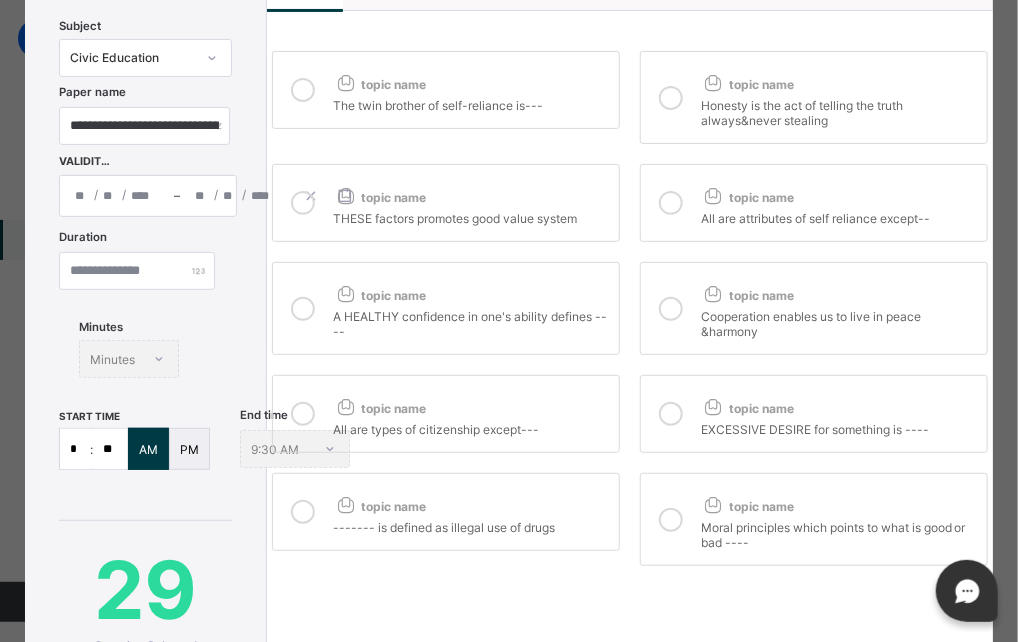drag, startPoint x: 655, startPoint y: 412, endPoint x: 668, endPoint y: 545, distance: 133.63383 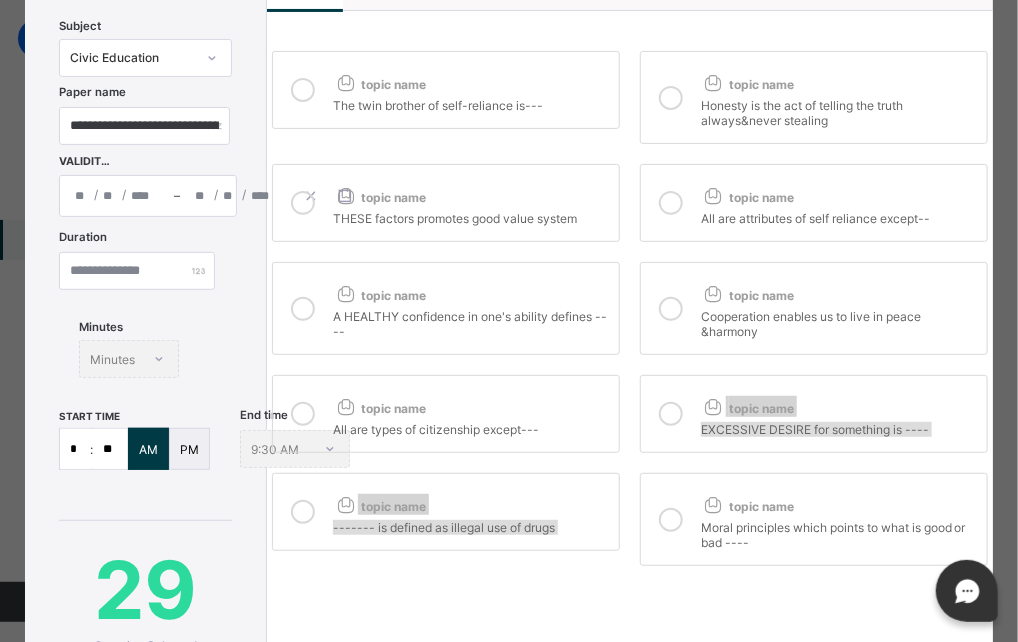 click at bounding box center [671, 520] 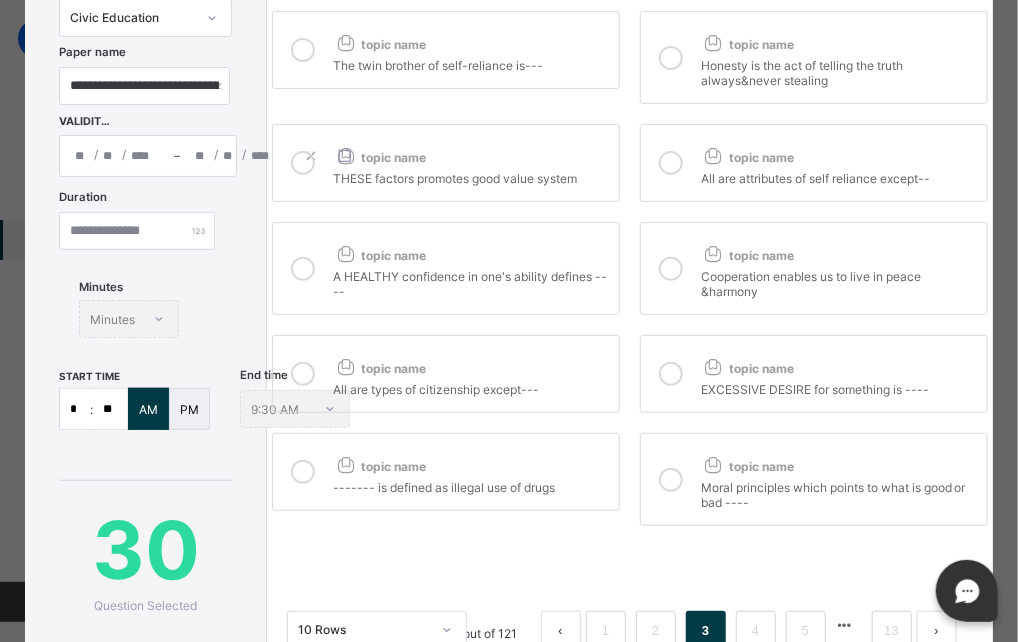 scroll, scrollTop: 200, scrollLeft: 0, axis: vertical 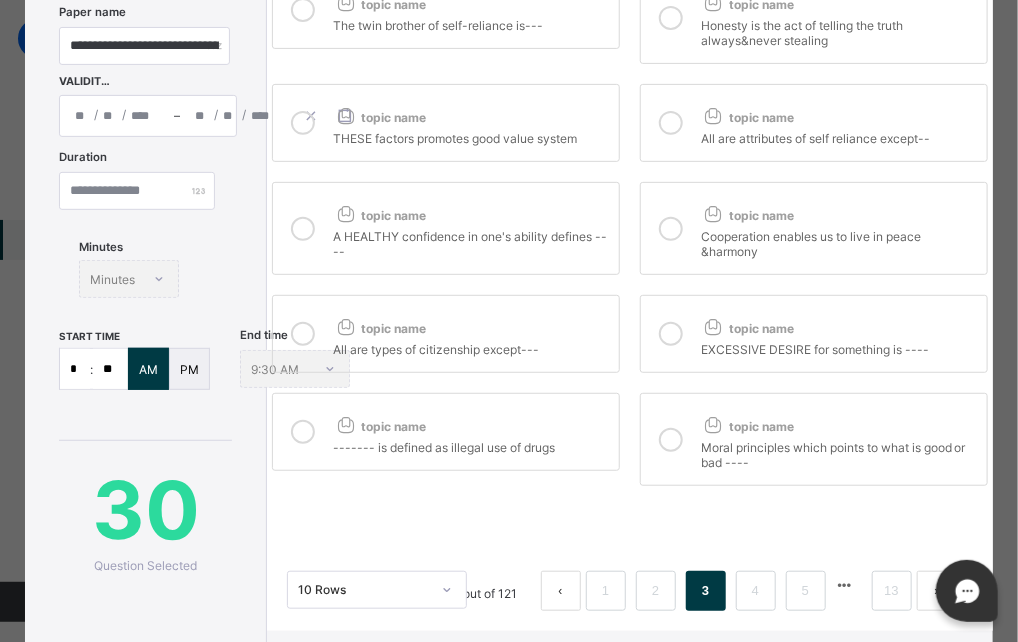 click on "4" at bounding box center (755, 591) 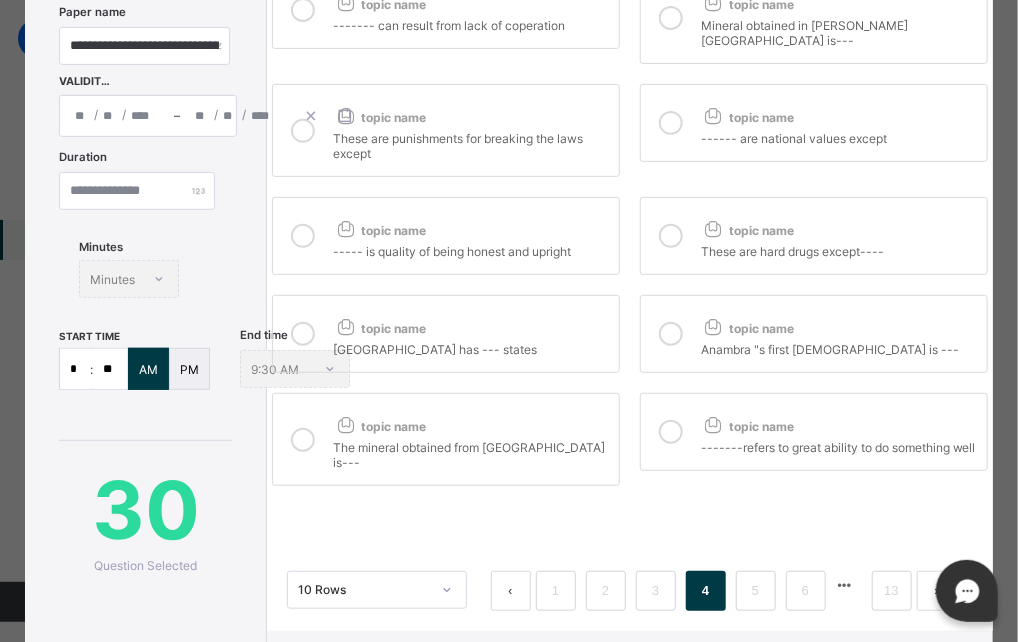 click at bounding box center [303, 10] 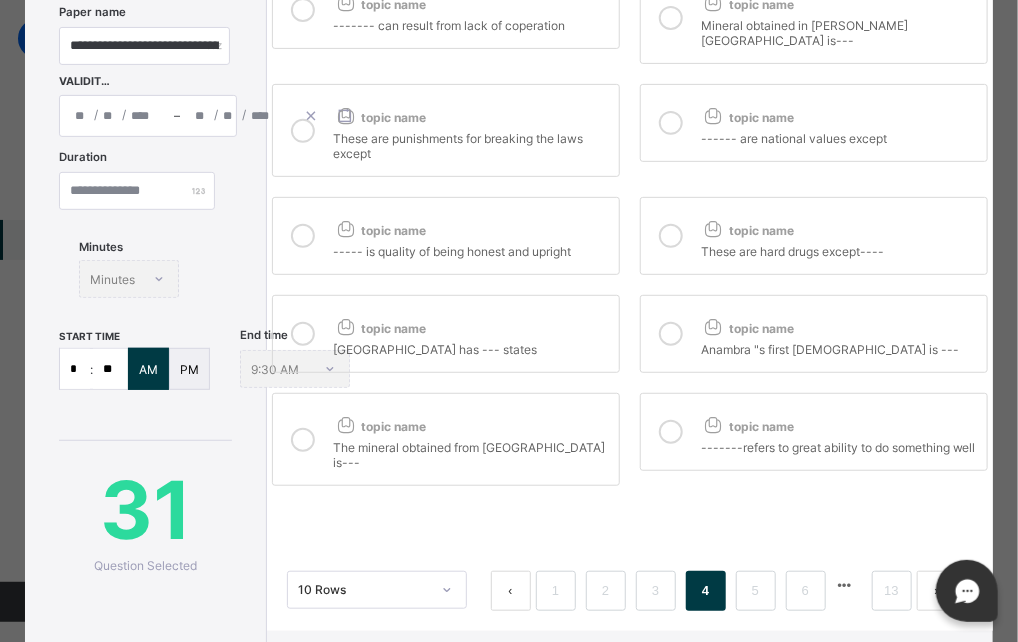 click at bounding box center [303, 131] 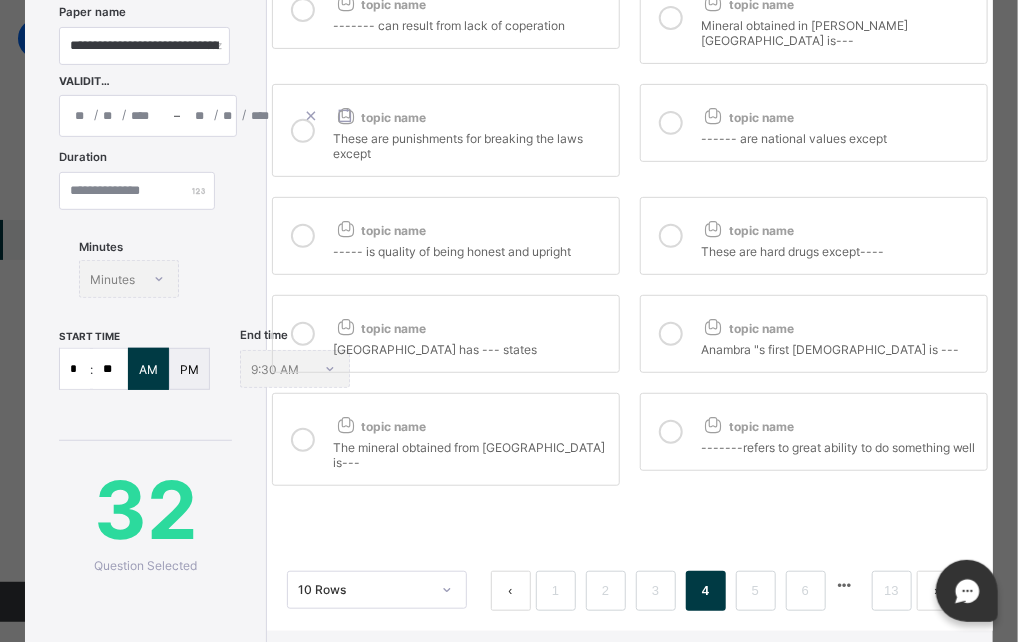 click at bounding box center (303, 236) 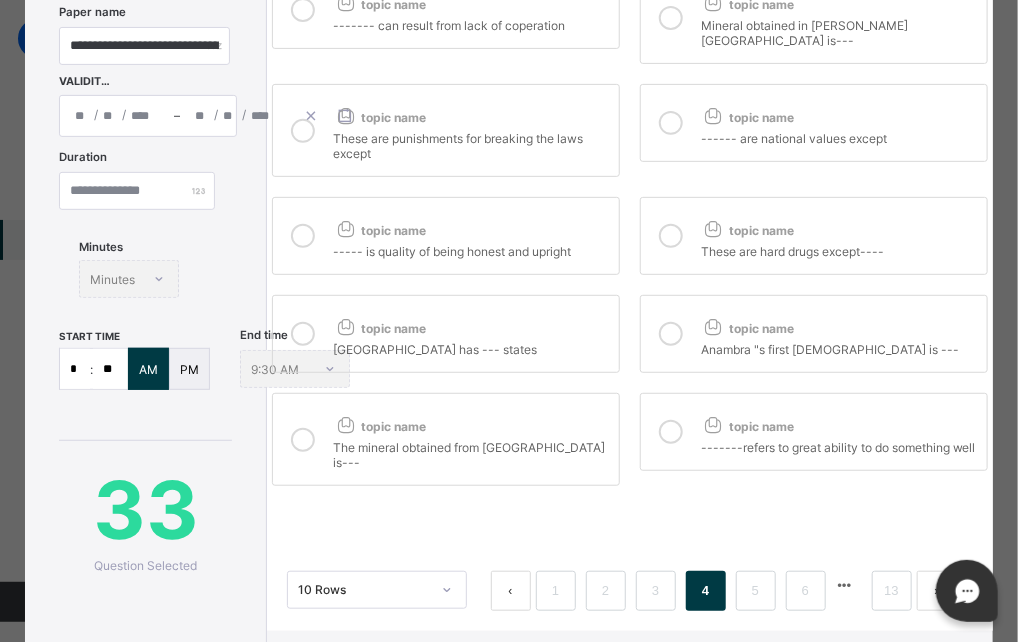 click at bounding box center (303, 334) 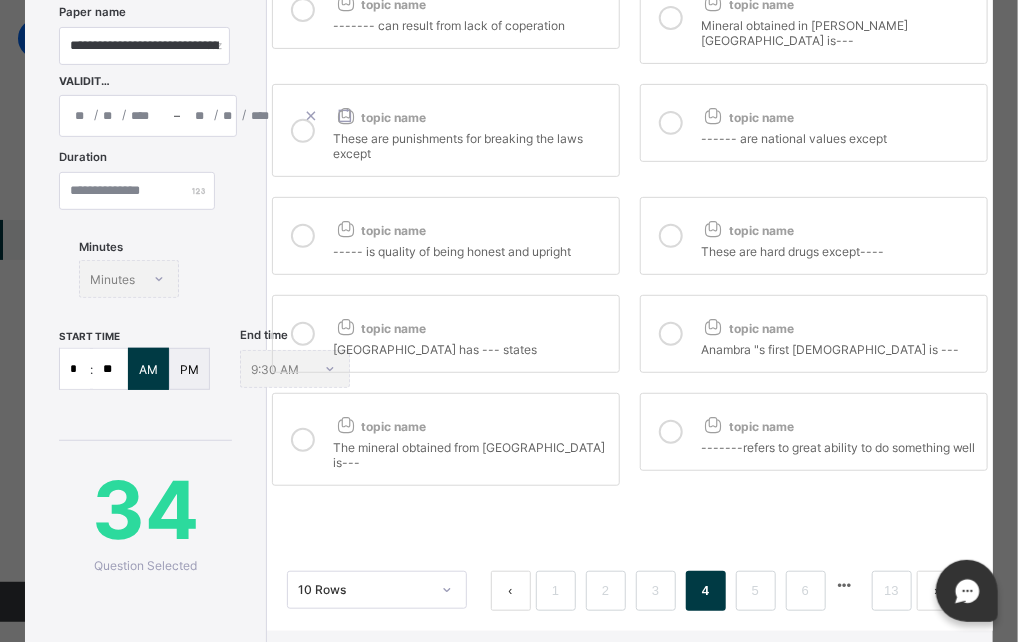 click at bounding box center (303, 440) 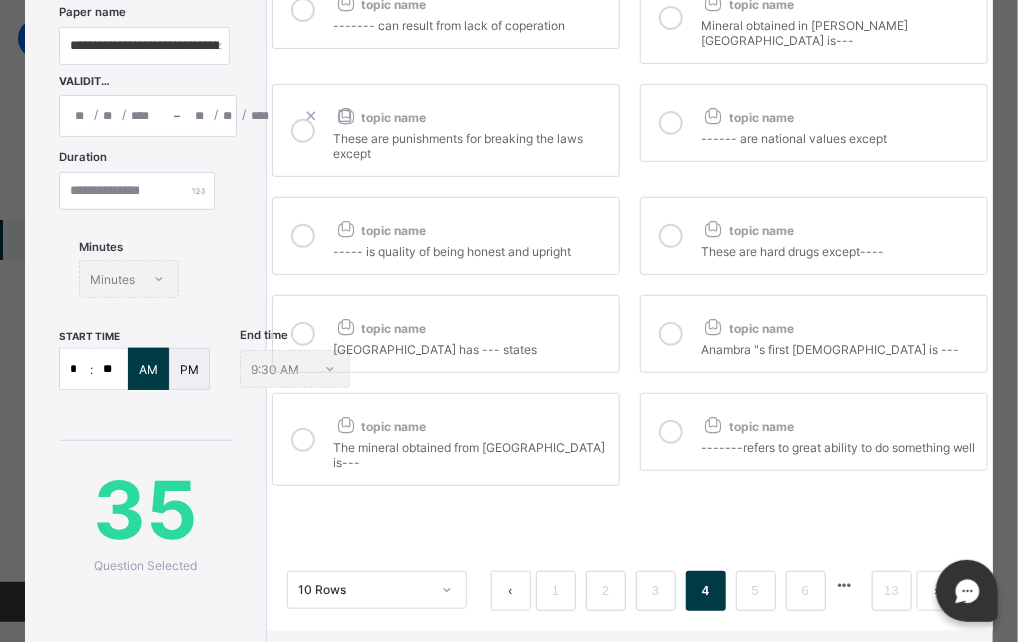 click at bounding box center [671, 18] 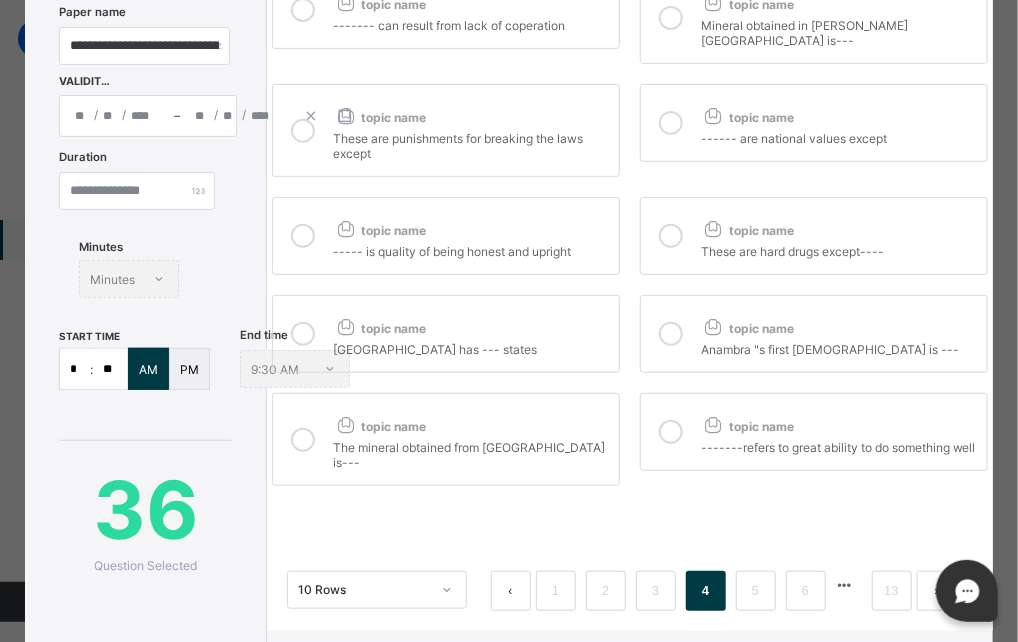 click at bounding box center [671, 123] 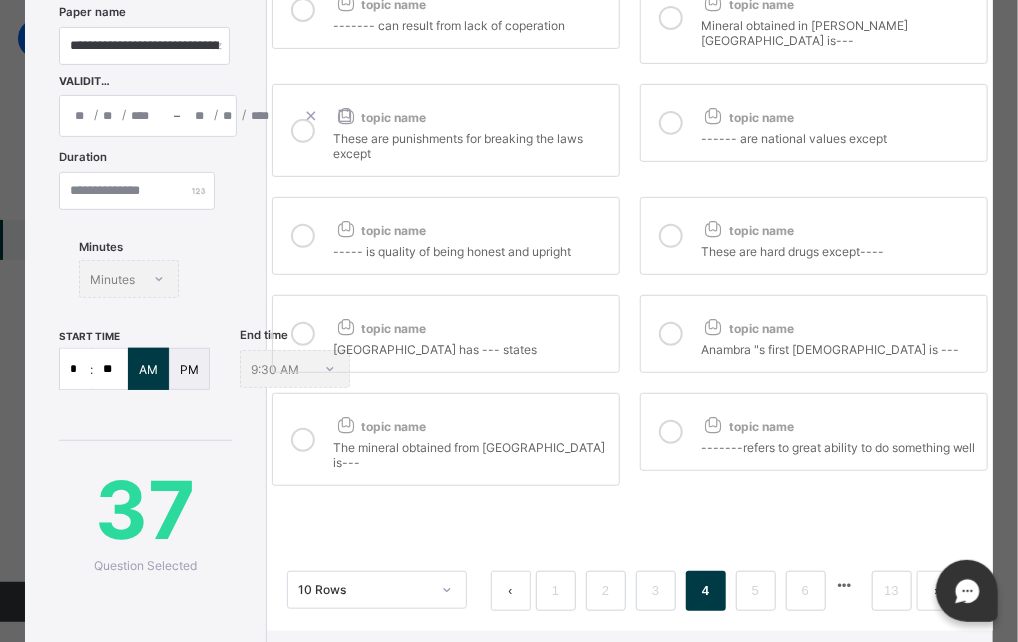 click at bounding box center [671, 236] 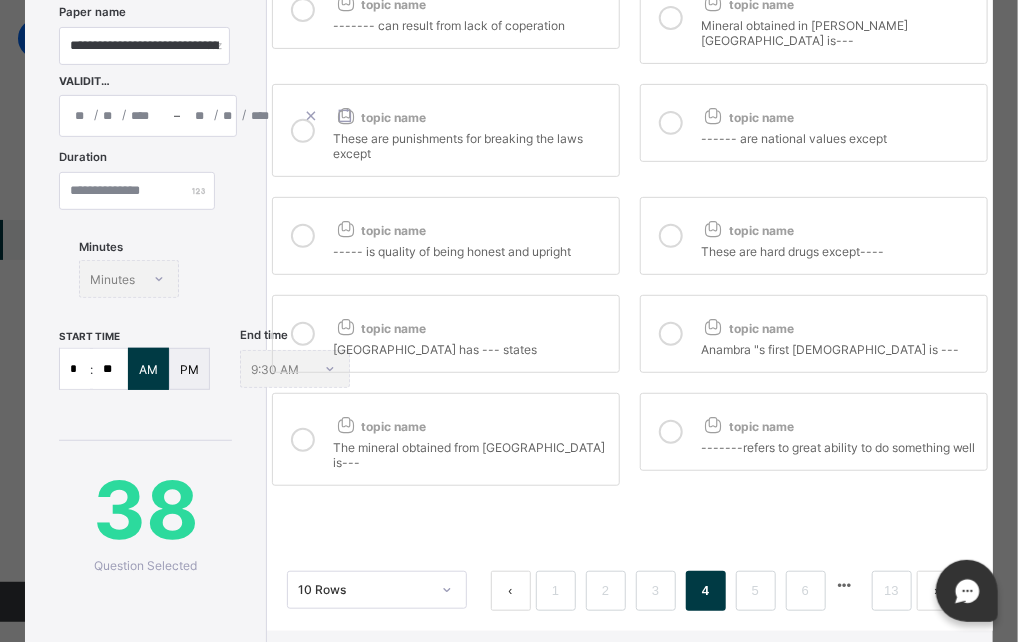 click at bounding box center (671, 334) 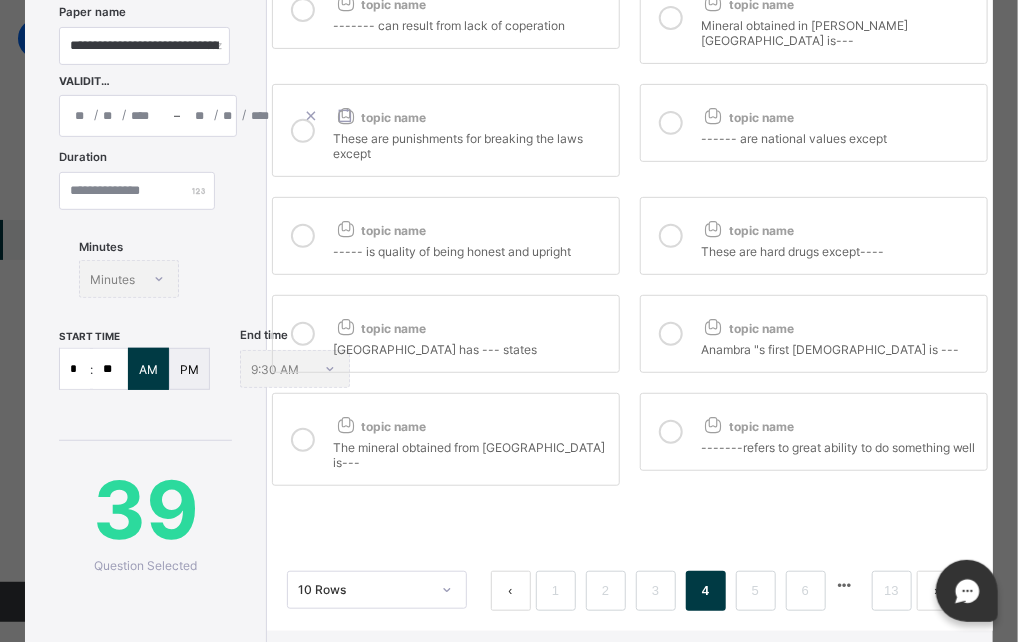 click at bounding box center [671, 432] 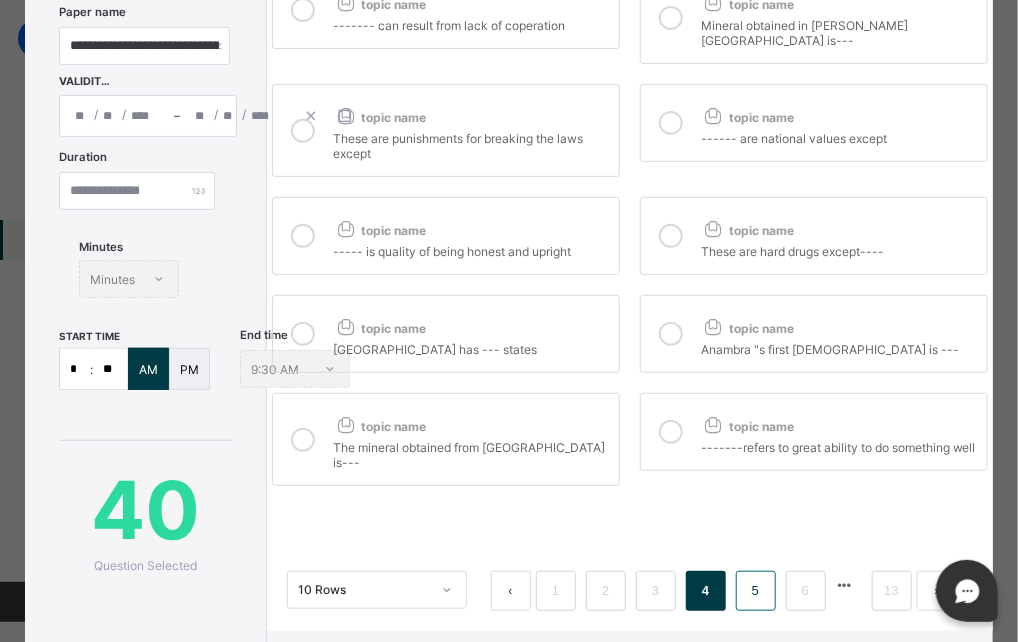 click on "5" at bounding box center (755, 591) 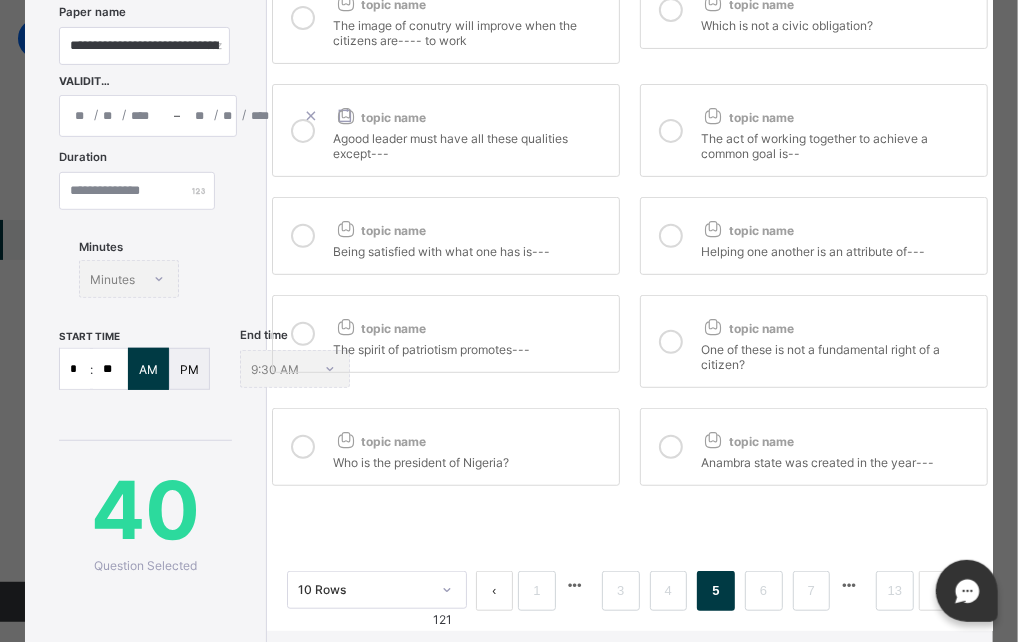 click at bounding box center (303, 18) 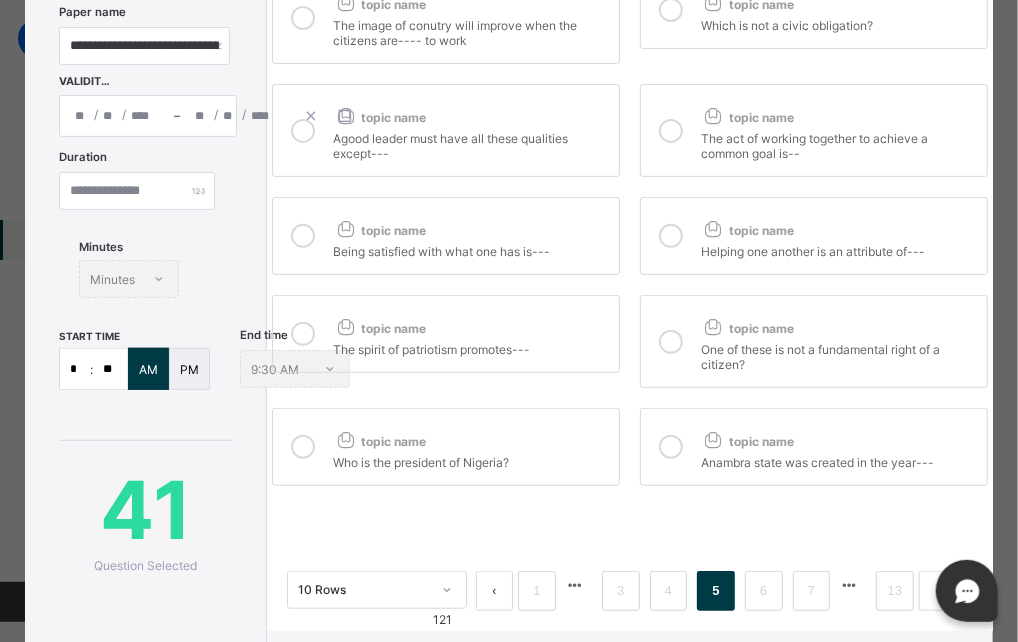 click at bounding box center (303, 131) 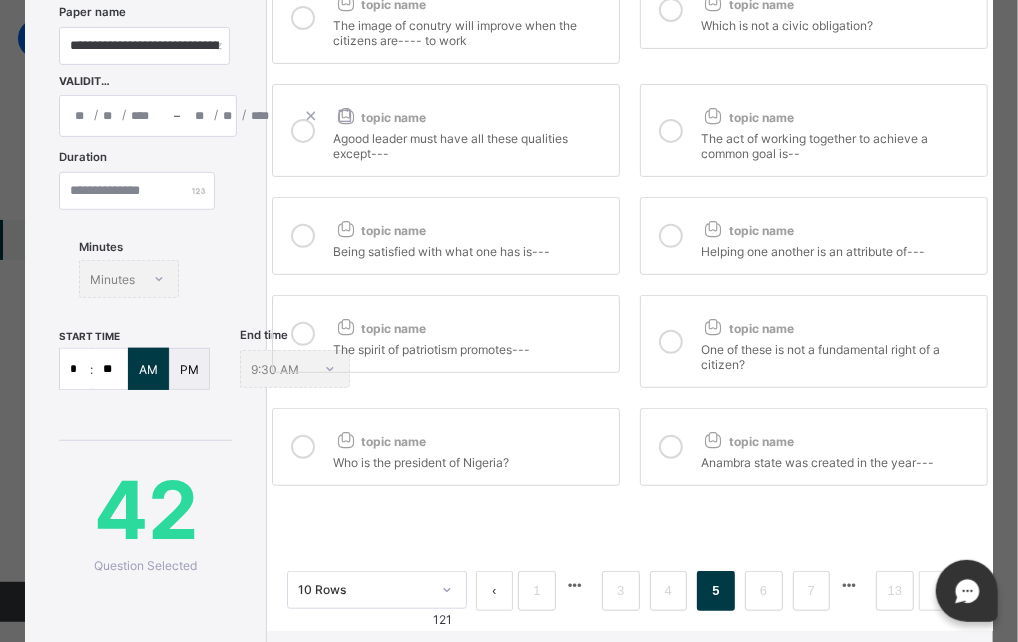 click at bounding box center [303, 236] 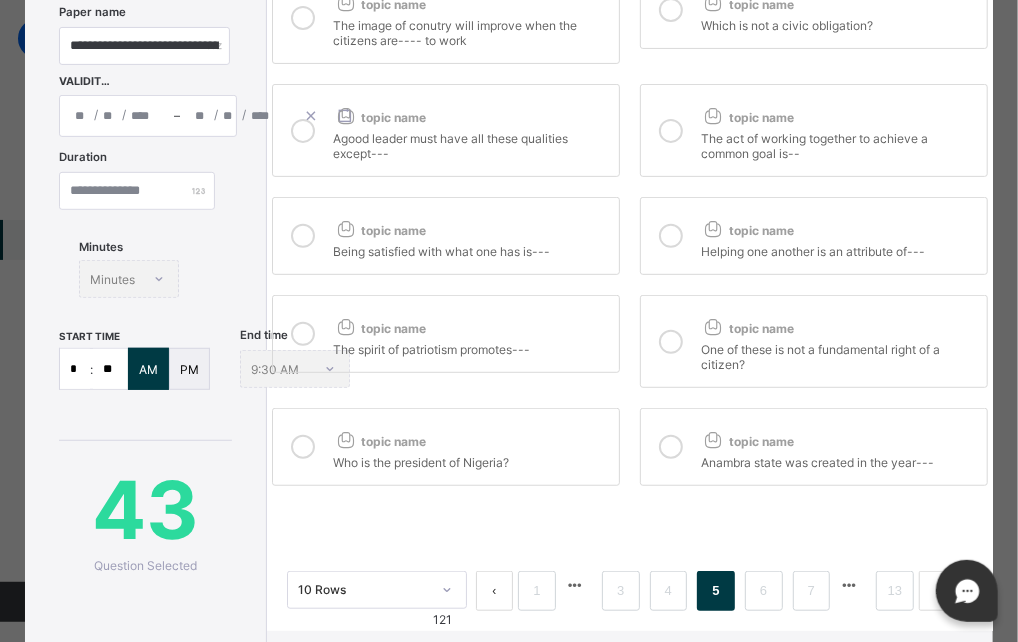 click at bounding box center [303, 334] 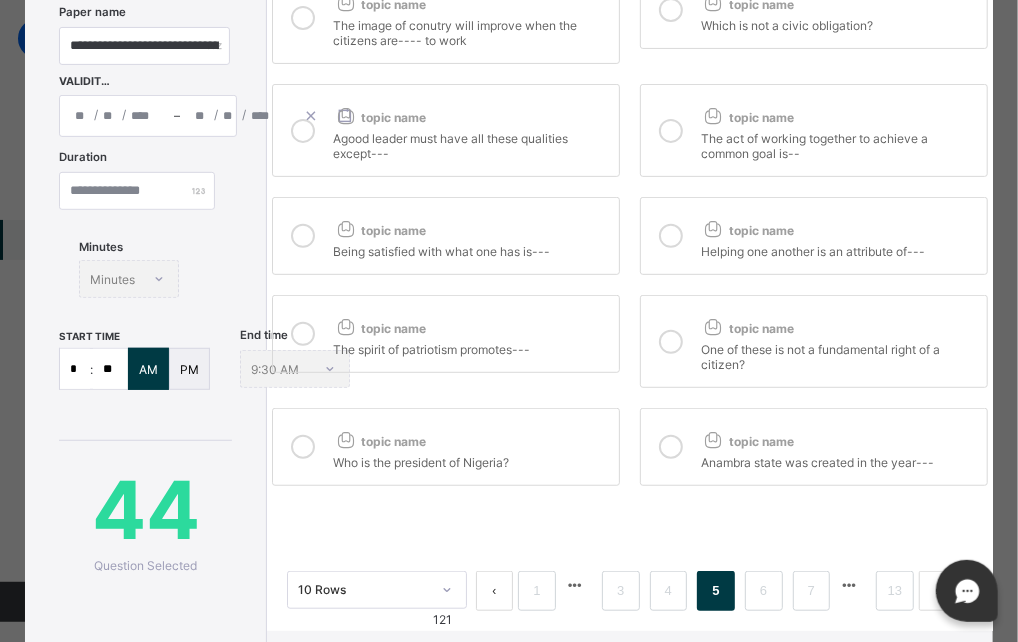 click at bounding box center (303, 447) 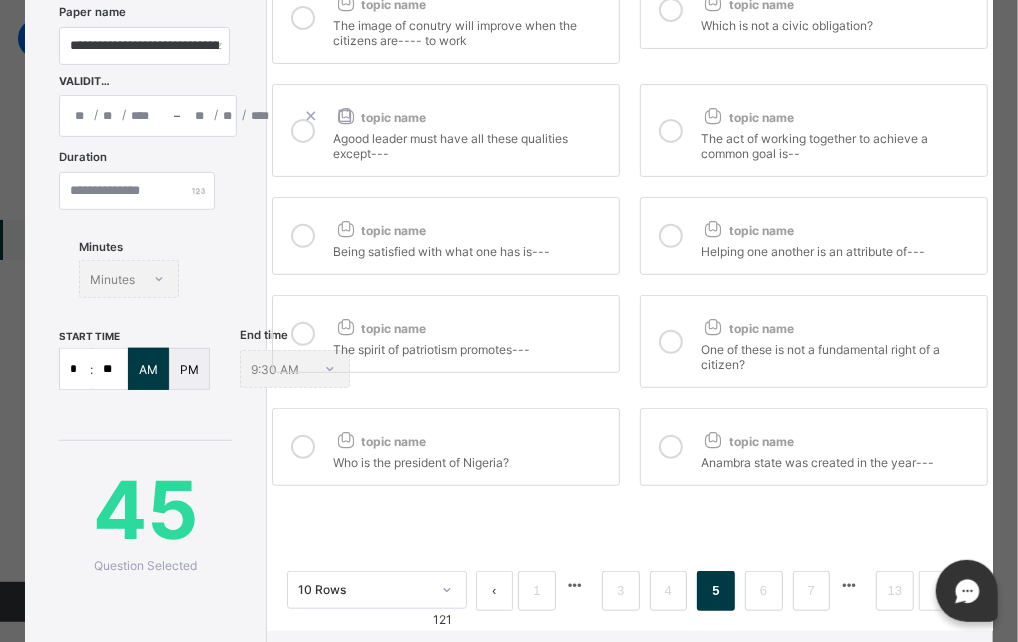 click at bounding box center [671, 10] 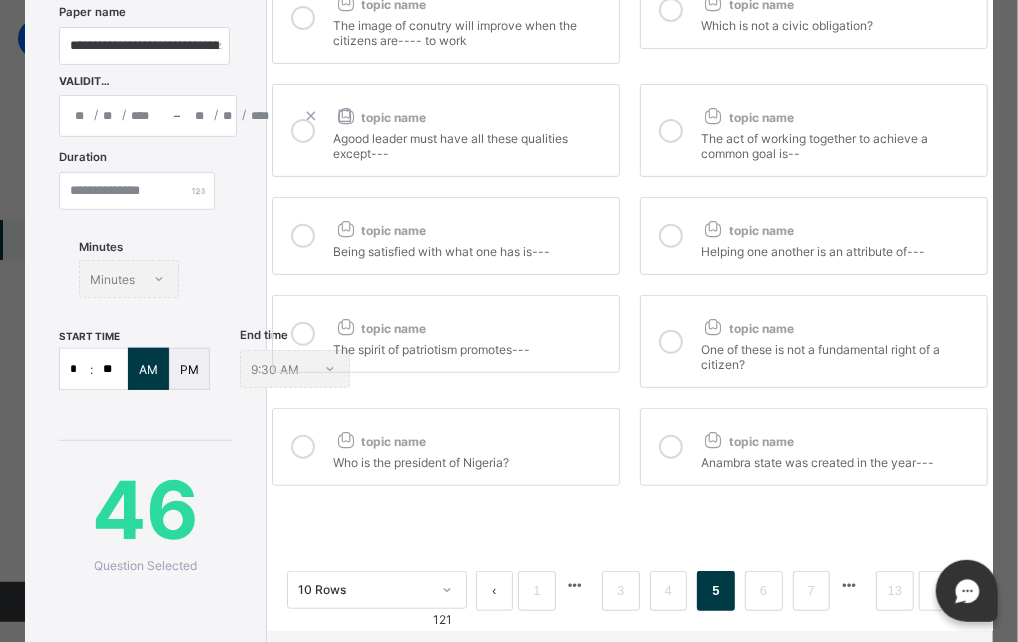 click at bounding box center [671, 131] 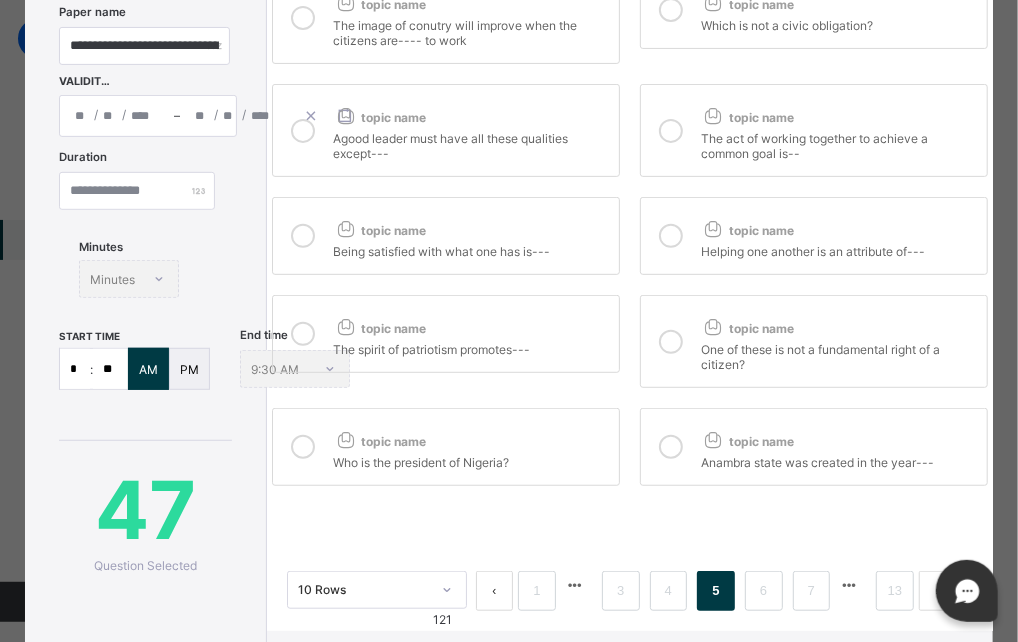 click at bounding box center (671, 236) 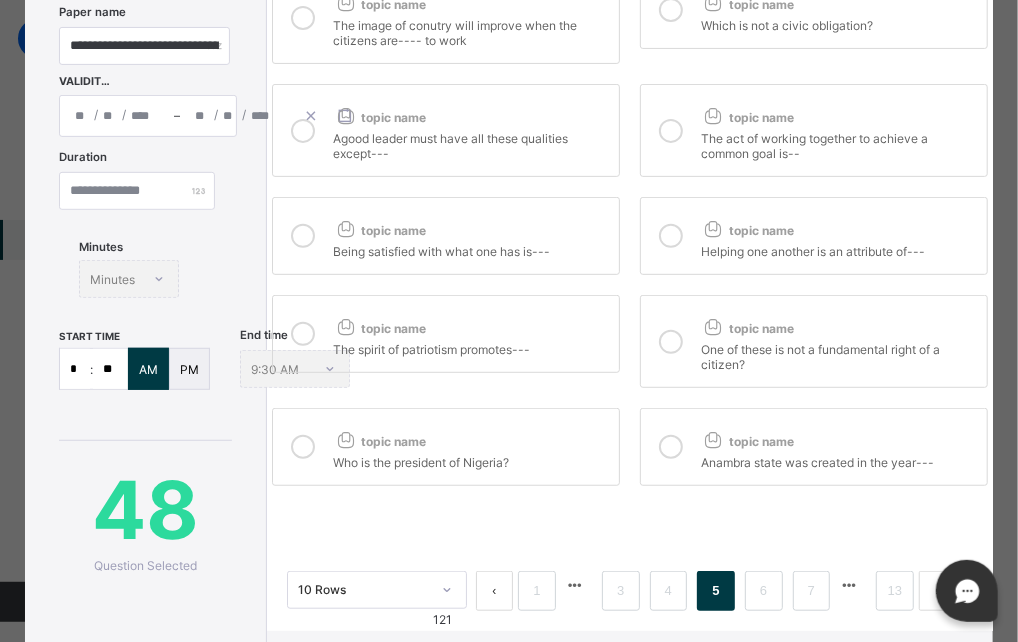 click at bounding box center [671, 342] 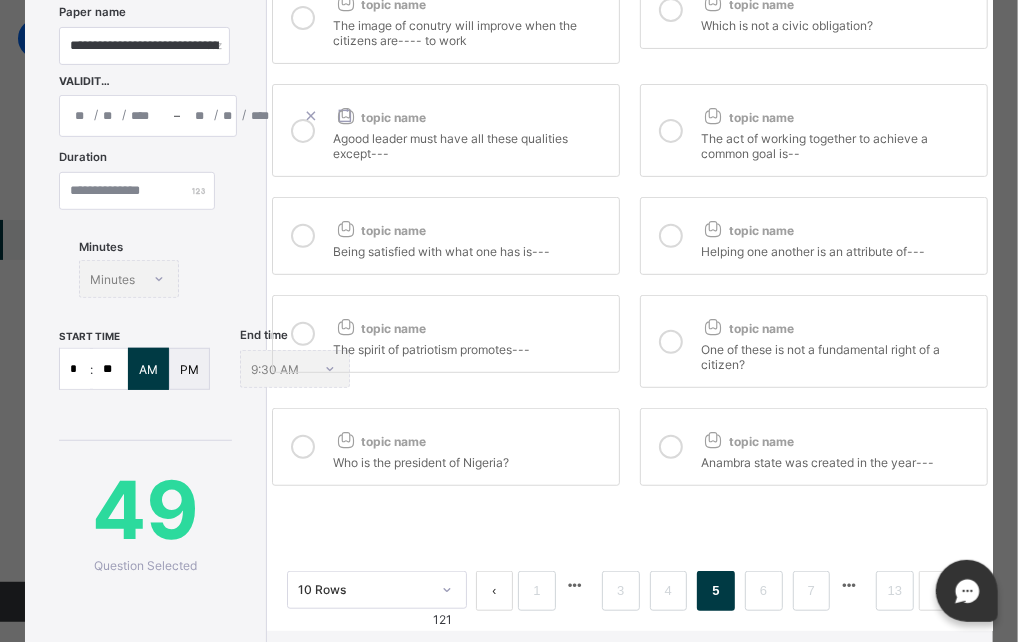 click at bounding box center [671, 447] 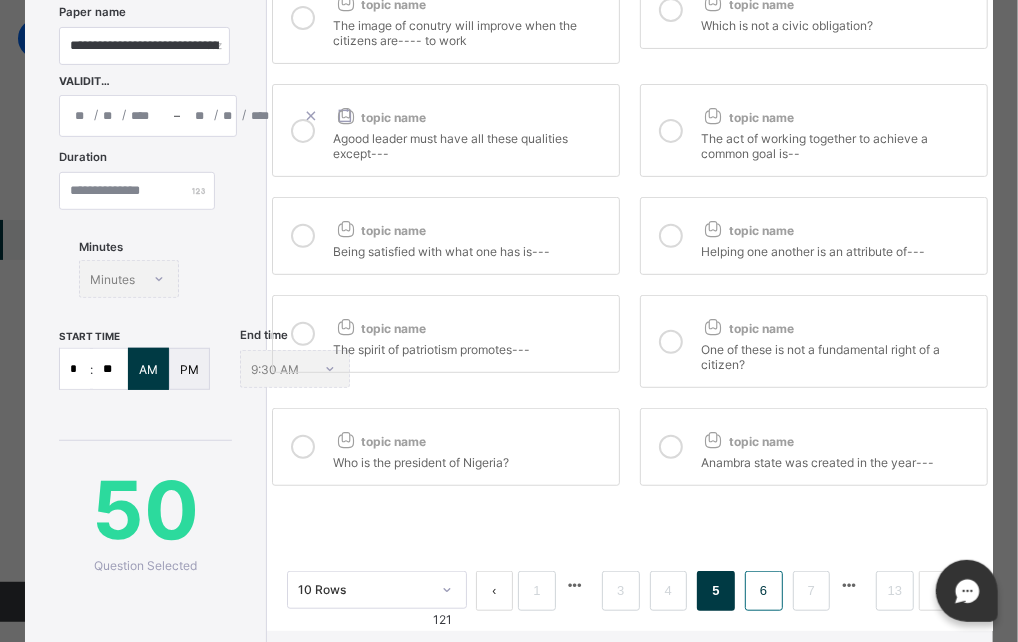 click on "6" at bounding box center [763, 591] 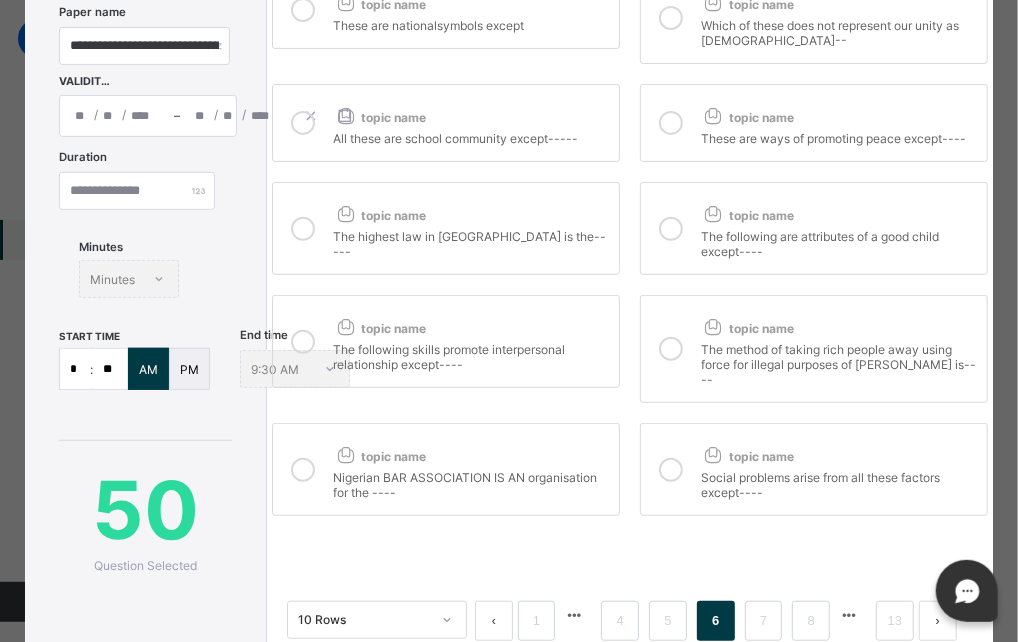 click at bounding box center [303, 10] 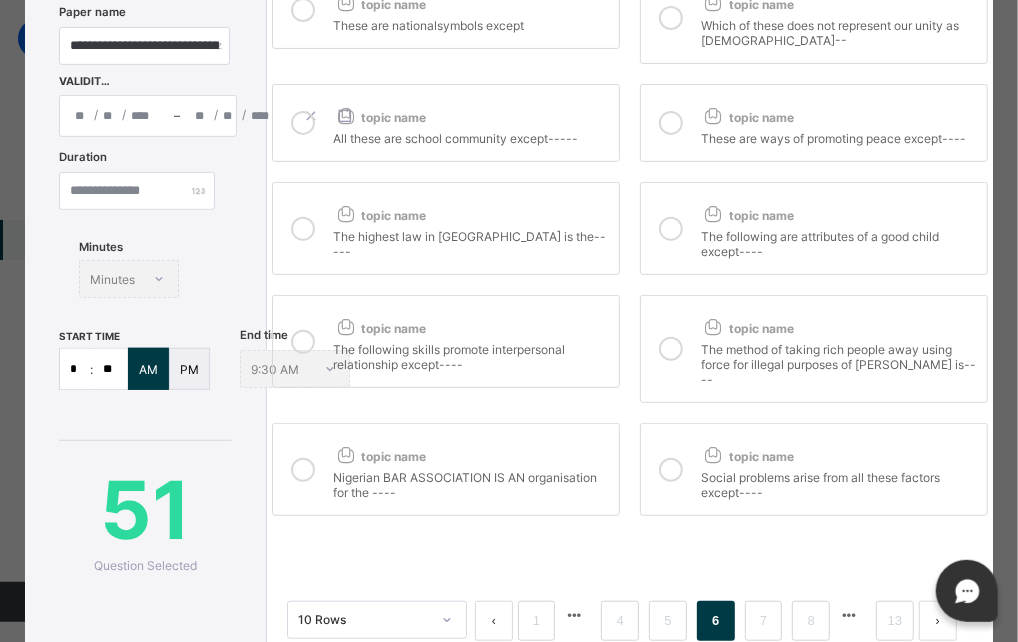 click at bounding box center [303, 123] 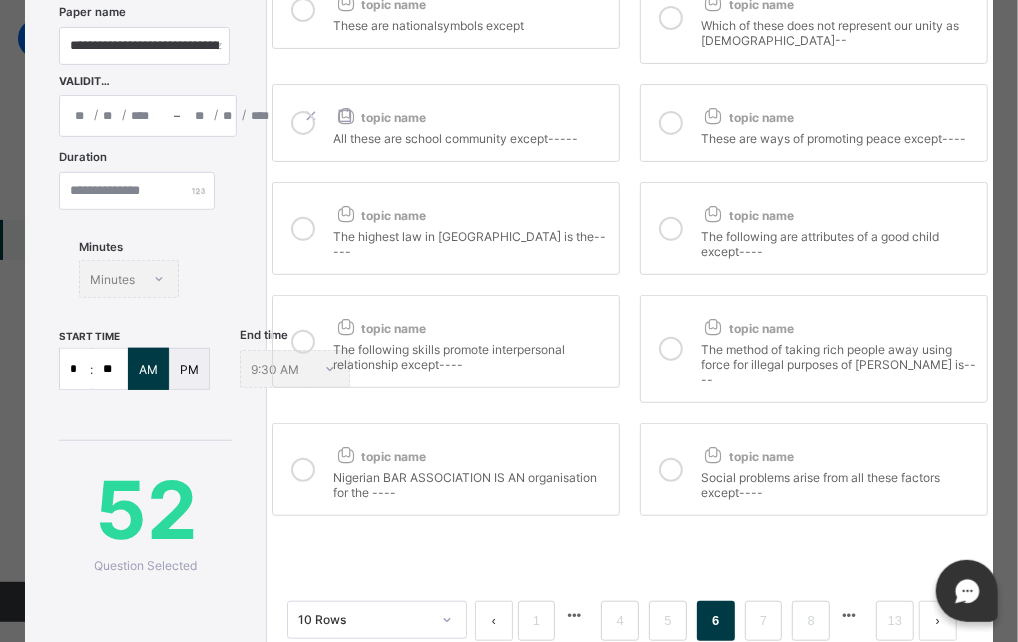 click at bounding box center (303, 229) 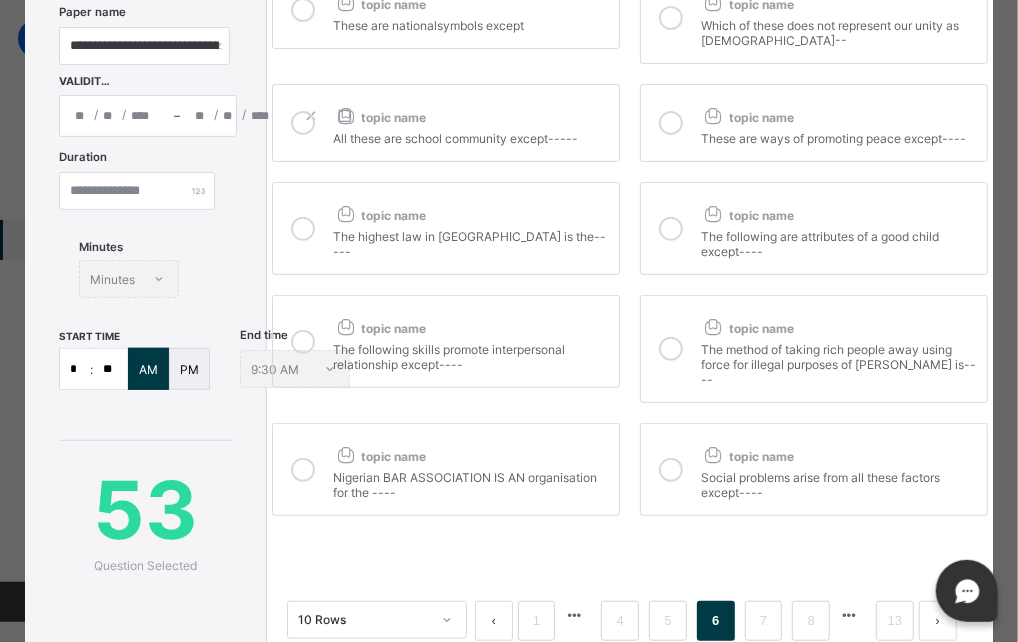 click at bounding box center (303, 342) 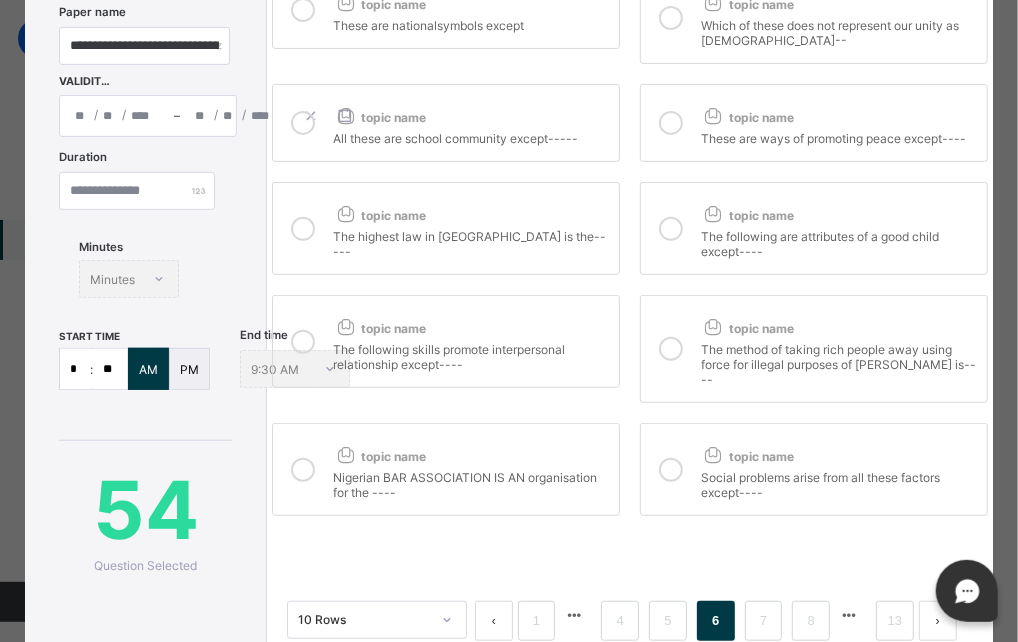 click at bounding box center (303, 470) 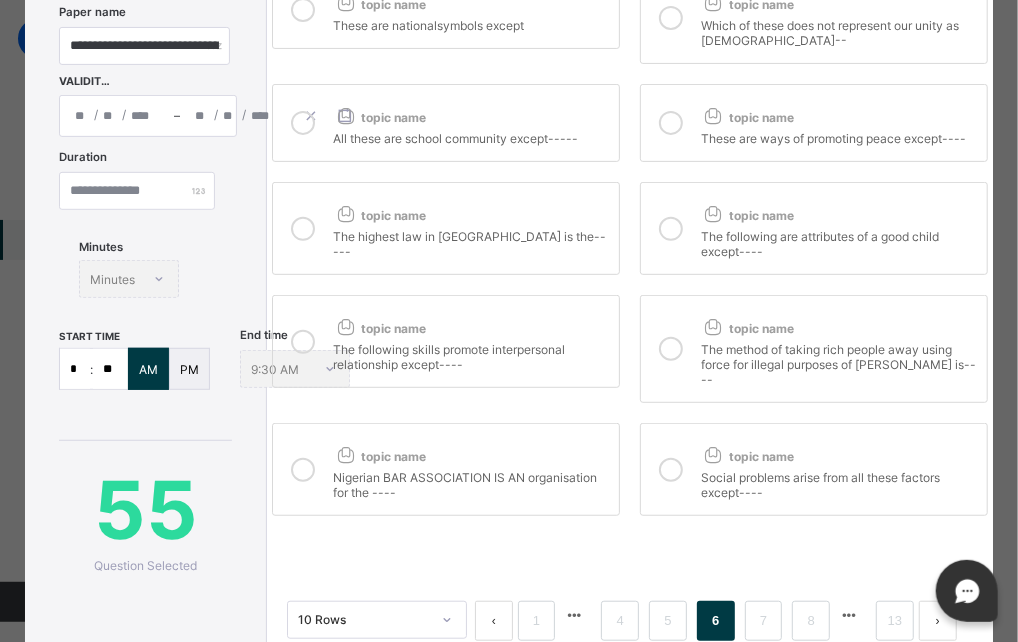 click at bounding box center (671, 18) 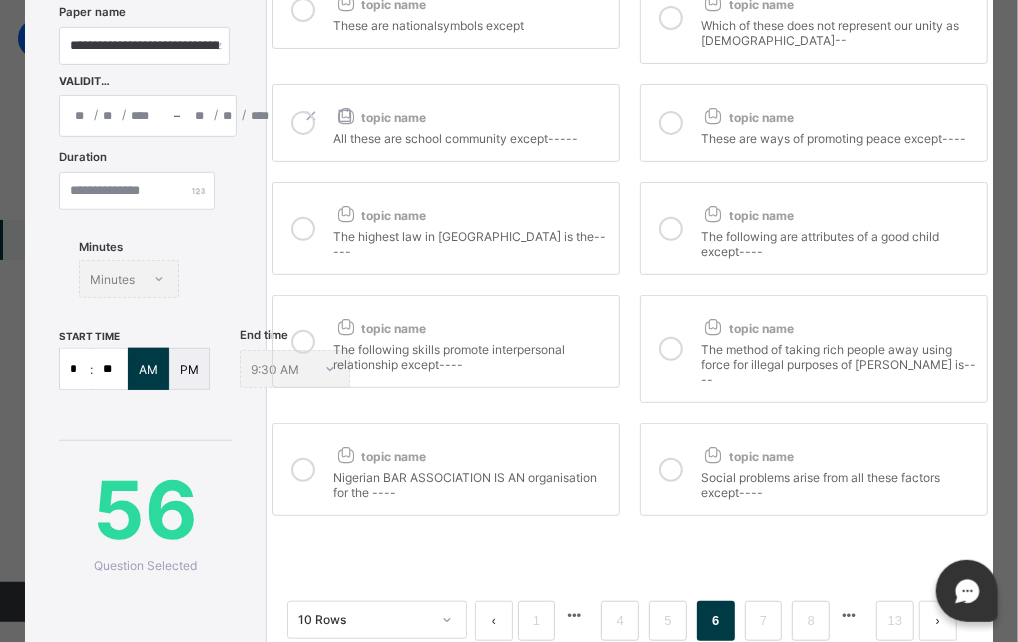 click at bounding box center [671, 123] 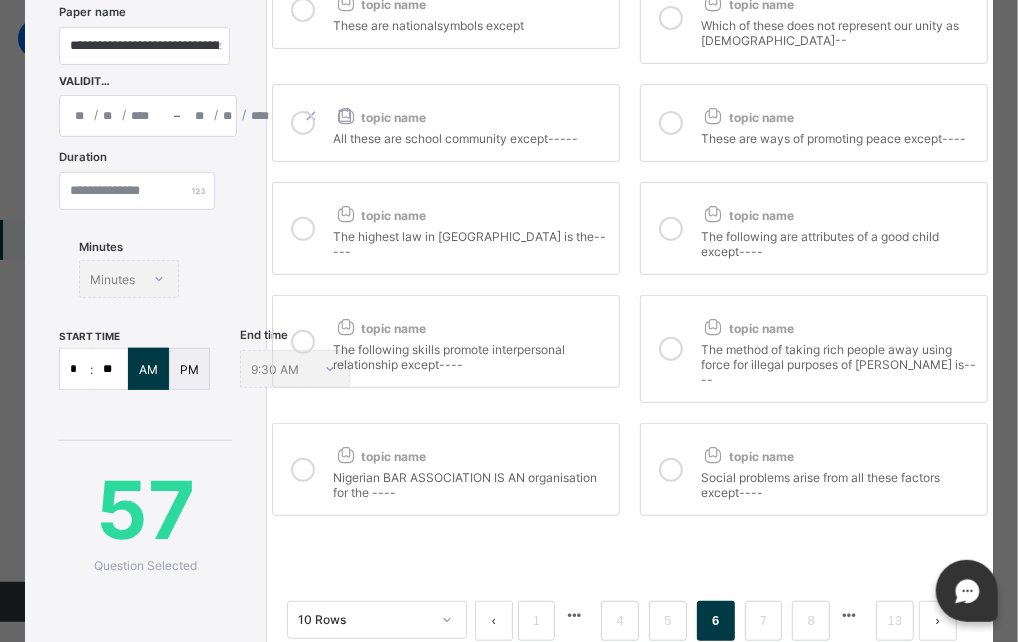 click at bounding box center [671, 229] 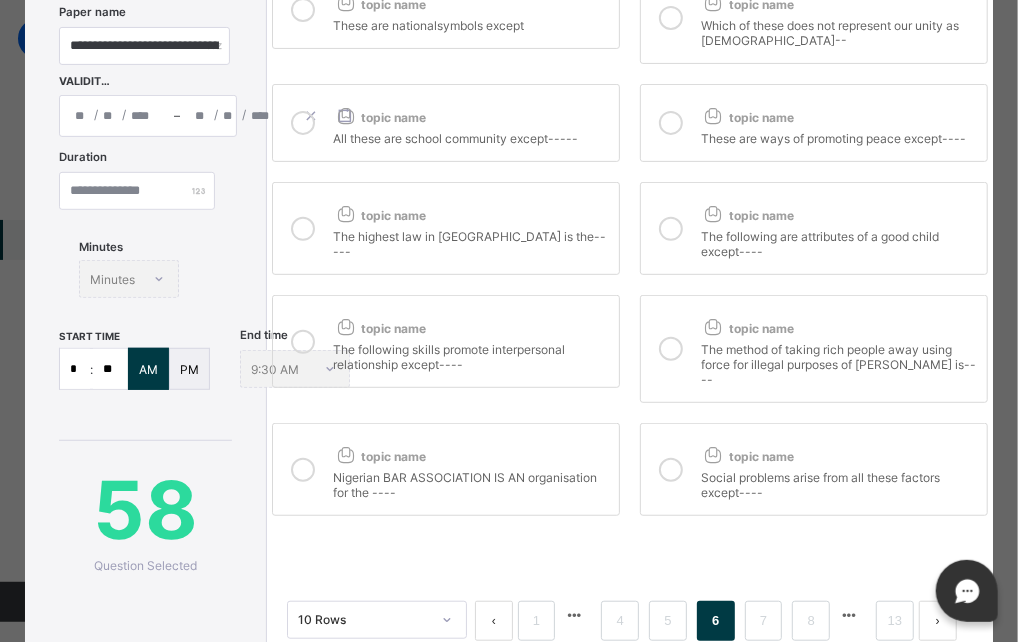 click at bounding box center (671, 349) 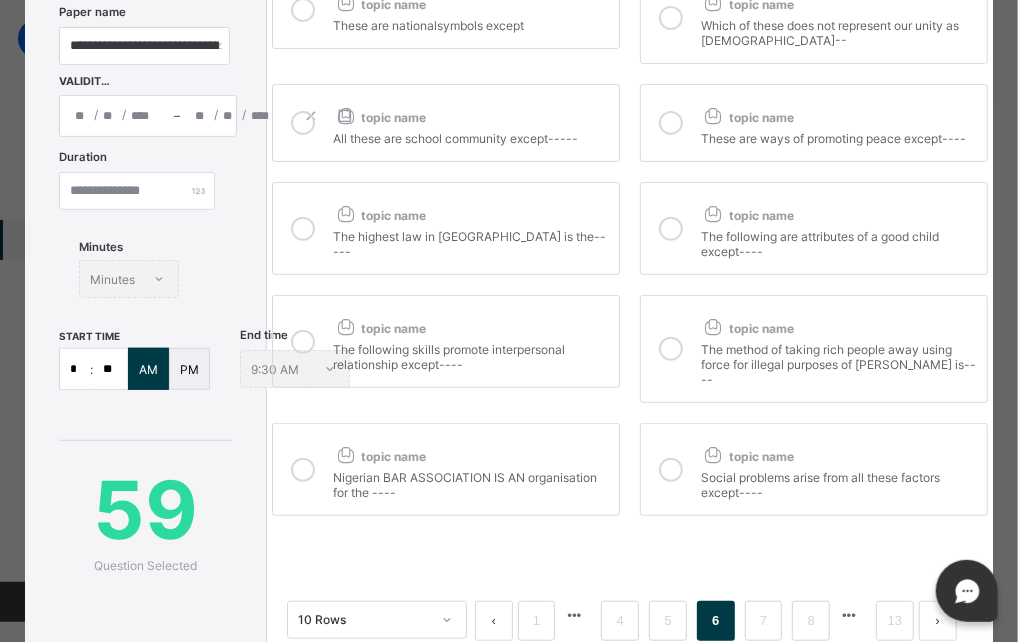 click at bounding box center (671, 470) 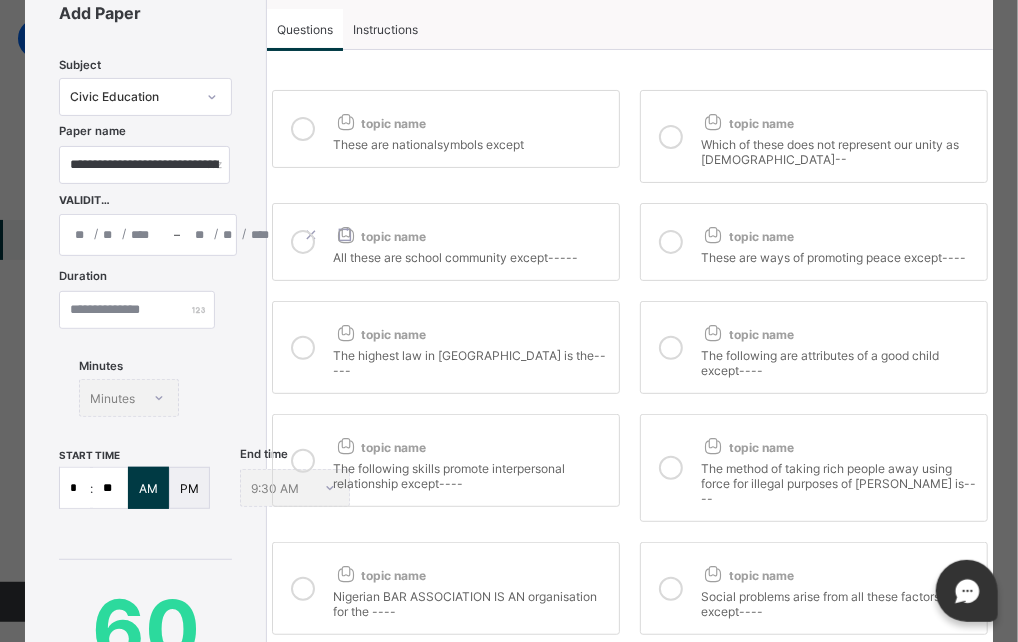 scroll, scrollTop: 80, scrollLeft: 0, axis: vertical 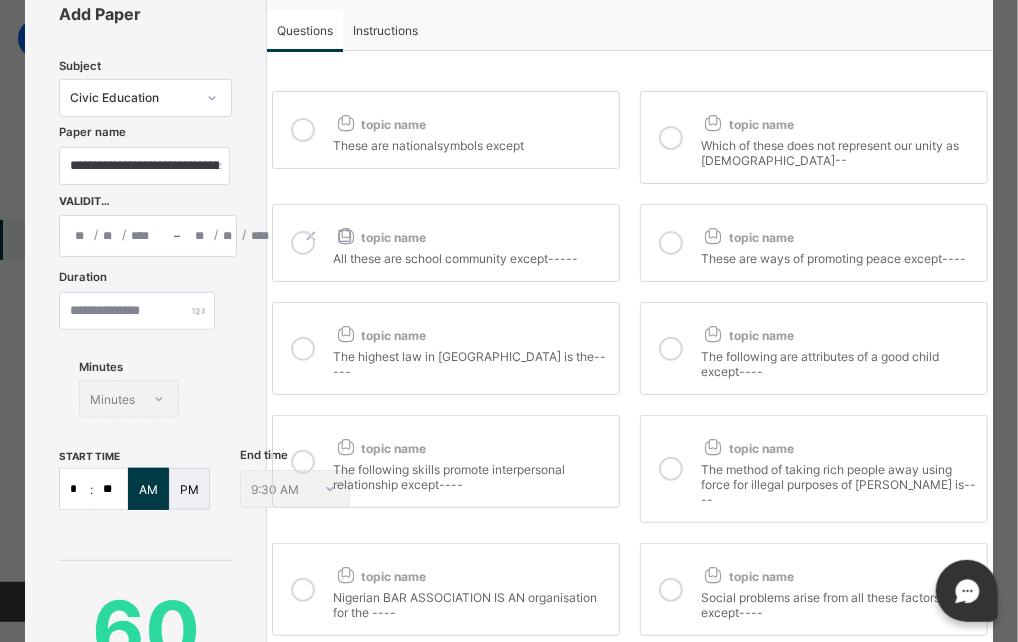 click on "Instructions" at bounding box center [385, 30] 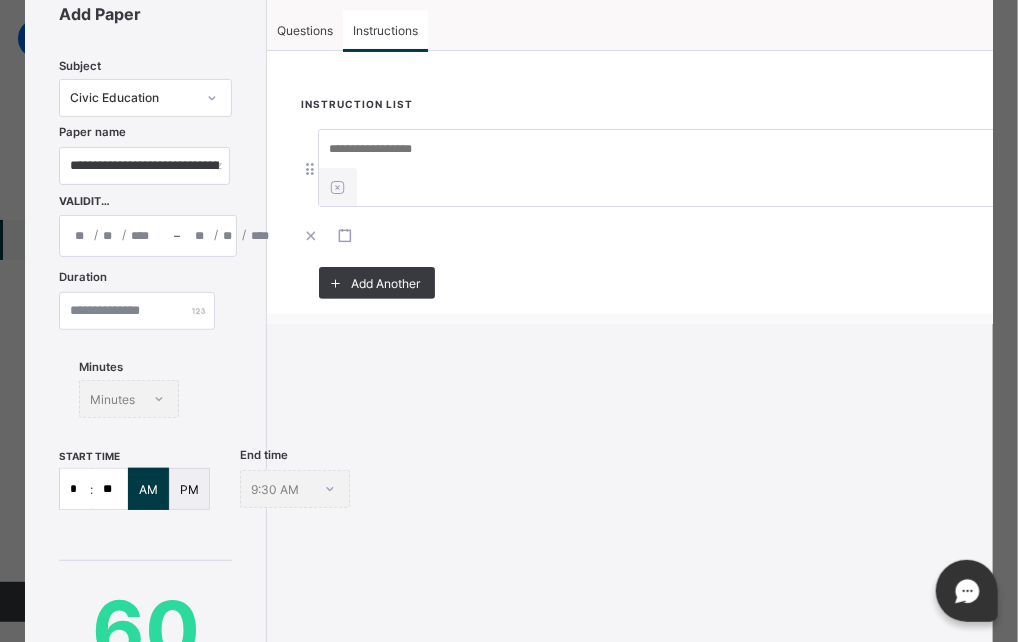 click at bounding box center [669, 168] 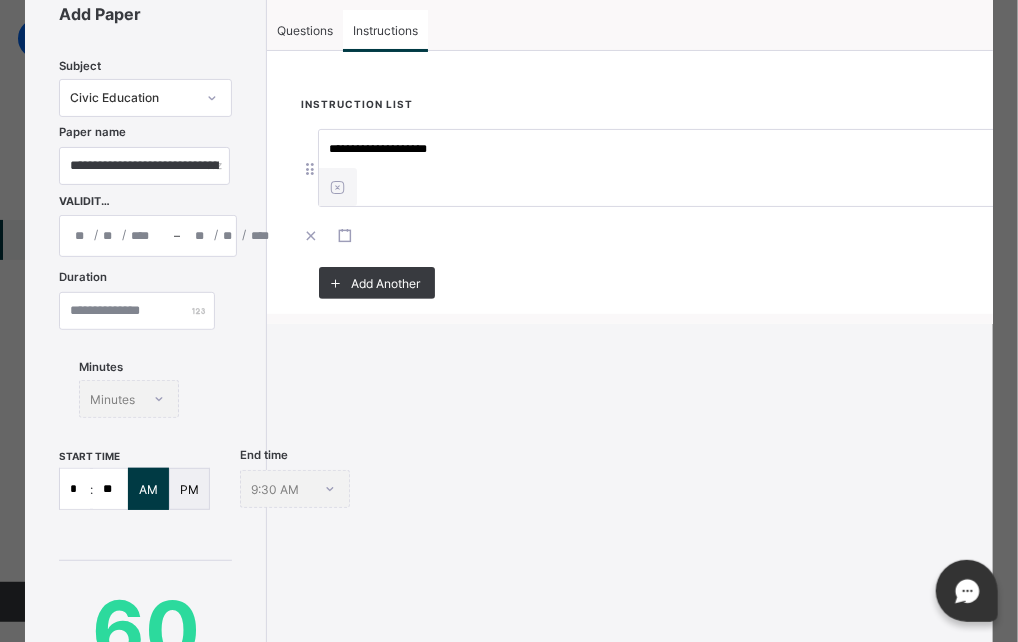 type on "**********" 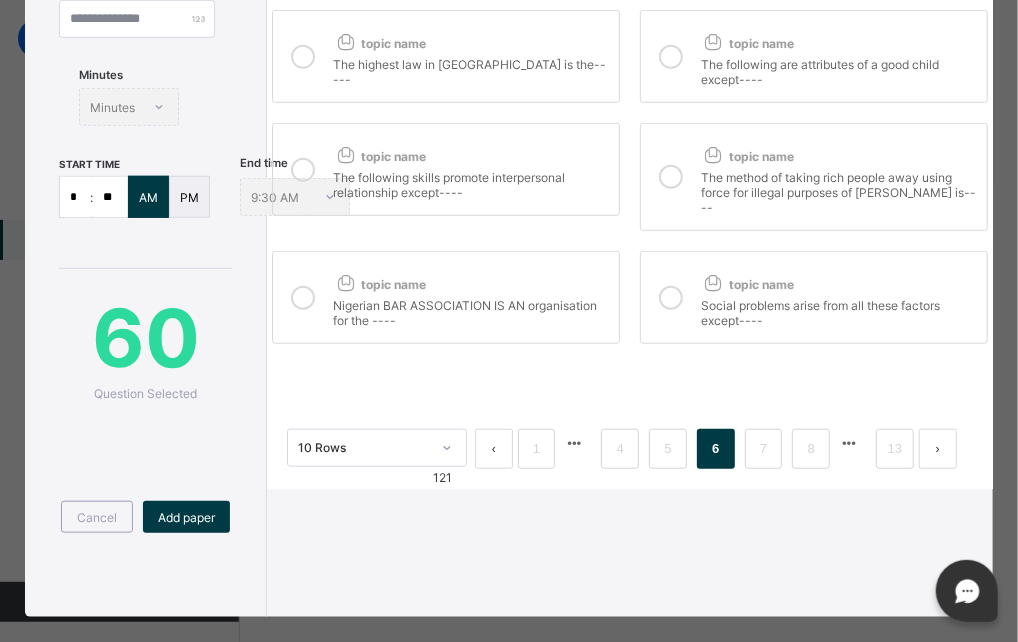 scroll, scrollTop: 396, scrollLeft: 0, axis: vertical 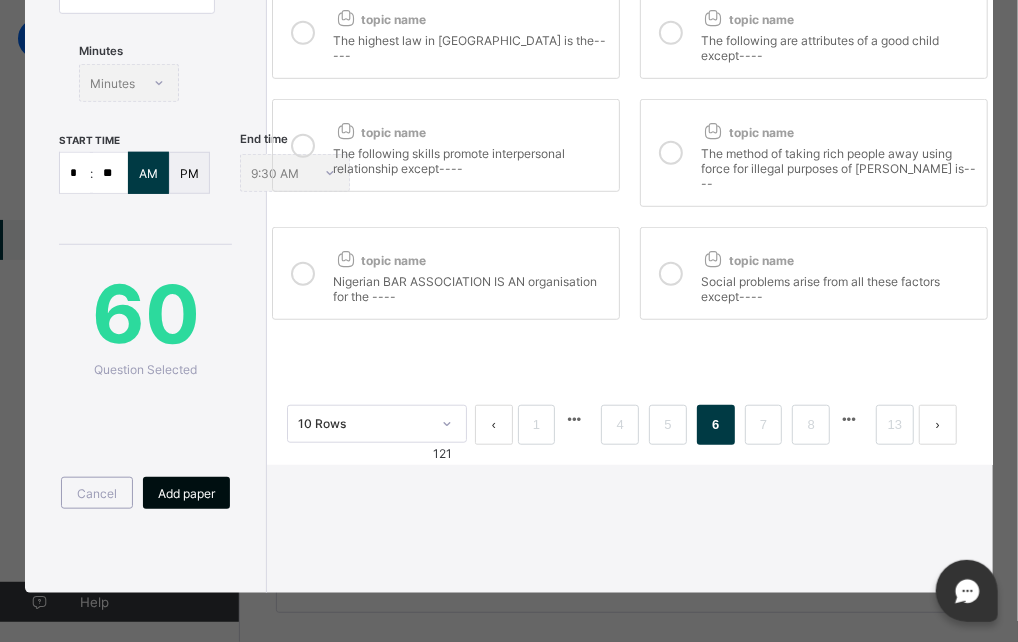 click on "Add paper" at bounding box center (186, 493) 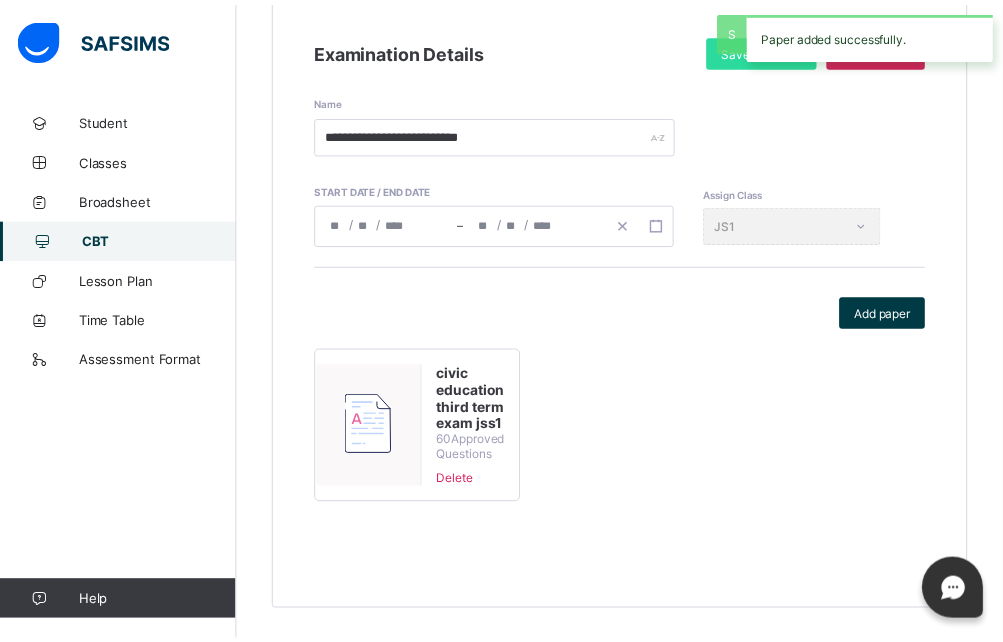 scroll, scrollTop: 293, scrollLeft: 0, axis: vertical 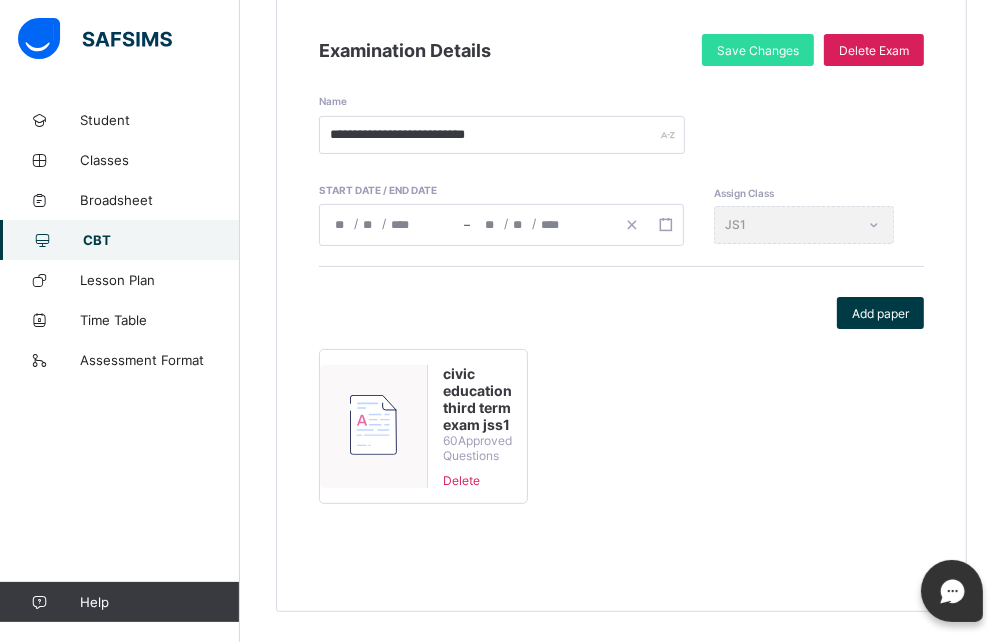 click on "CBT" at bounding box center [161, 240] 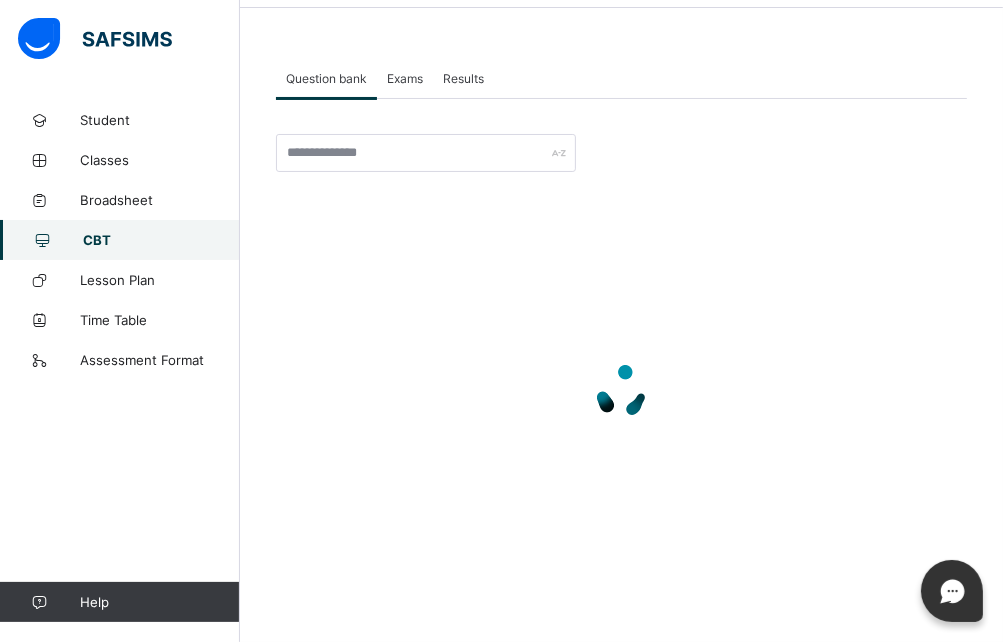 scroll, scrollTop: 71, scrollLeft: 0, axis: vertical 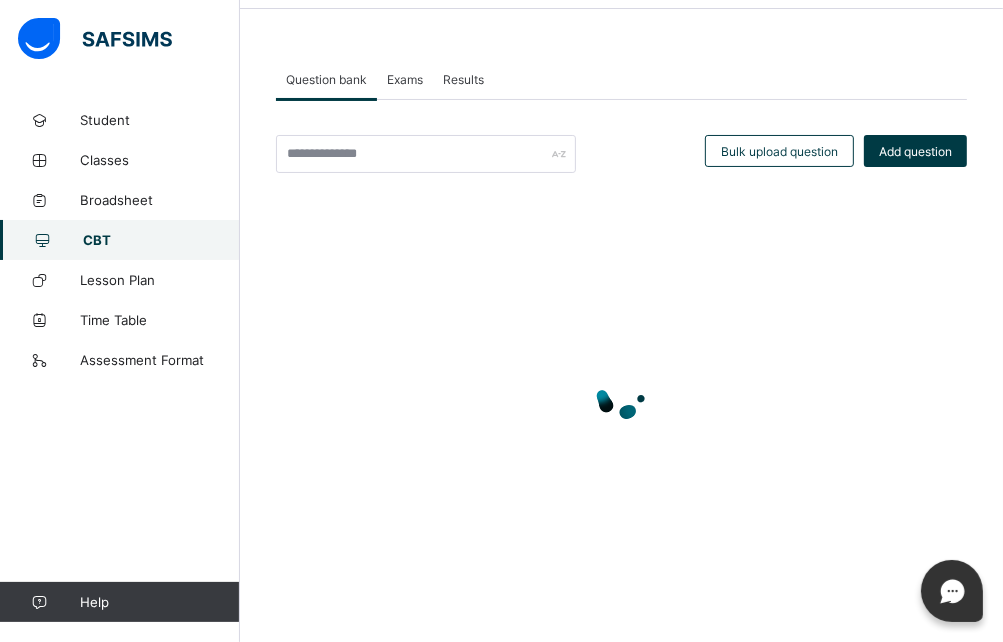 click on "Exams" at bounding box center (405, 79) 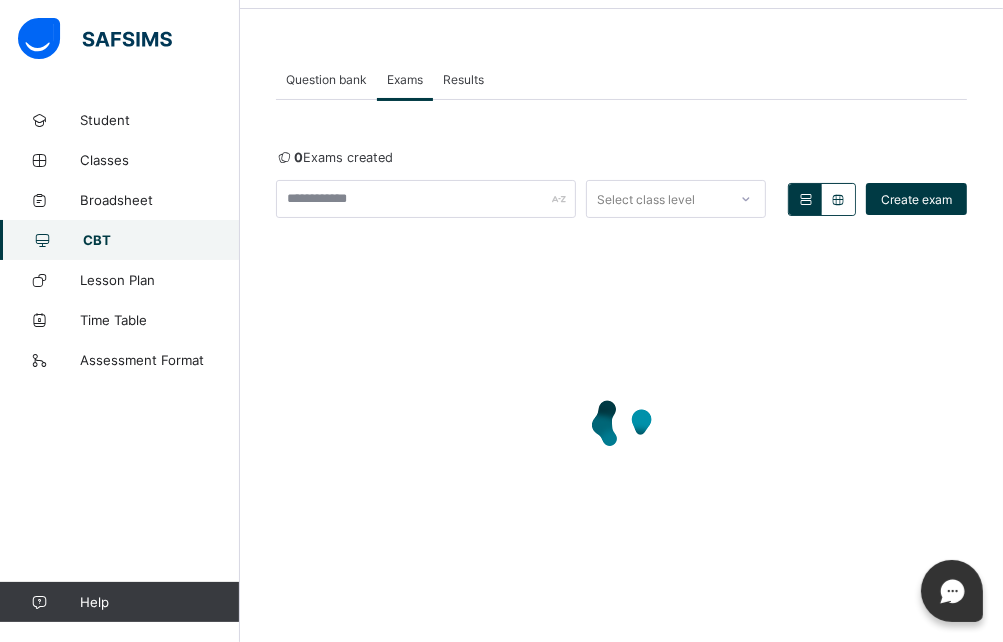 click on "Exams" at bounding box center (405, 79) 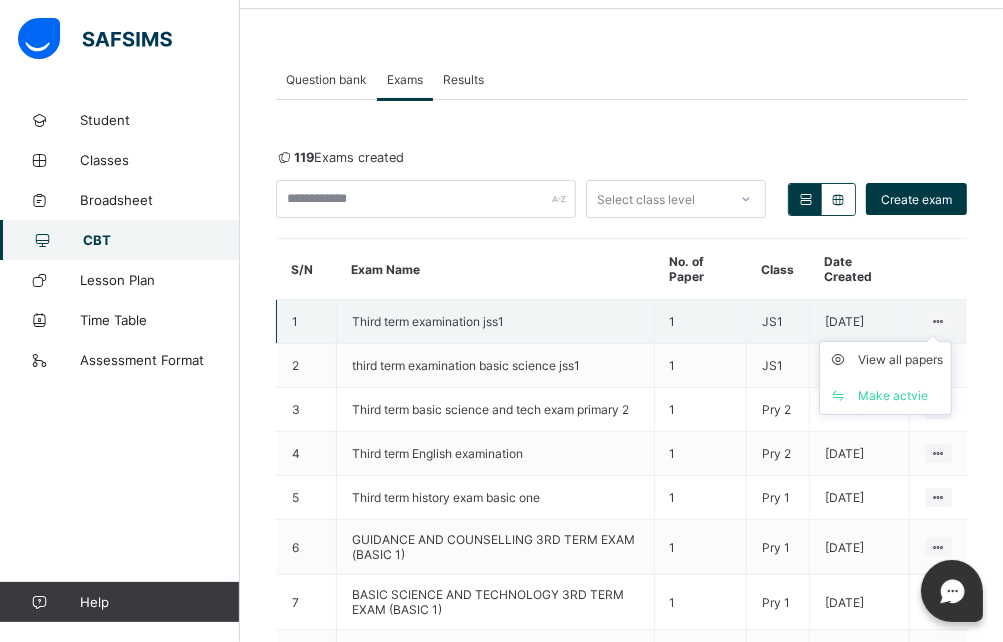 click on "View all papers Make actvie" at bounding box center [885, 378] 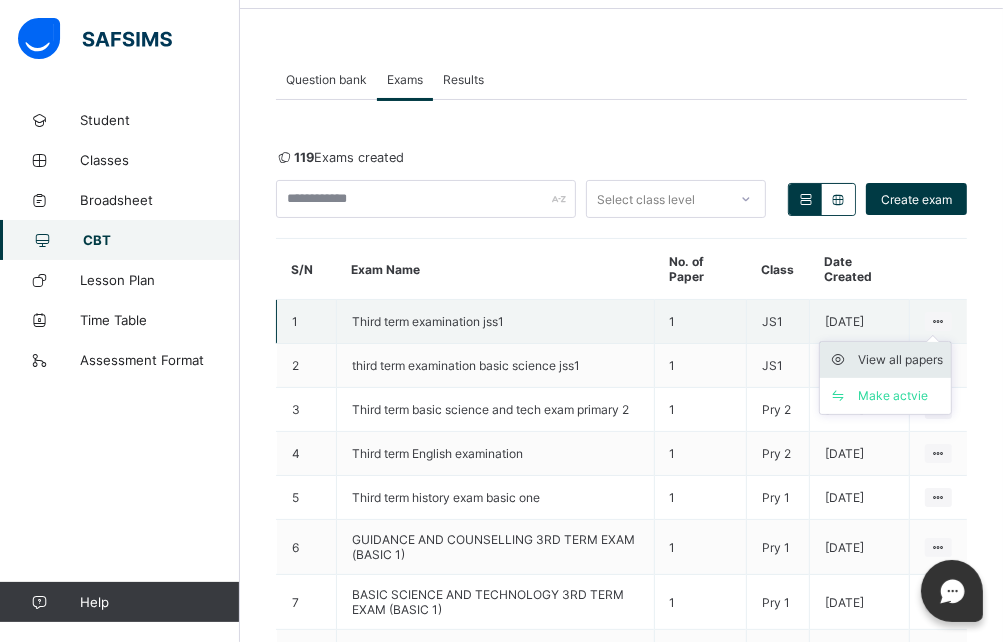 click on "View all papers" at bounding box center (900, 360) 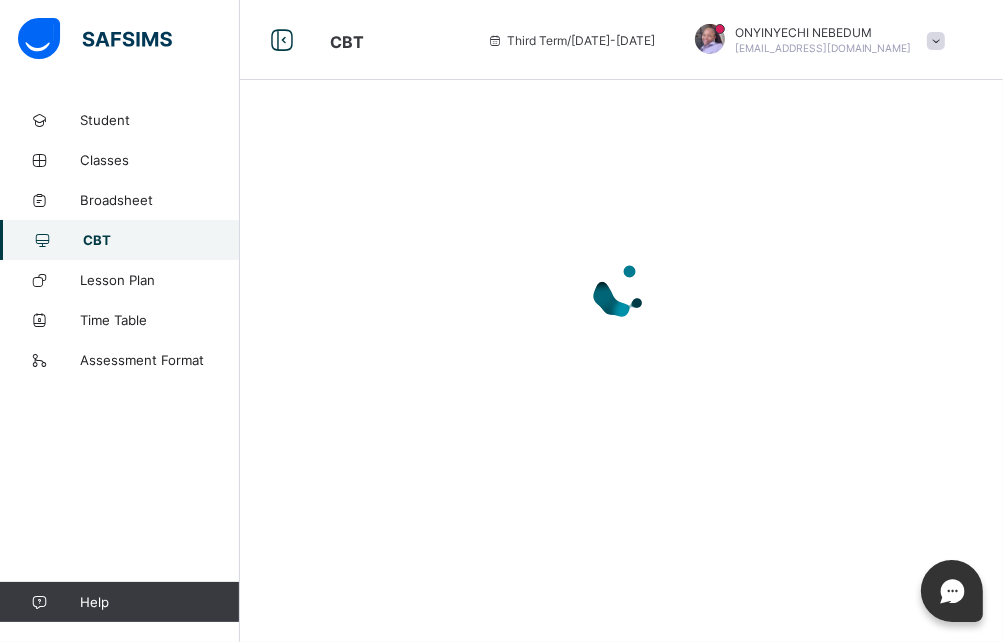 scroll, scrollTop: 0, scrollLeft: 0, axis: both 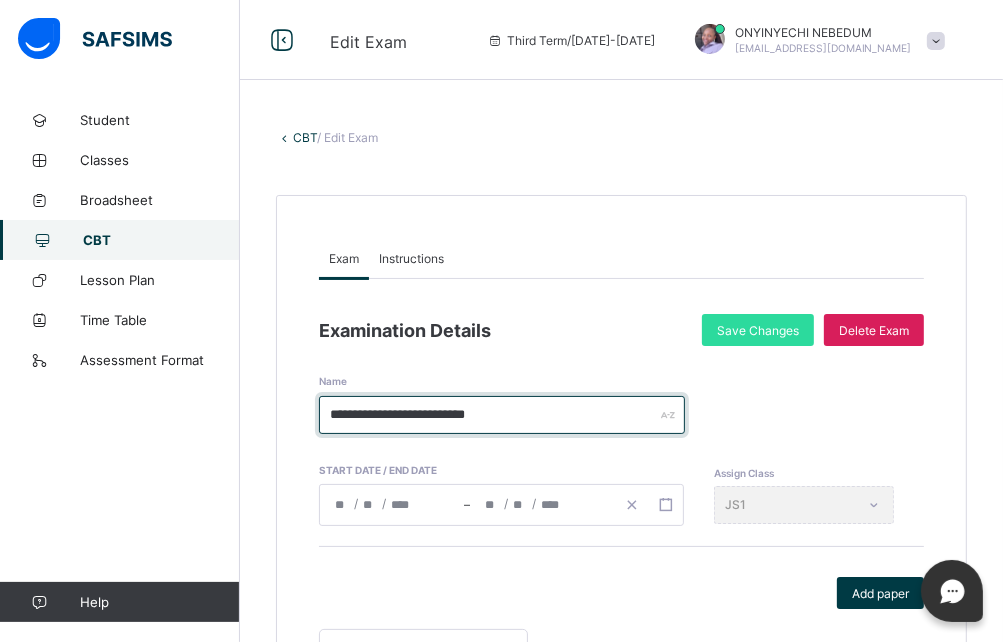 click on "**********" at bounding box center [502, 415] 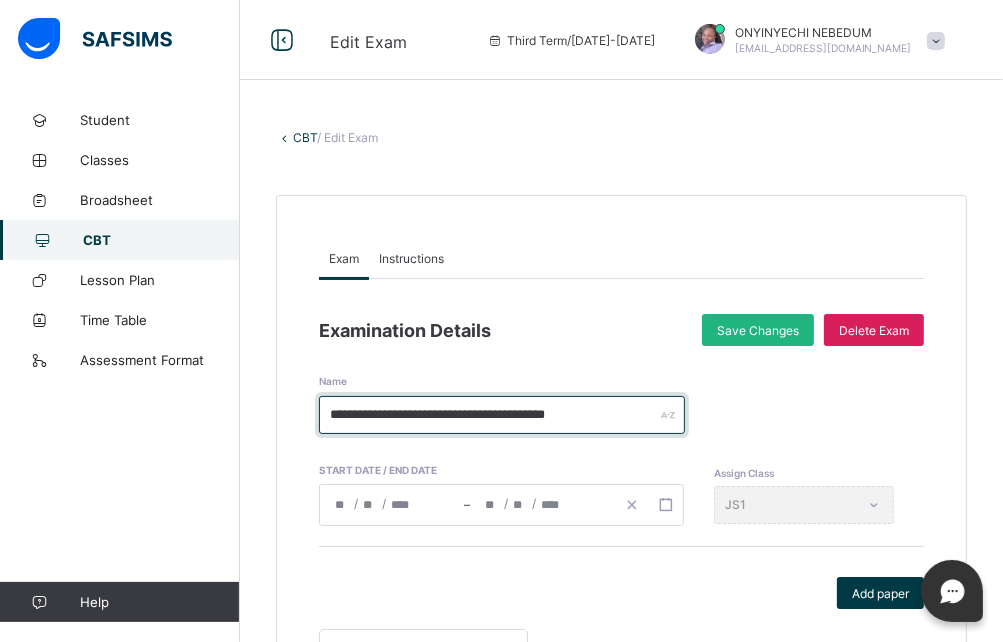 type on "**********" 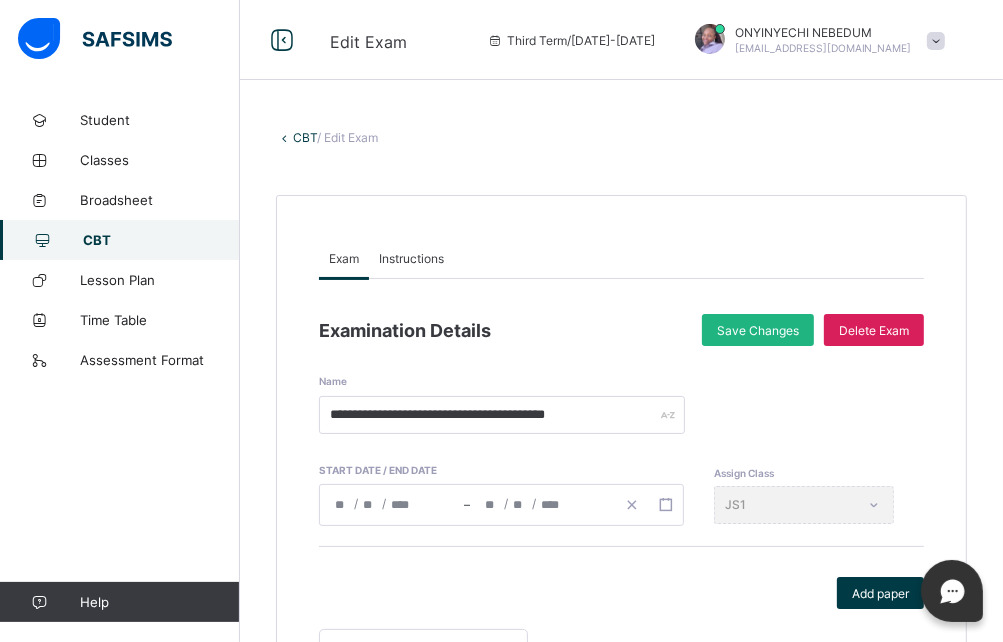click on "Save Changes" at bounding box center [758, 330] 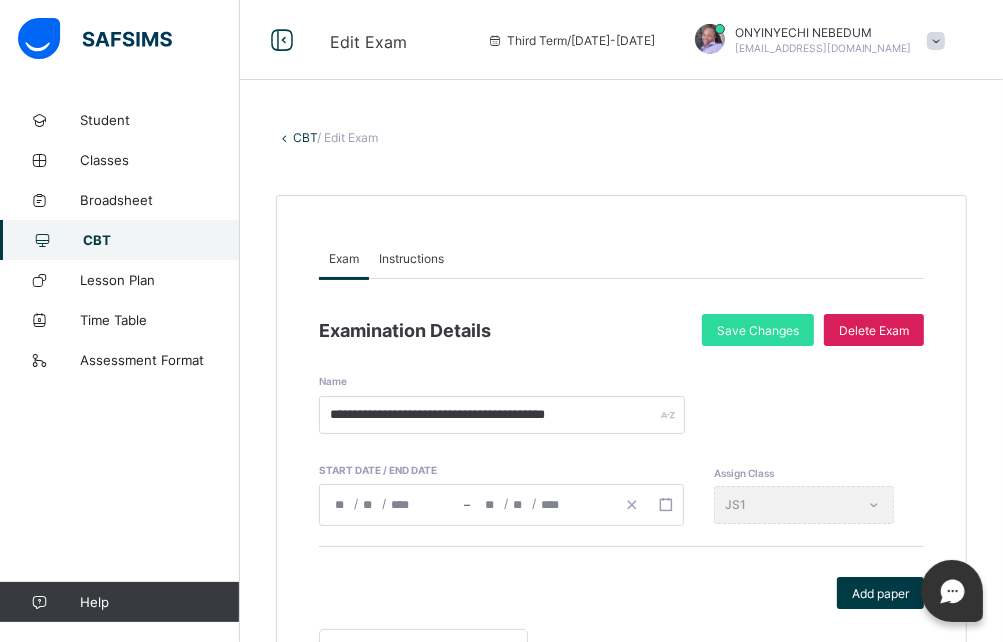click on "CBT" at bounding box center [161, 240] 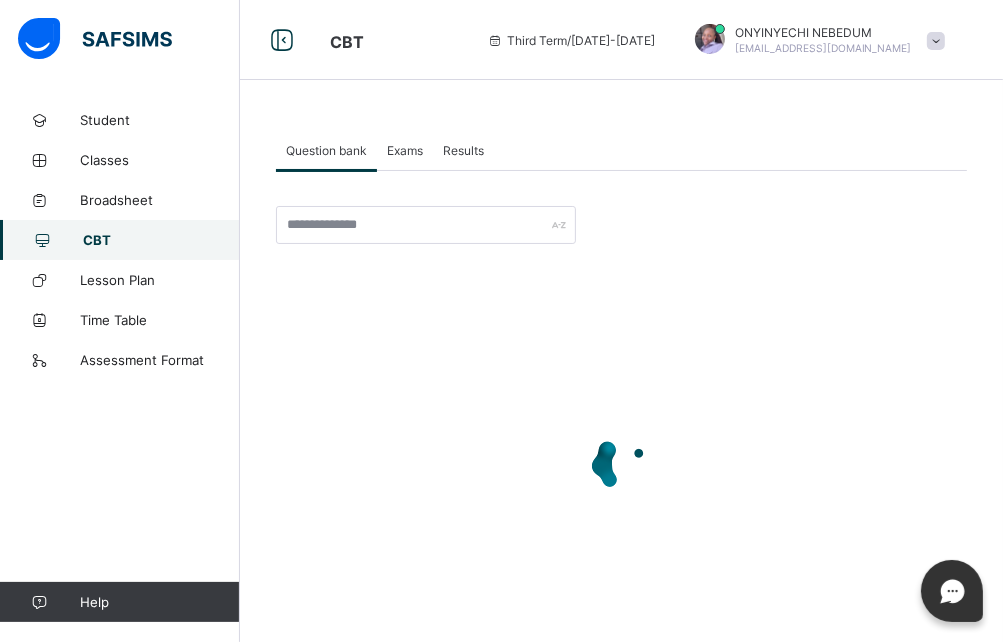 click on "Exams" at bounding box center (405, 150) 